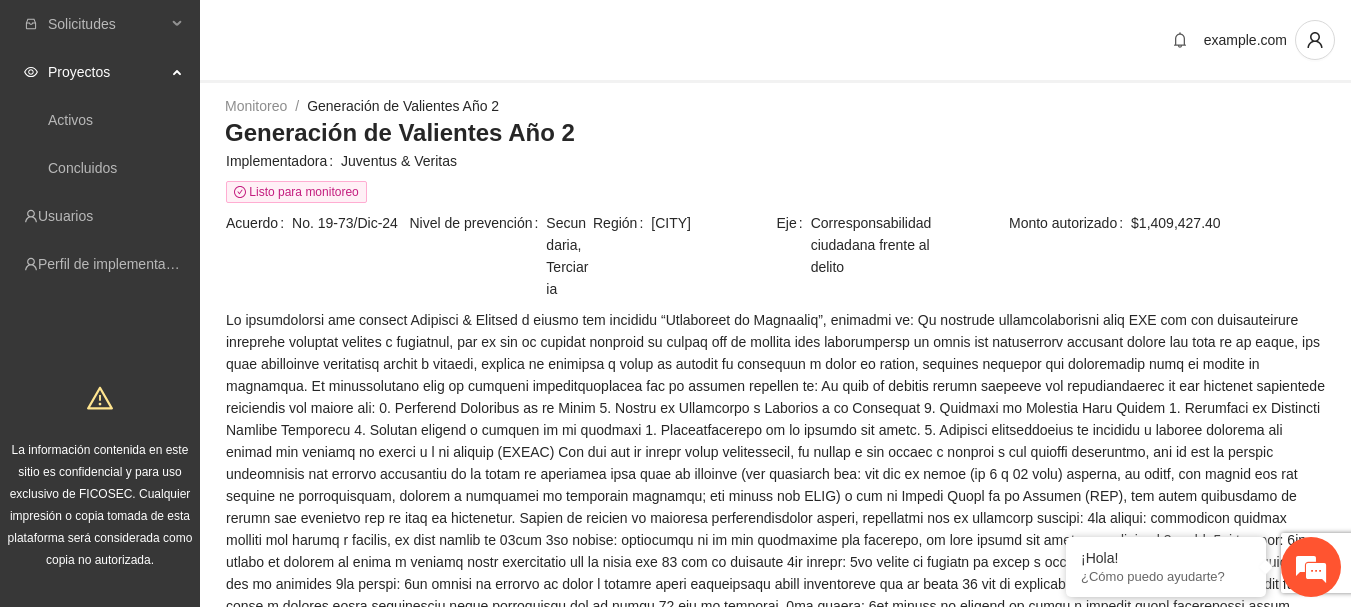 scroll, scrollTop: 2000, scrollLeft: 0, axis: vertical 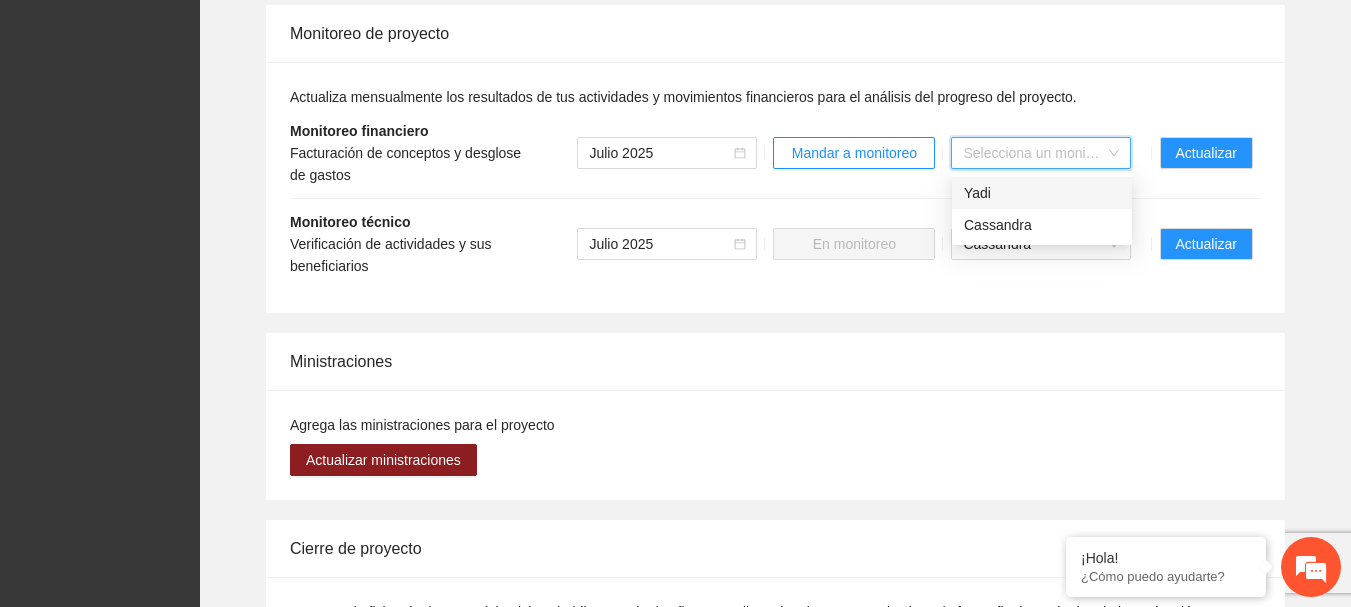 click on "Yadi" at bounding box center (1042, 193) 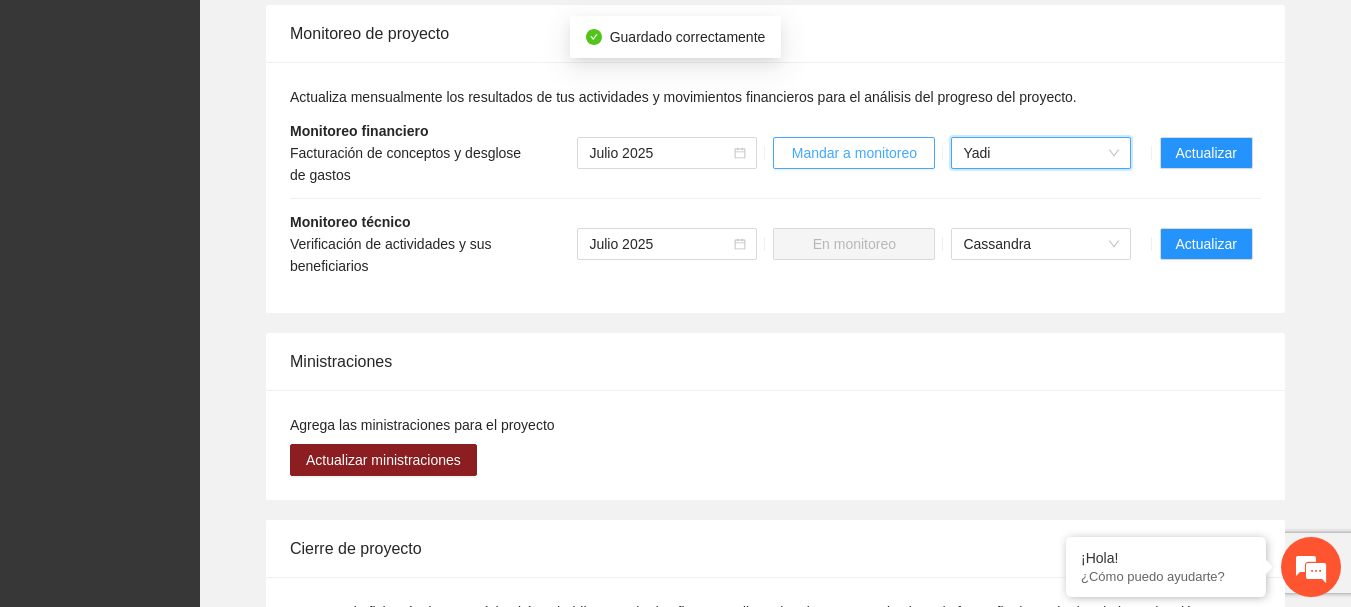 click on "Mandar a monitoreo" at bounding box center [854, 153] 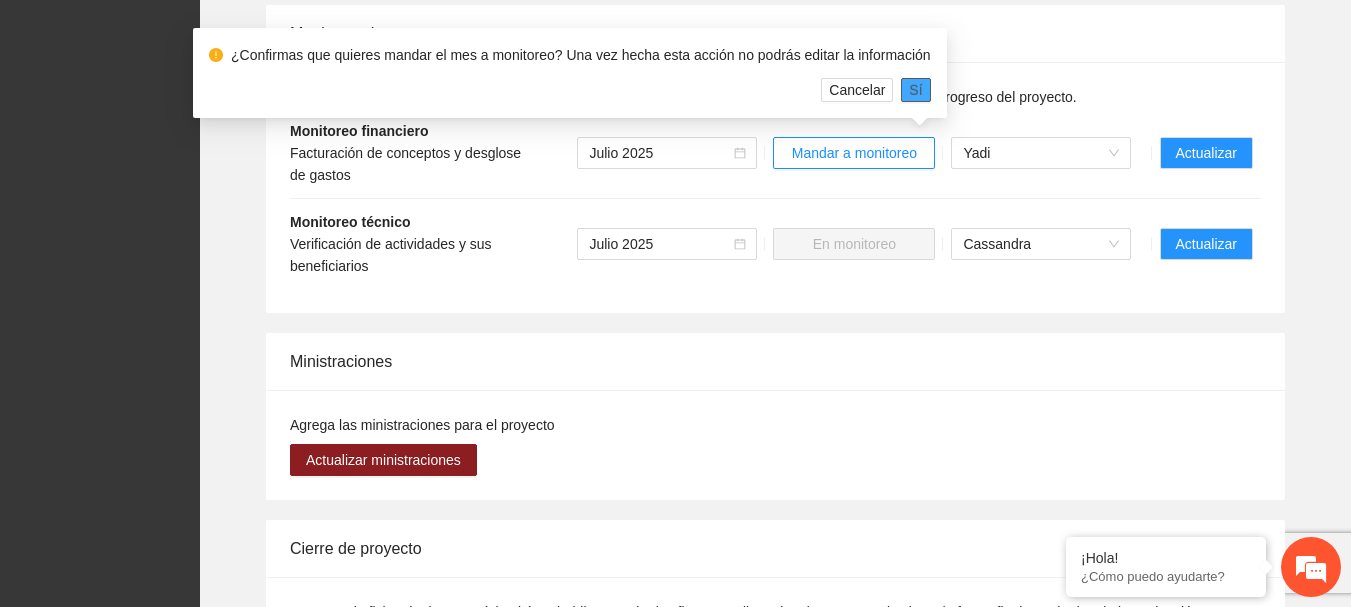 click on "Sí" at bounding box center (915, 90) 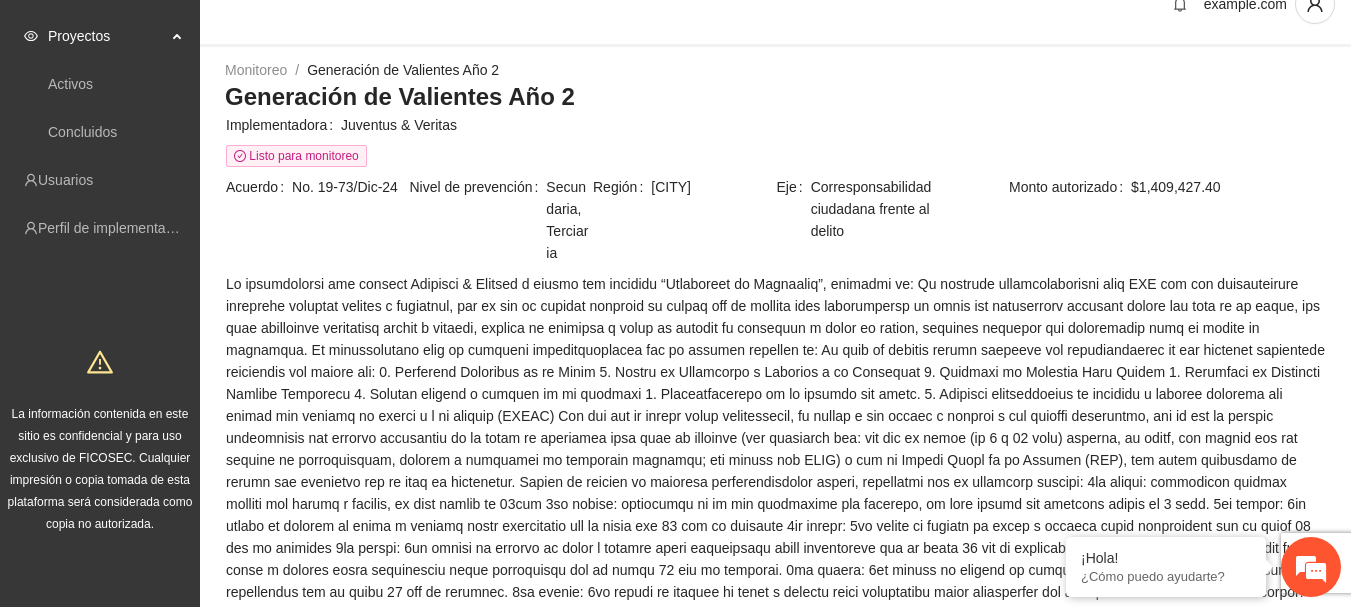 scroll, scrollTop: 0, scrollLeft: 0, axis: both 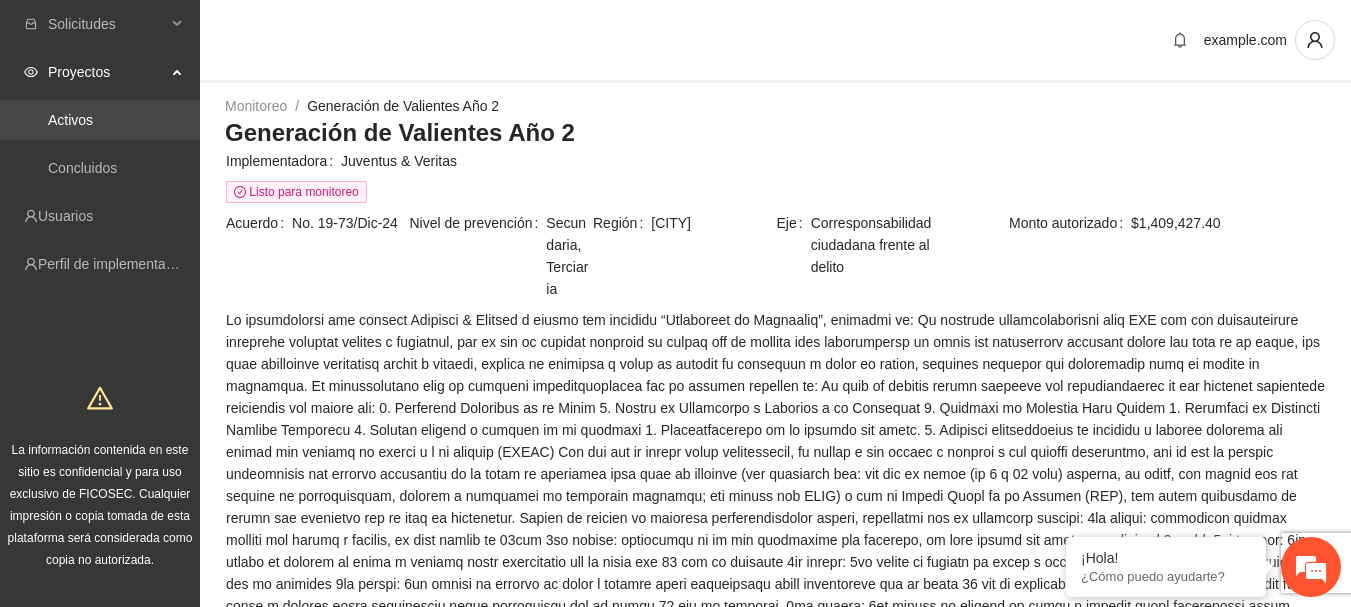 click on "Activos" at bounding box center (70, 120) 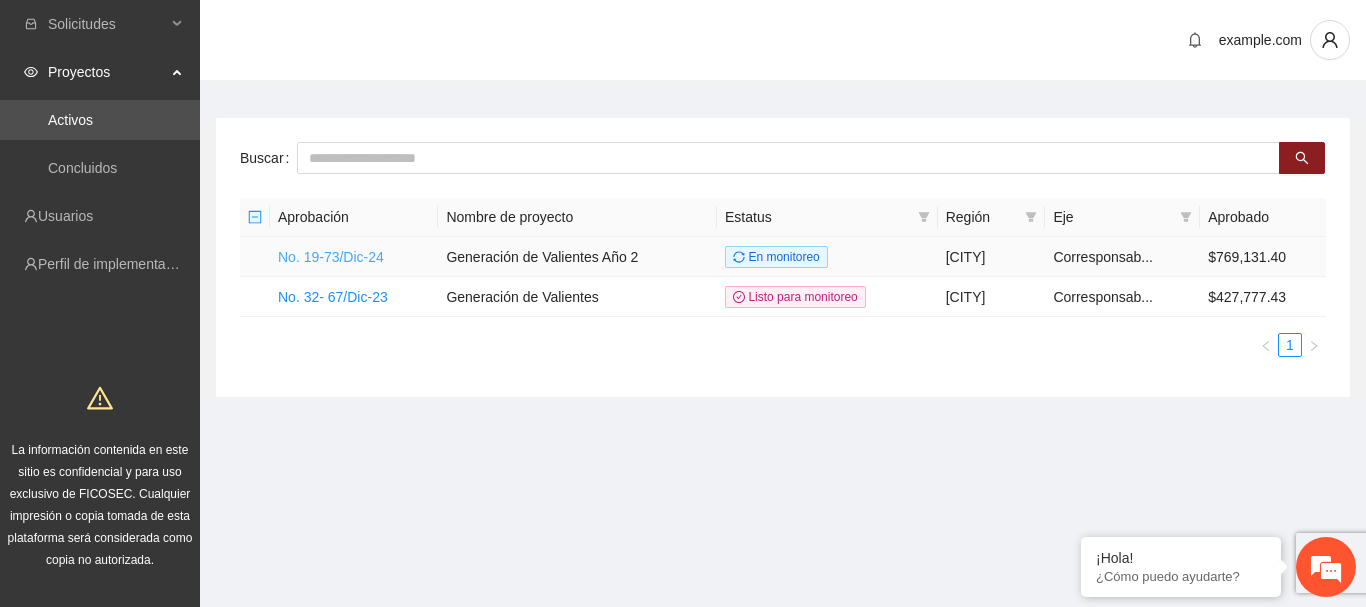 click on "No. 19-73/Dic-24" at bounding box center (331, 257) 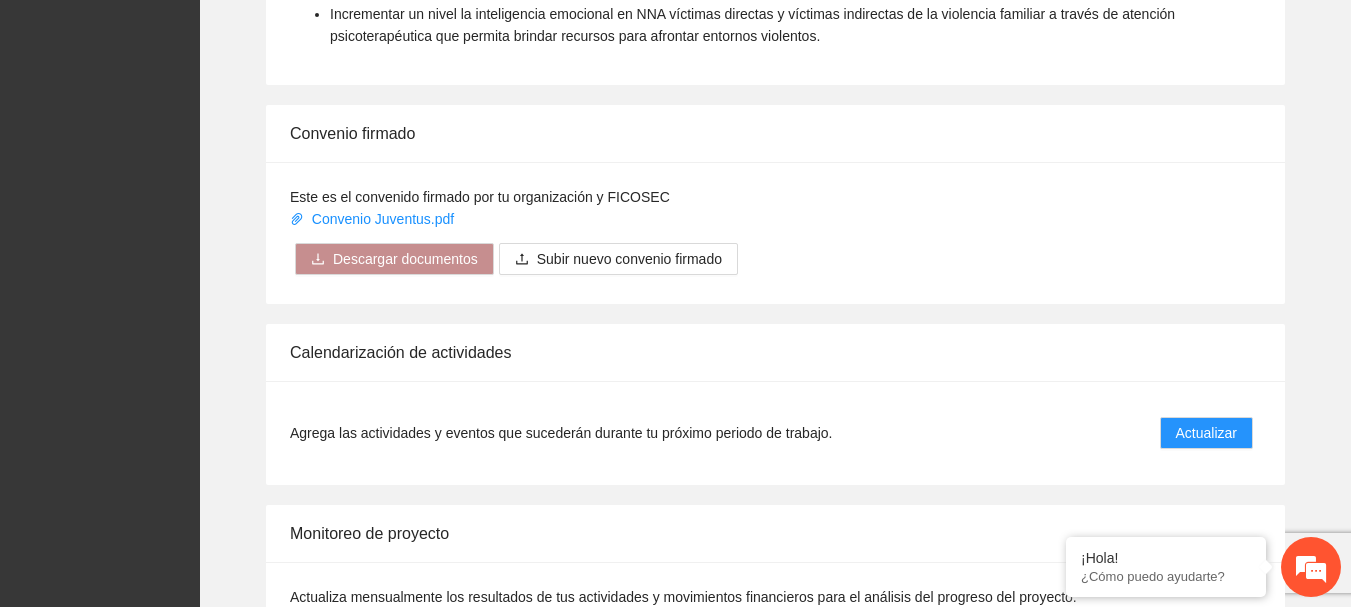 scroll, scrollTop: 1800, scrollLeft: 0, axis: vertical 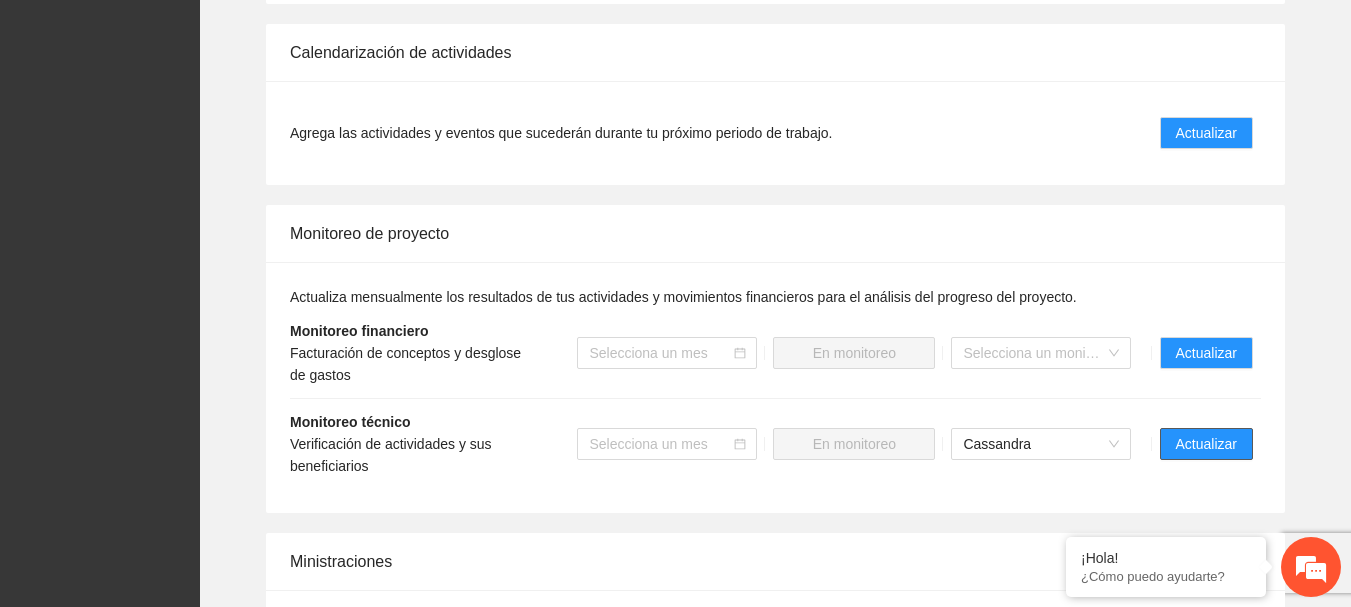 click on "Actualizar" at bounding box center (1206, 444) 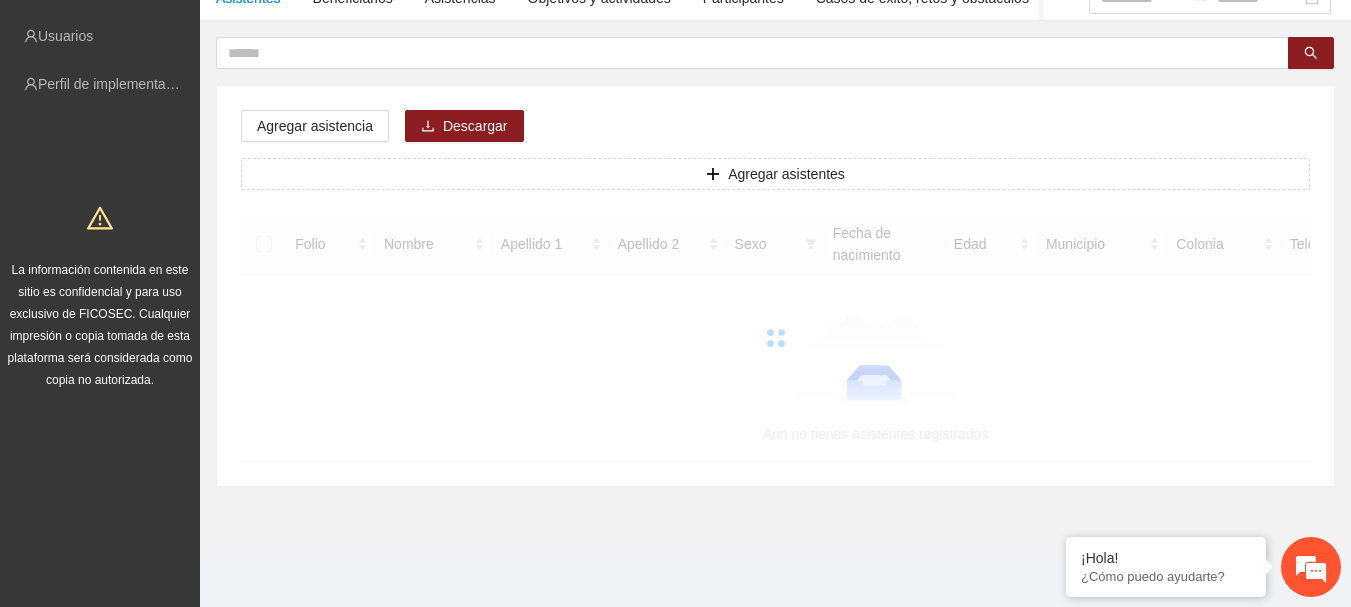 scroll, scrollTop: 0, scrollLeft: 0, axis: both 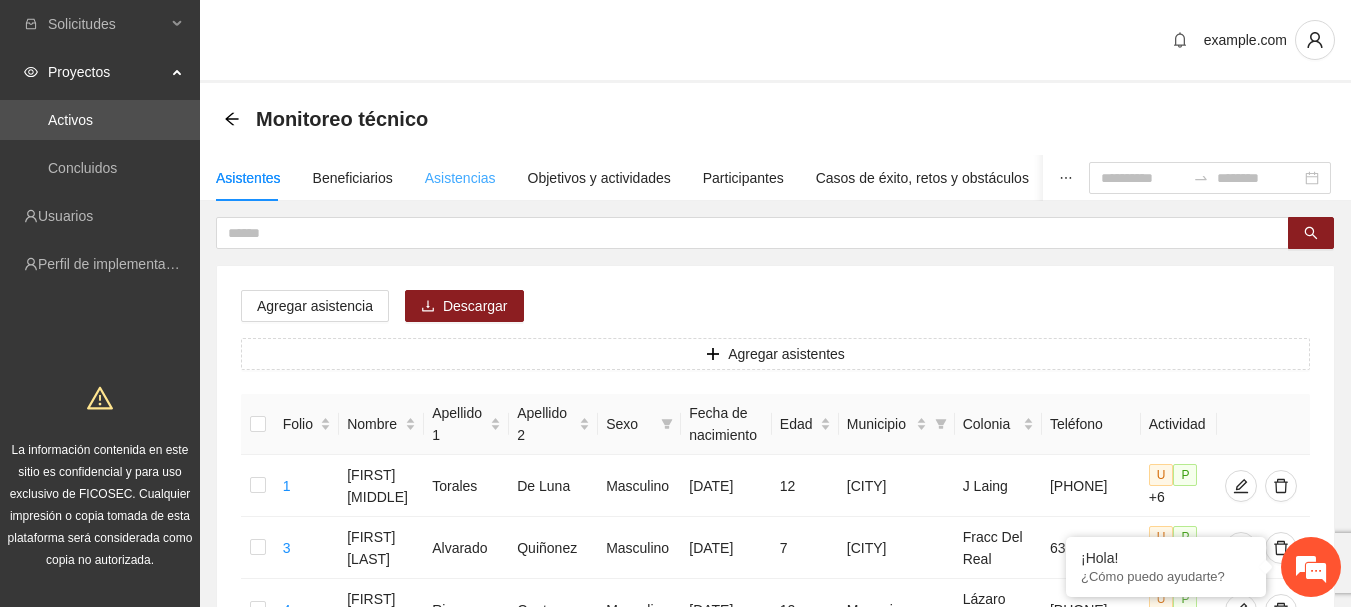 click on "Asistencias" at bounding box center [460, 178] 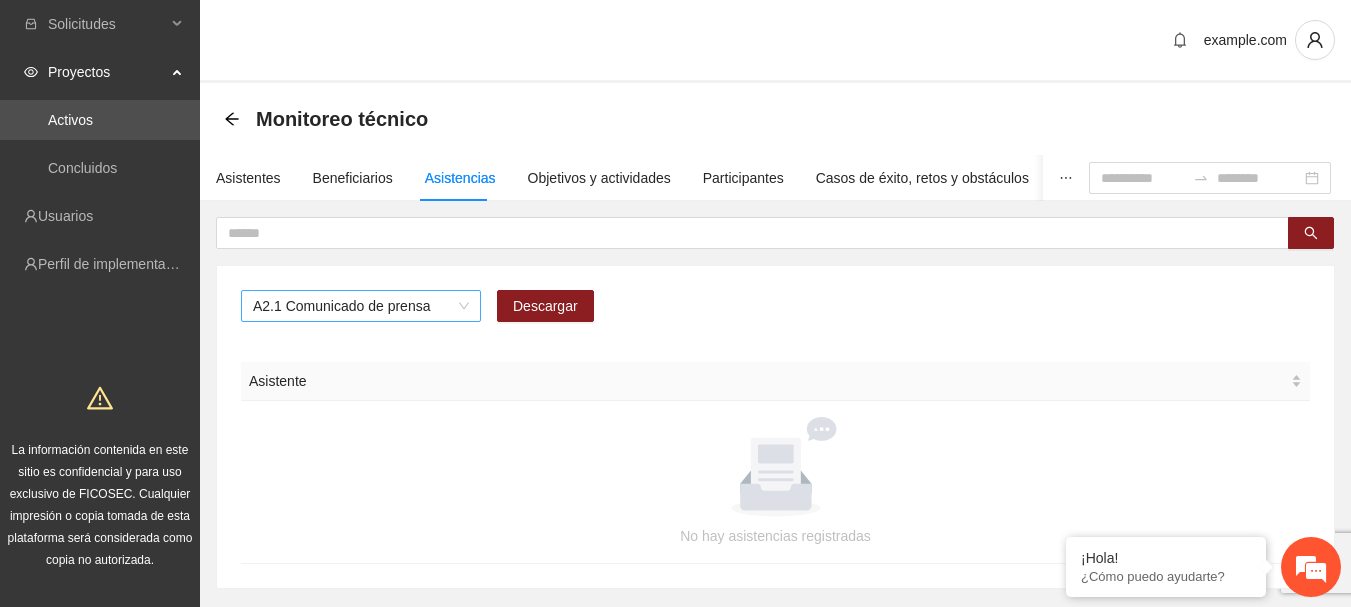 click on "A2.1 Comunicado de prensa" at bounding box center [361, 306] 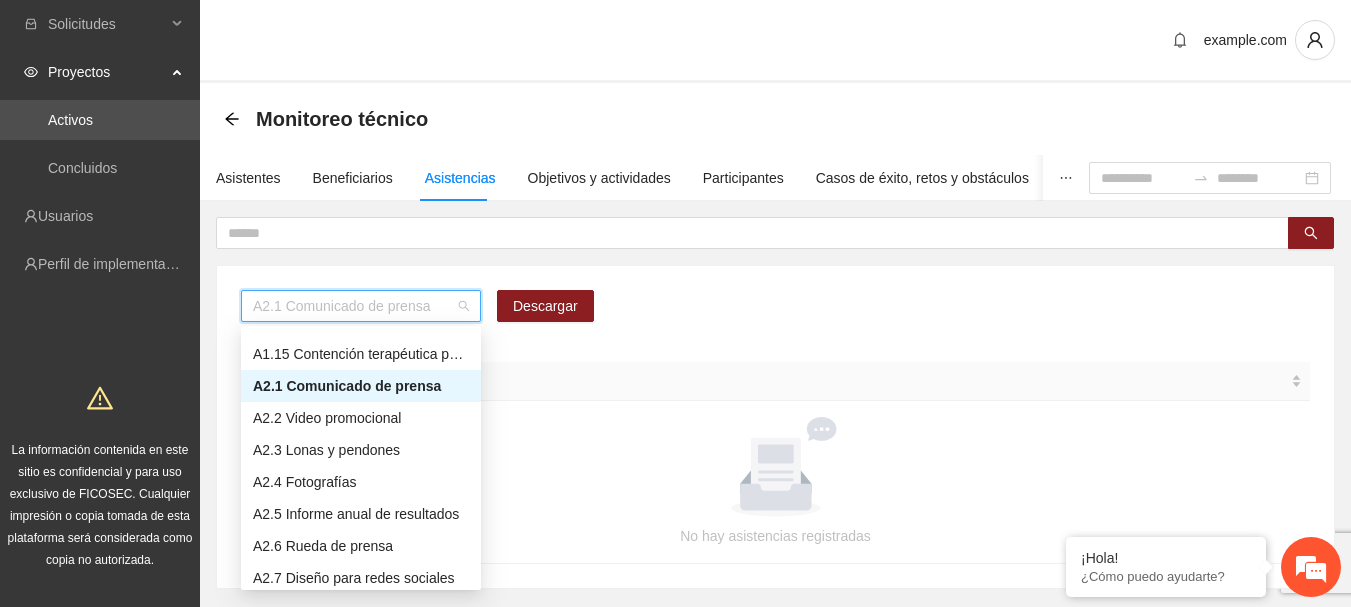 scroll, scrollTop: 140, scrollLeft: 0, axis: vertical 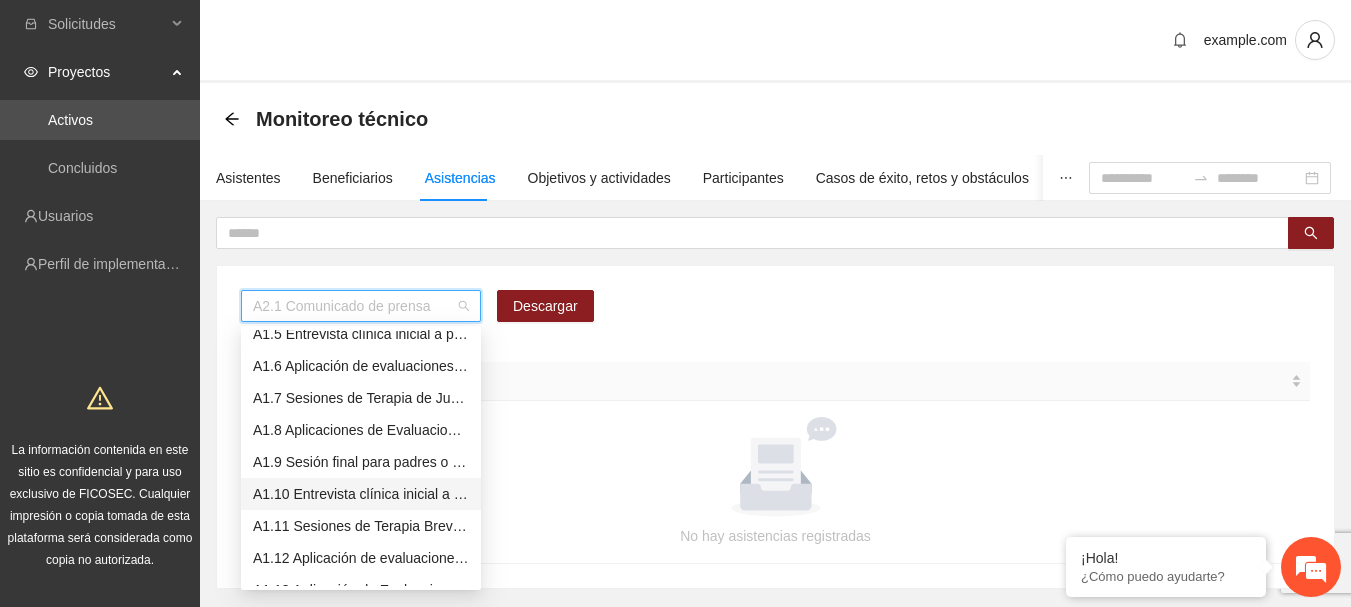 click on "A1.10 Entrevista clínica inicial a padres o tutores de Adolescentes" at bounding box center (361, 494) 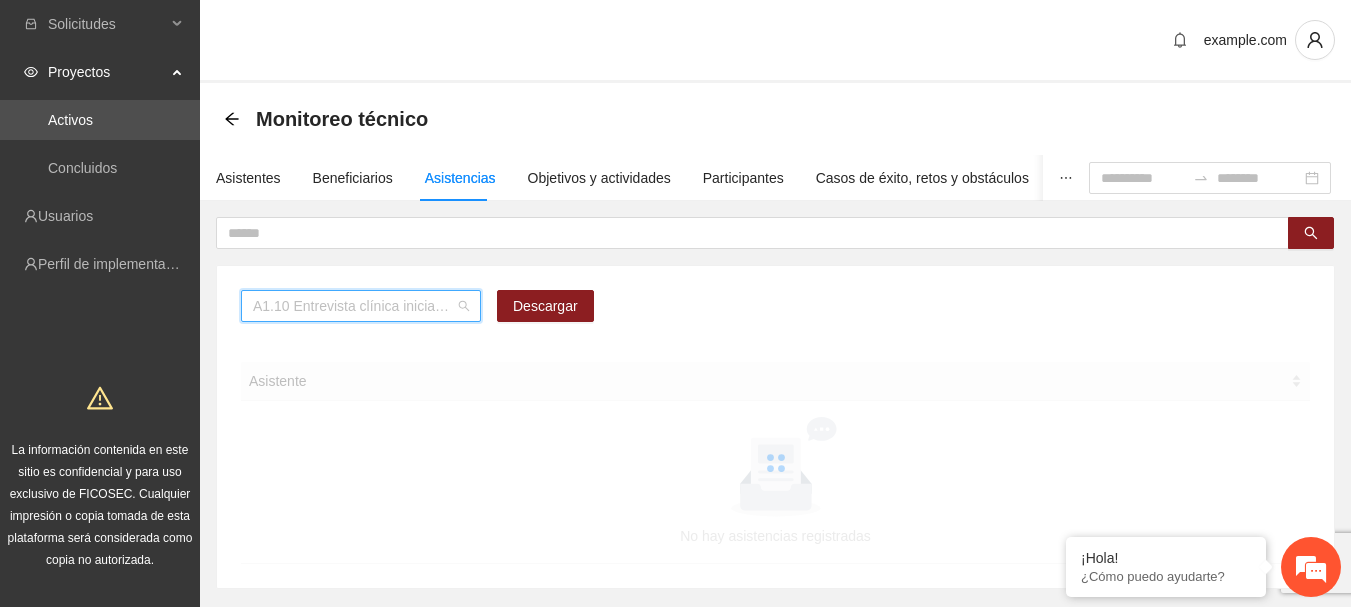 click on "A1.10 Entrevista clínica inicial a padres o tutores de Adolescentes" at bounding box center (361, 306) 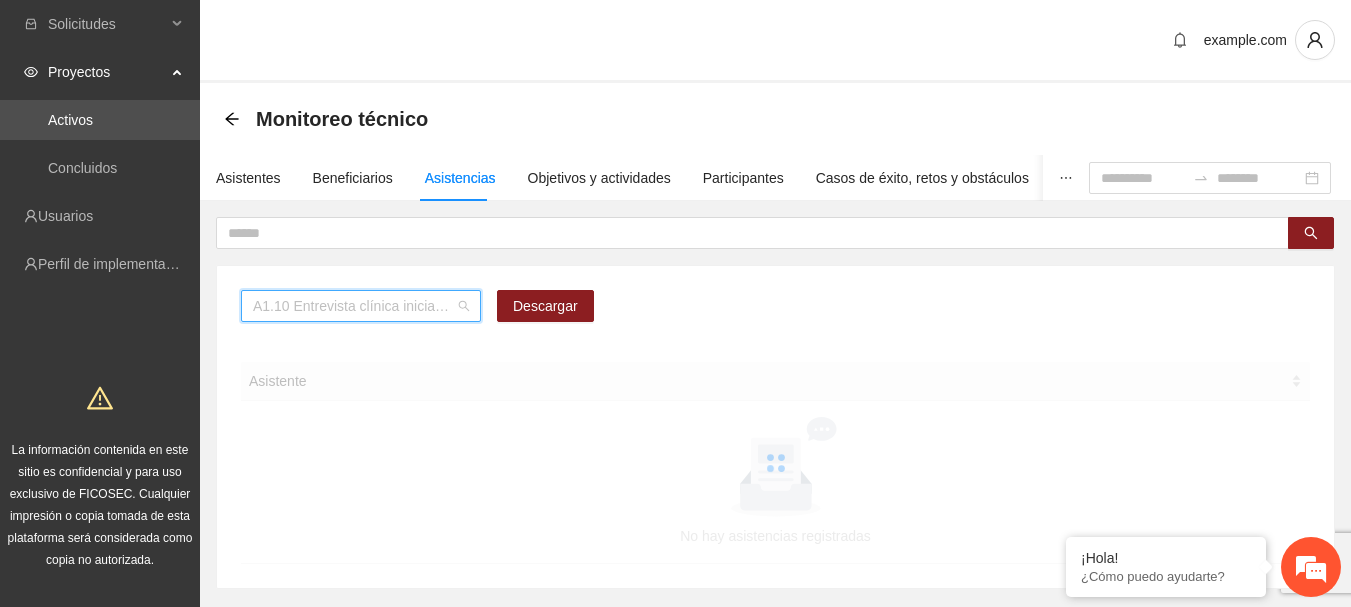 click on "A1.13 Aplicación de Evaluaciones Post a Adolescentes" at bounding box center (-758, -673) 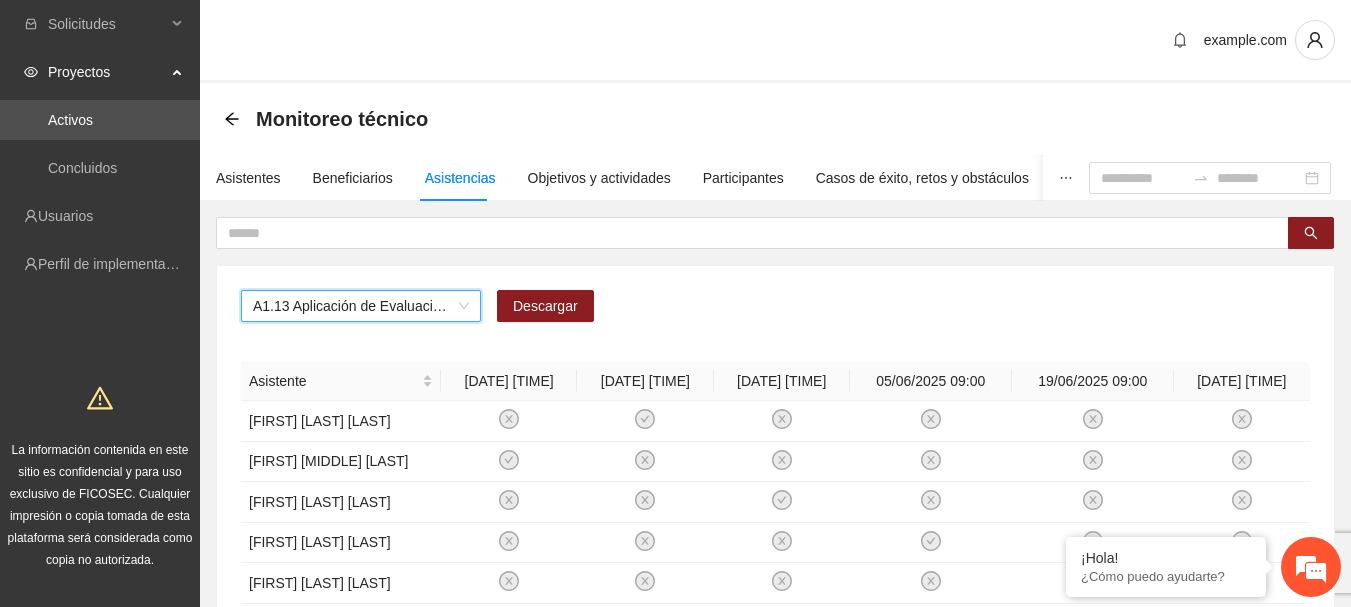 click on "A1.13 Aplicación de Evaluaciones Post a Adolescentes" at bounding box center [361, 306] 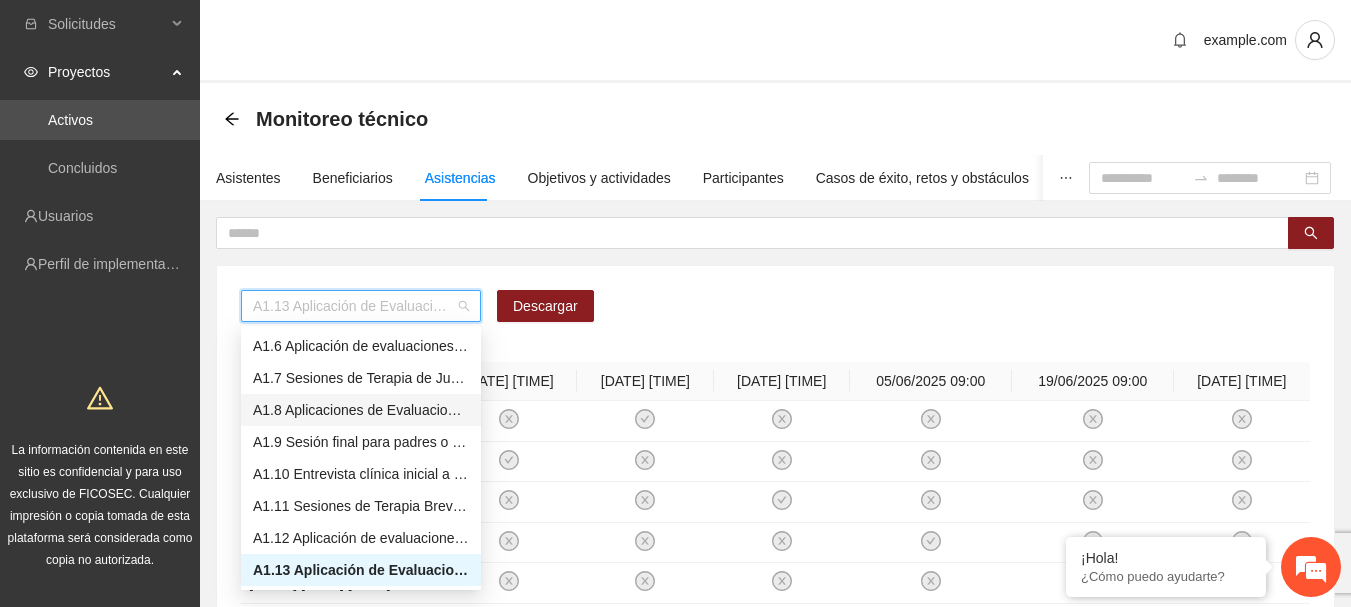 scroll, scrollTop: 260, scrollLeft: 0, axis: vertical 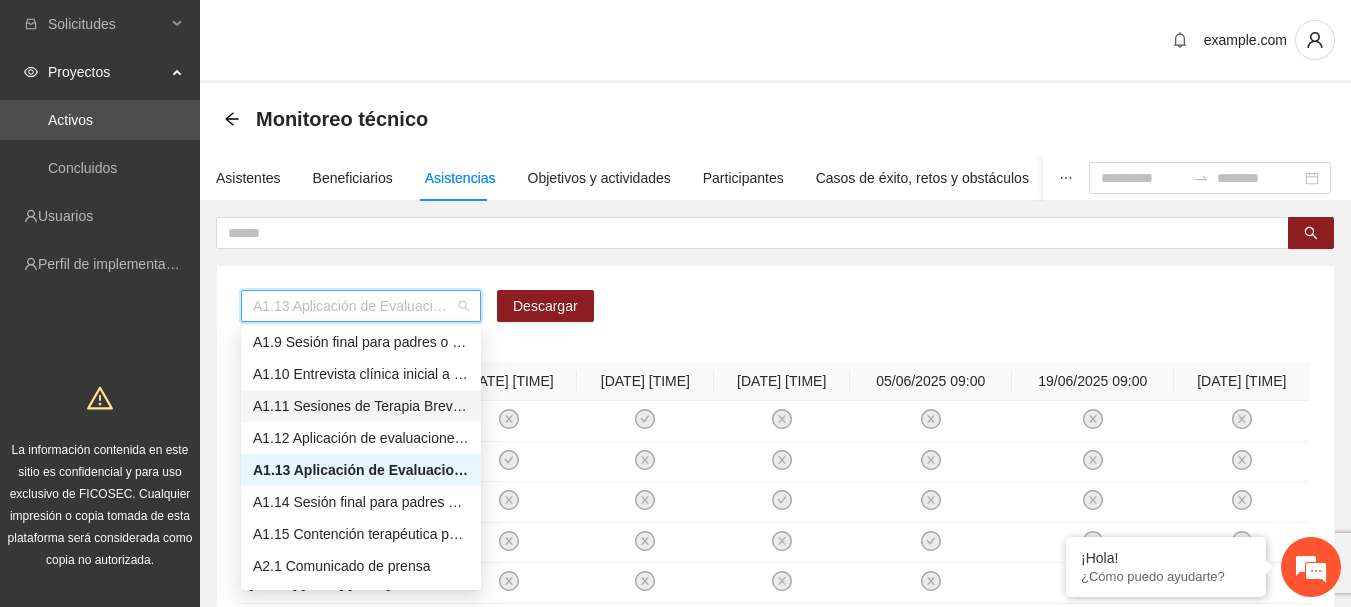 click on "A1.11 Sesiones de Terapia Breve Centrada en Soluciones para Adolescentes" at bounding box center (361, 406) 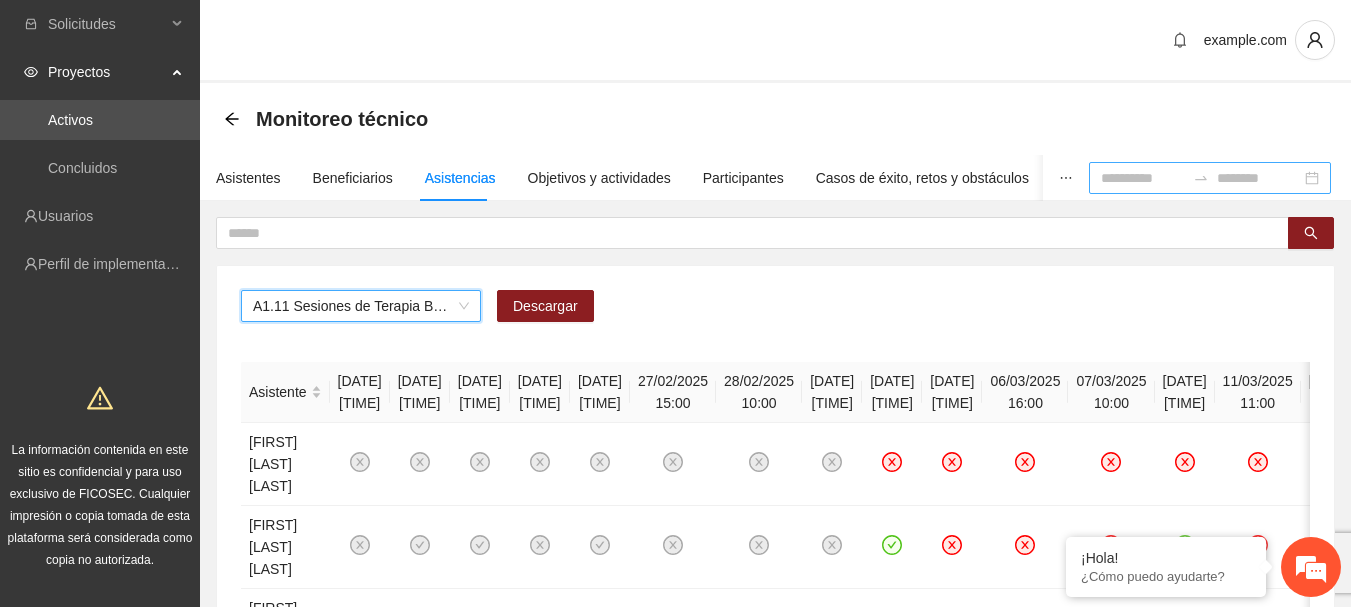 click at bounding box center (1259, 178) 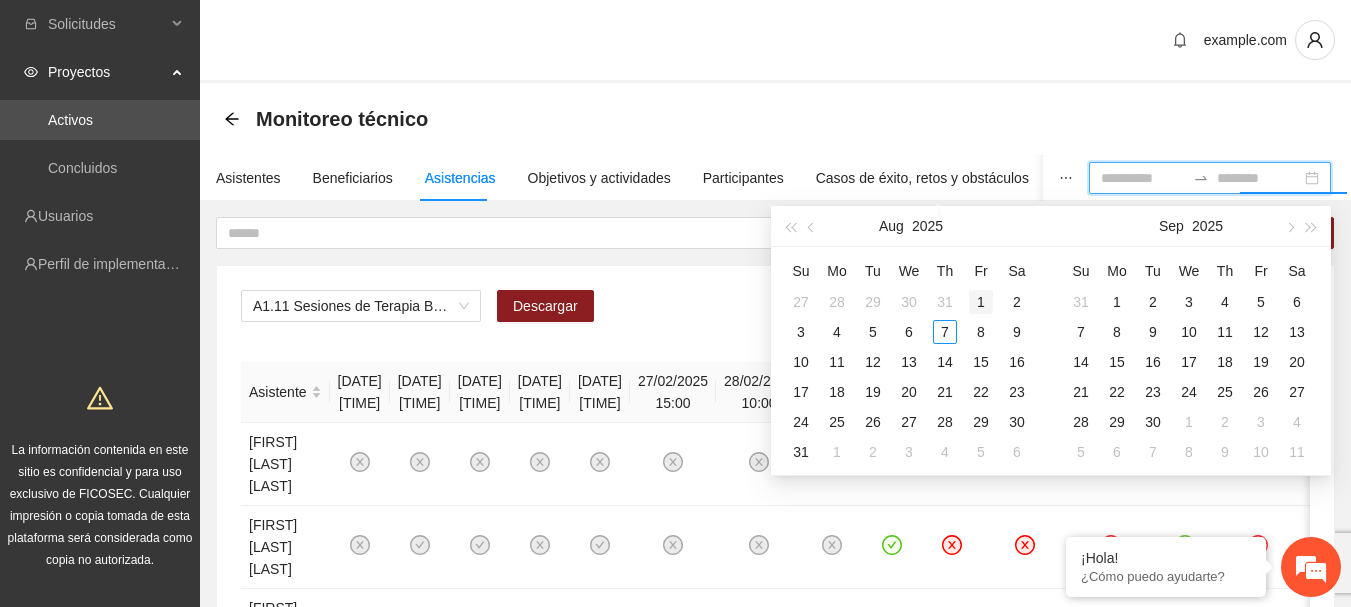 type on "**********" 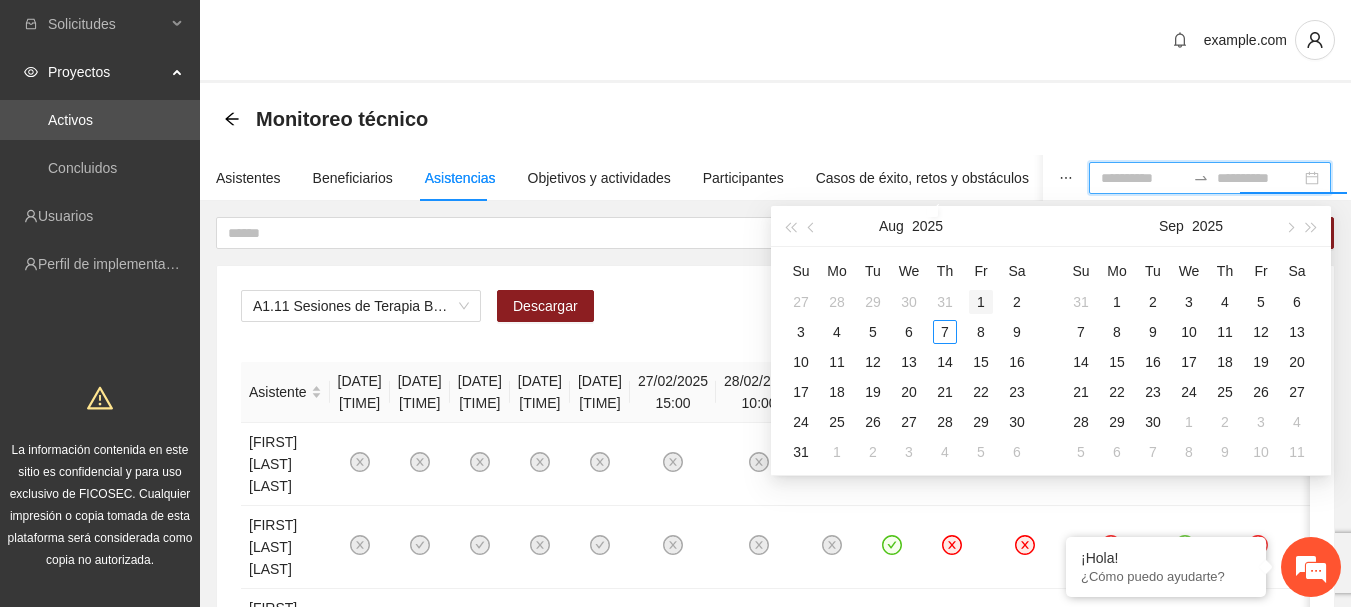 click on "1" at bounding box center [981, 302] 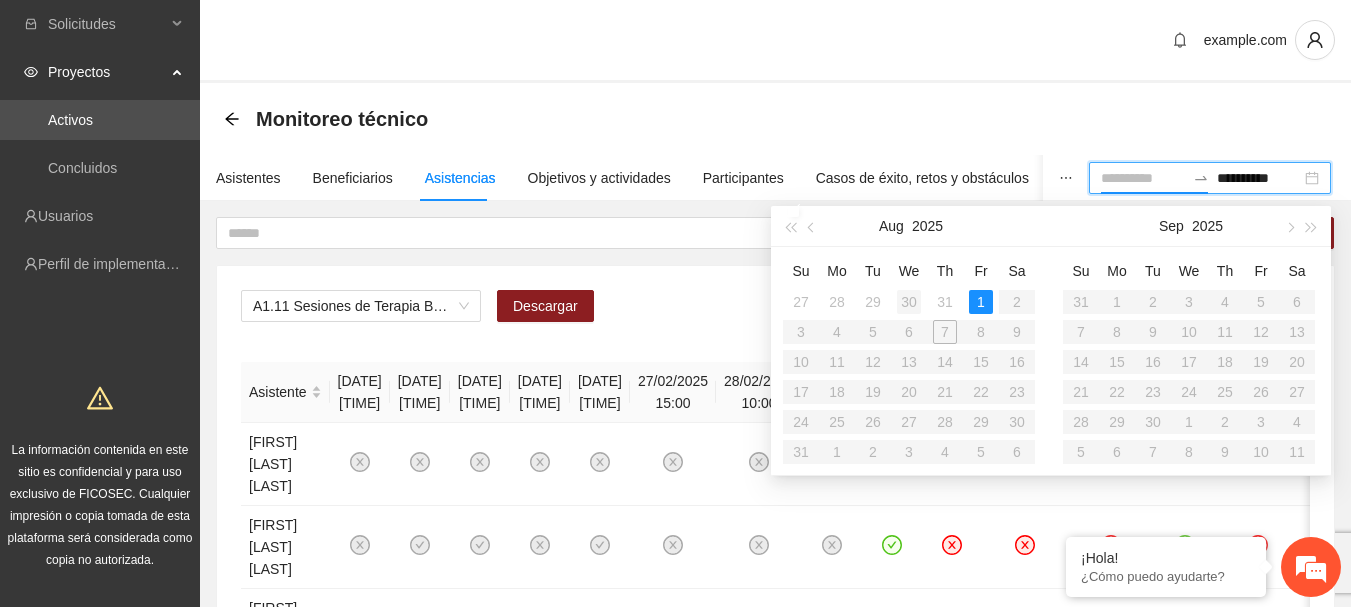 type on "**********" 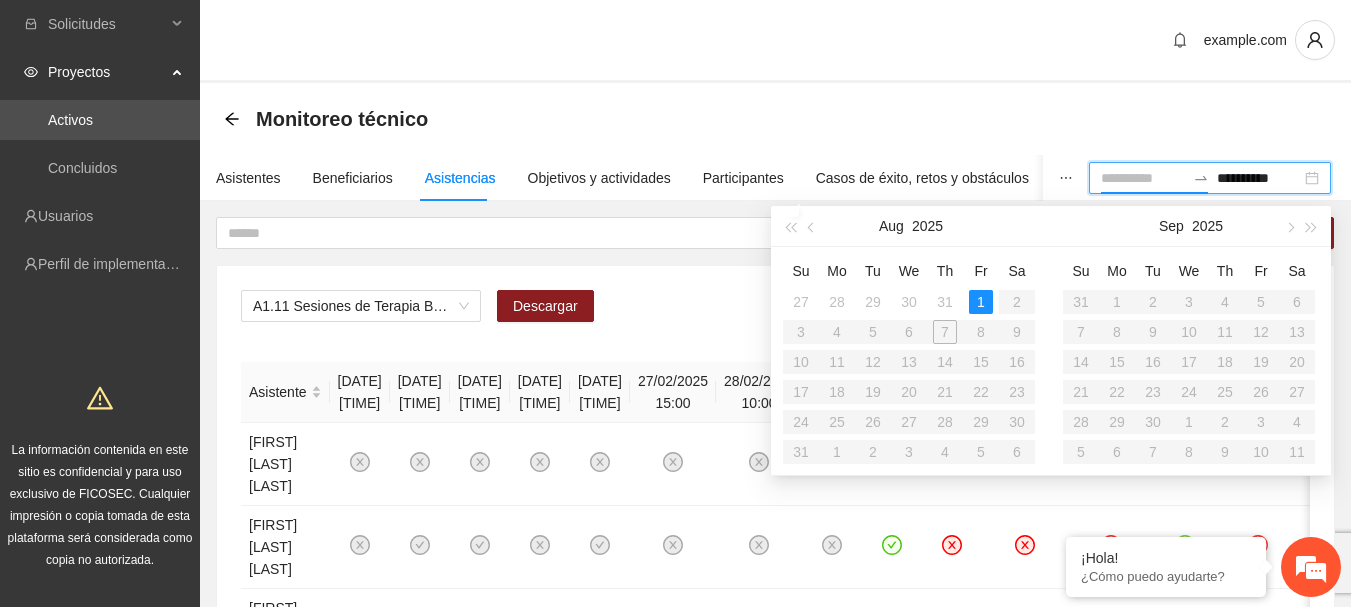 type 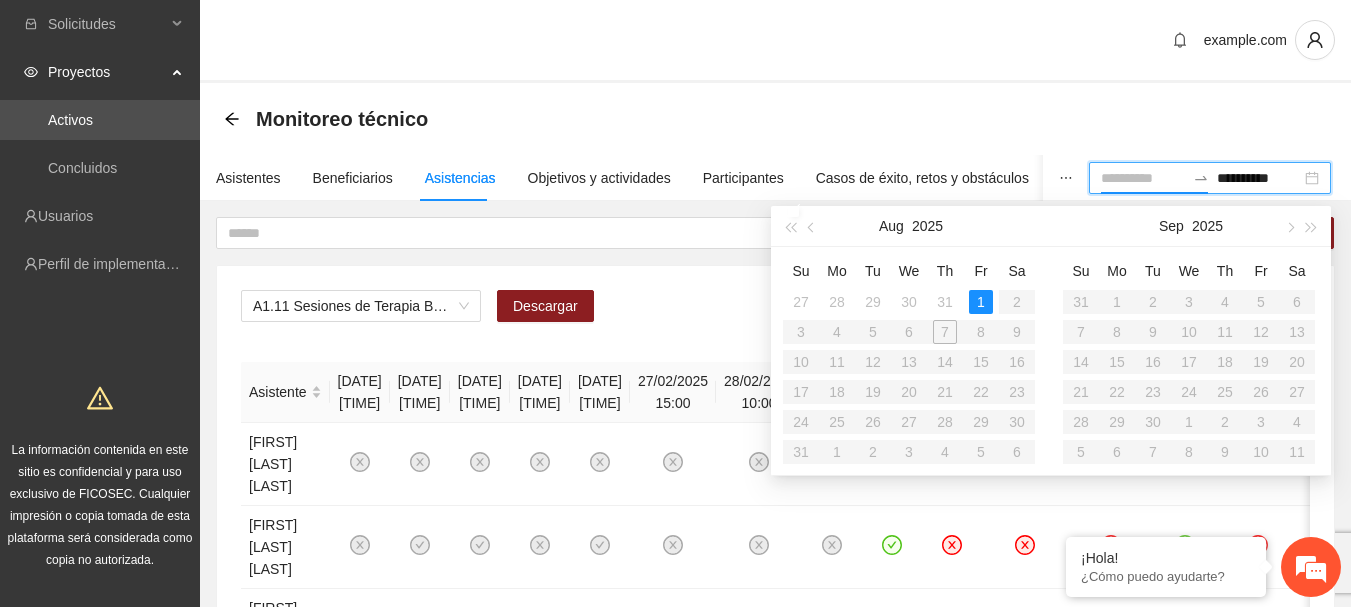 click on "Su Mo Tu We Th Fr Sa 27 28 29 30 31 1 2 3 4 5 6 7 8 9 10 11 12 13 14 15 16 17 18 19 20 21 22 23 24 25 26 27 28 29 30 31 1 2 3 4 5 6" at bounding box center [909, 361] 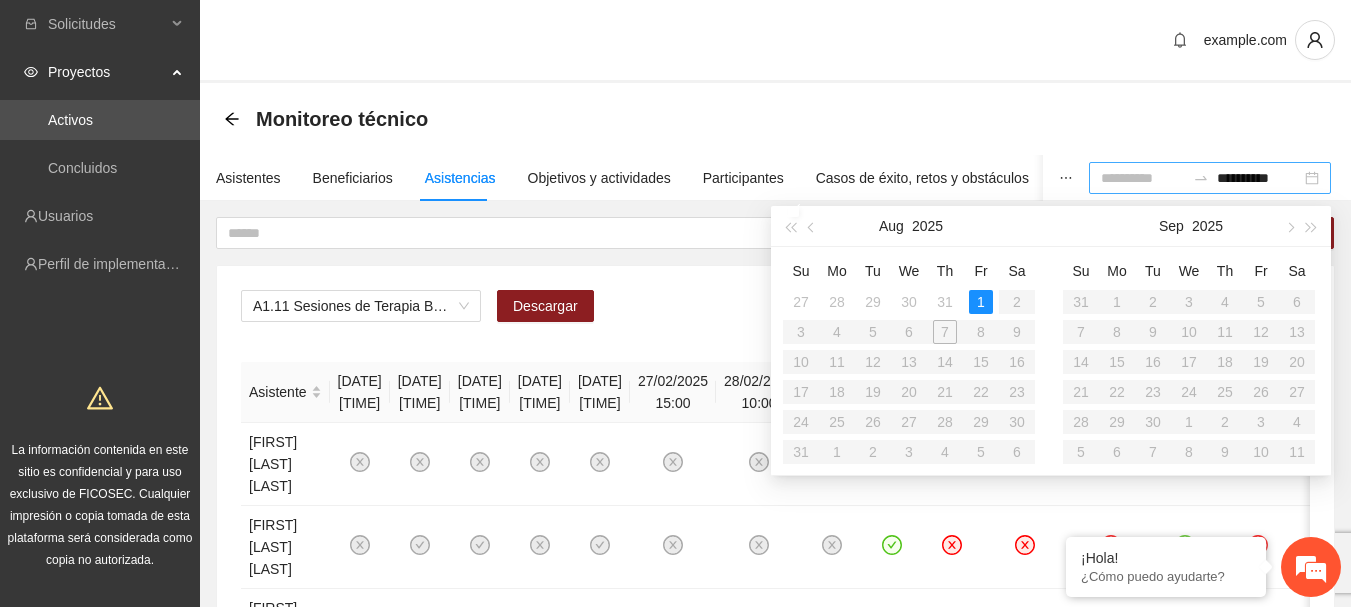 type 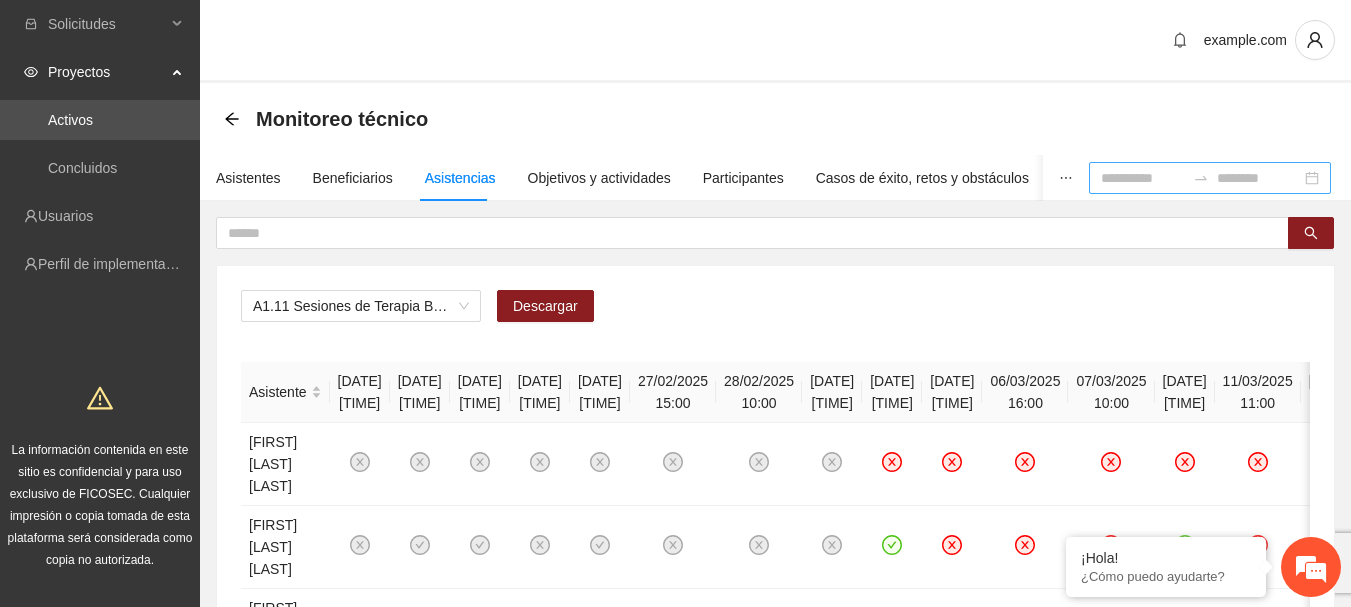 click at bounding box center [1143, 178] 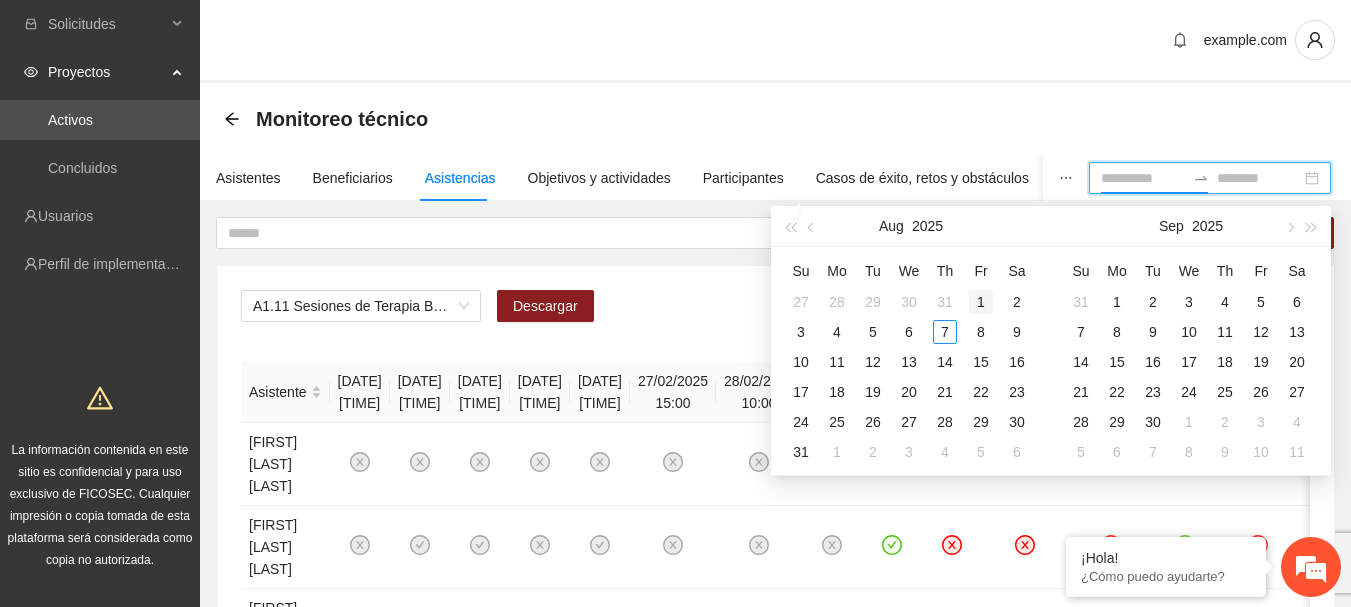 type on "**********" 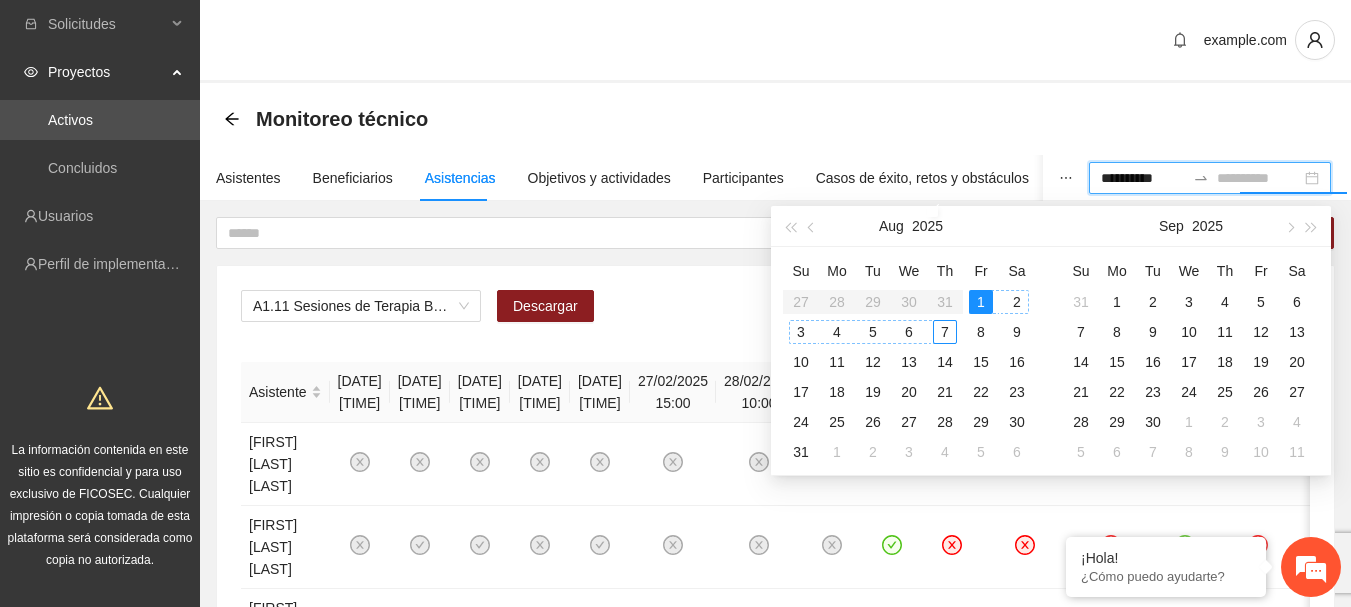 type on "**********" 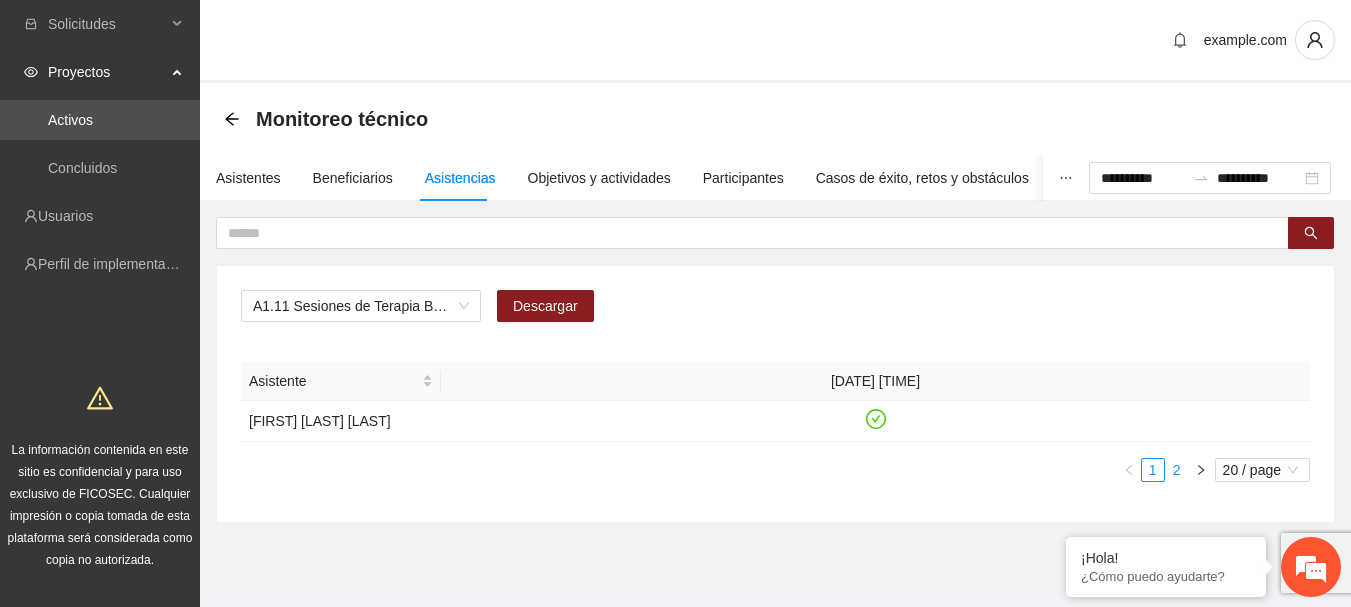 click on "2" at bounding box center [1177, 470] 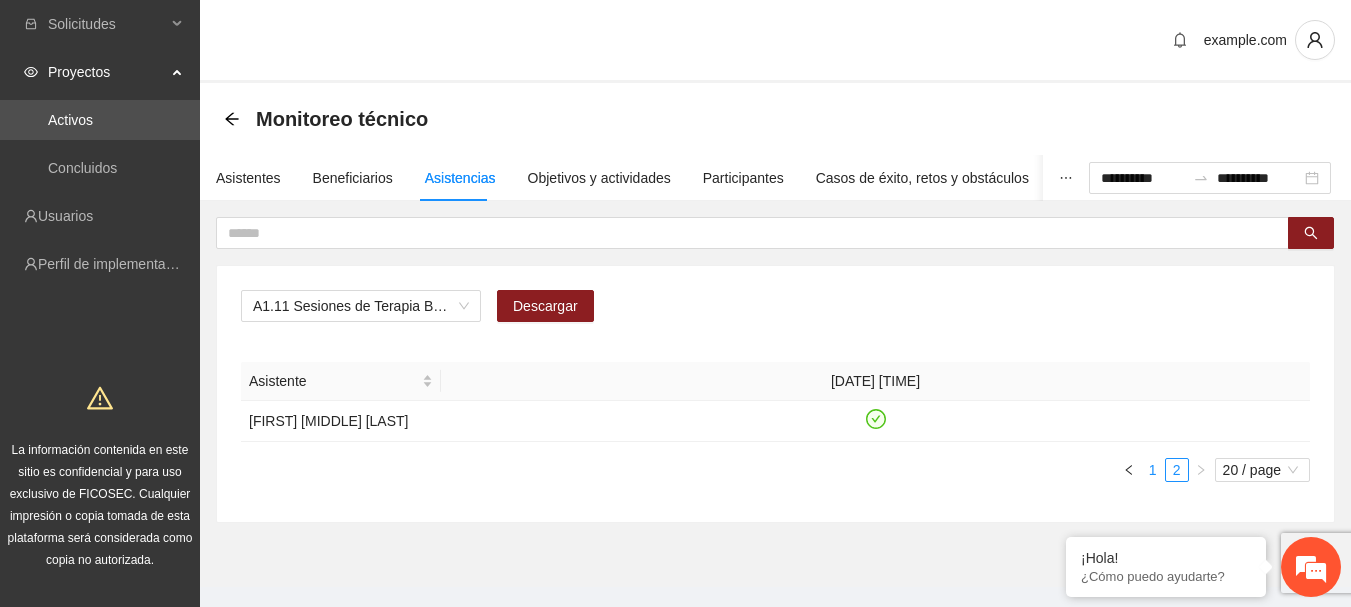 click on "1" at bounding box center (1153, 470) 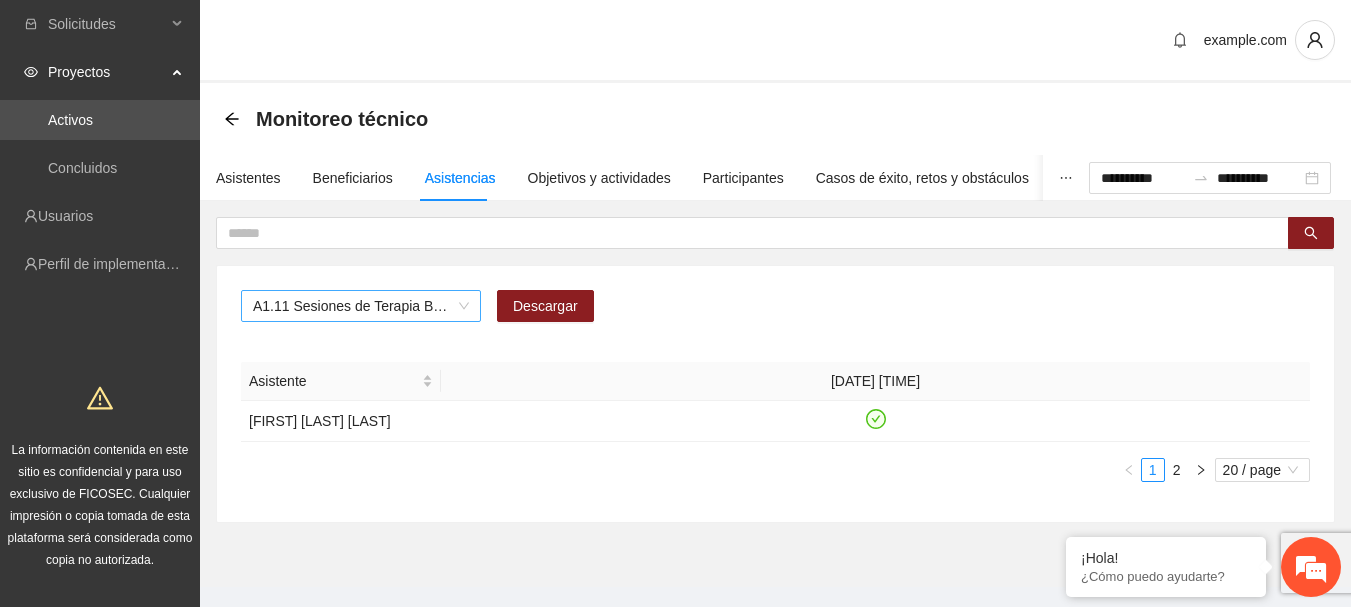 click on "A1.11 Sesiones de Terapia Breve Centrada en Soluciones para Adolescentes" at bounding box center (361, 306) 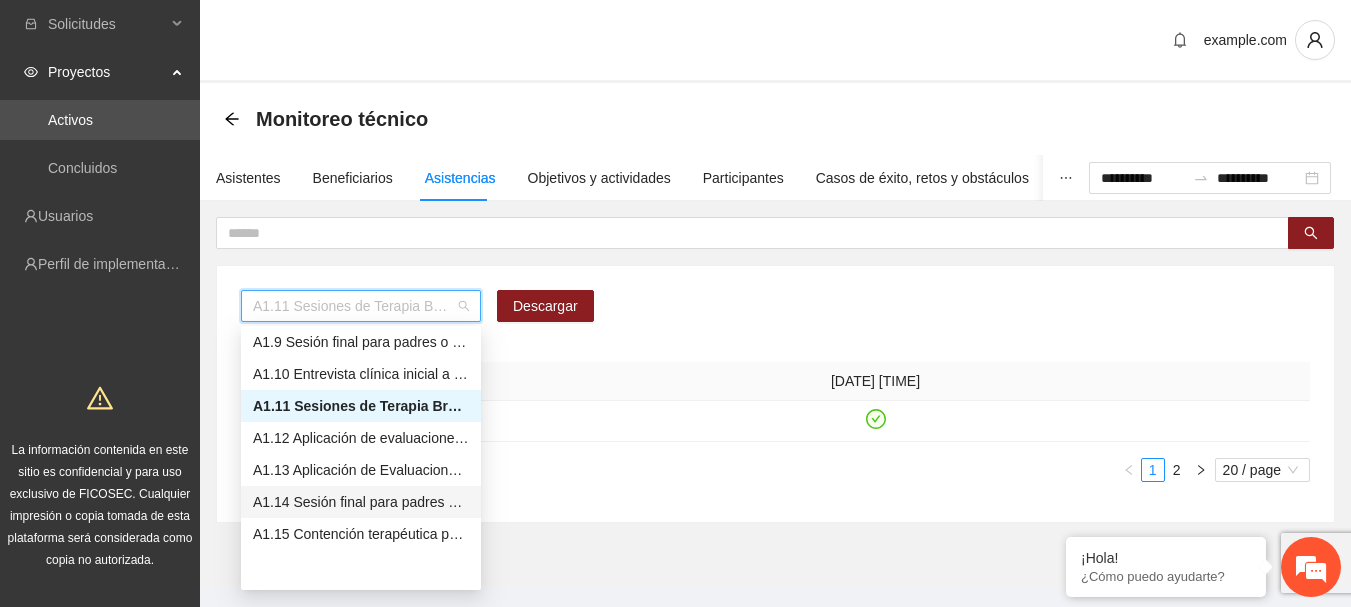 scroll, scrollTop: 160, scrollLeft: 0, axis: vertical 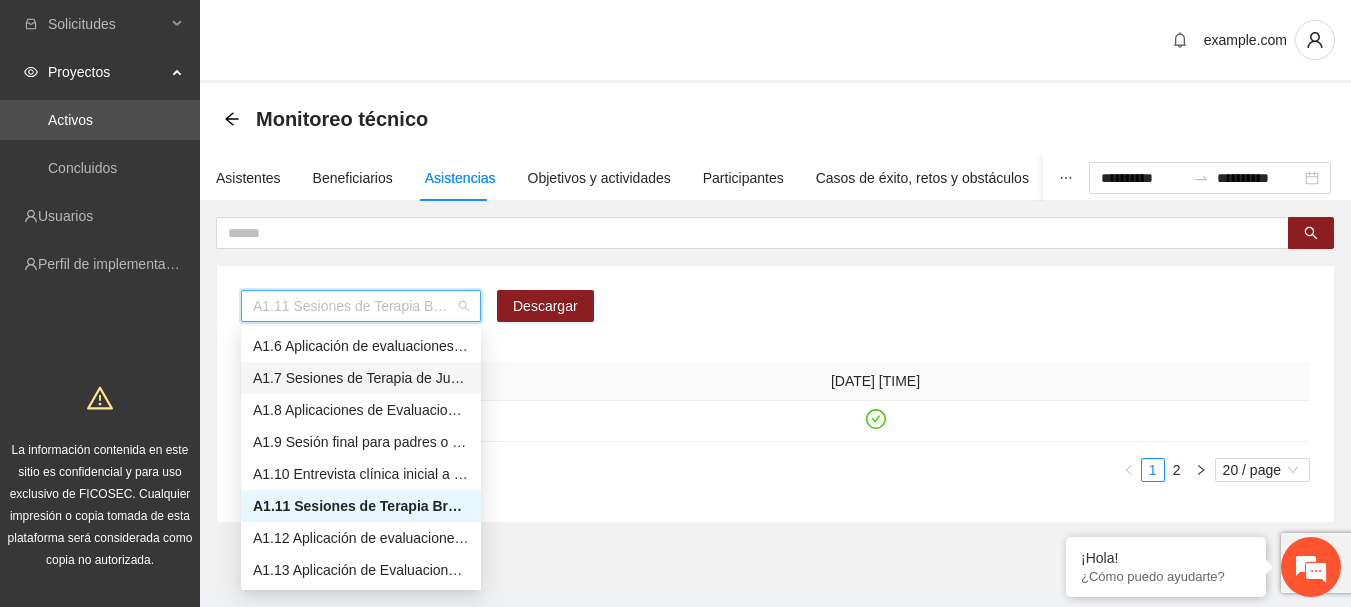 click on "A1.7 Sesiones de Terapia de Juego para niños y niñas" at bounding box center [361, 378] 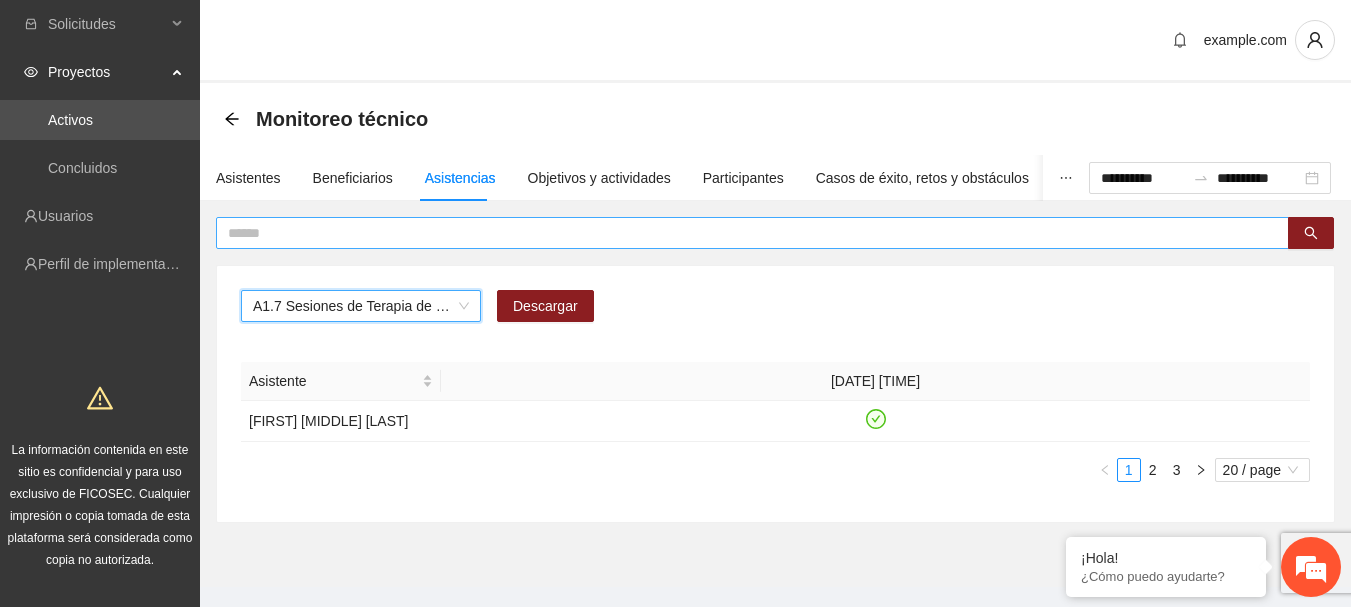 click at bounding box center (744, 233) 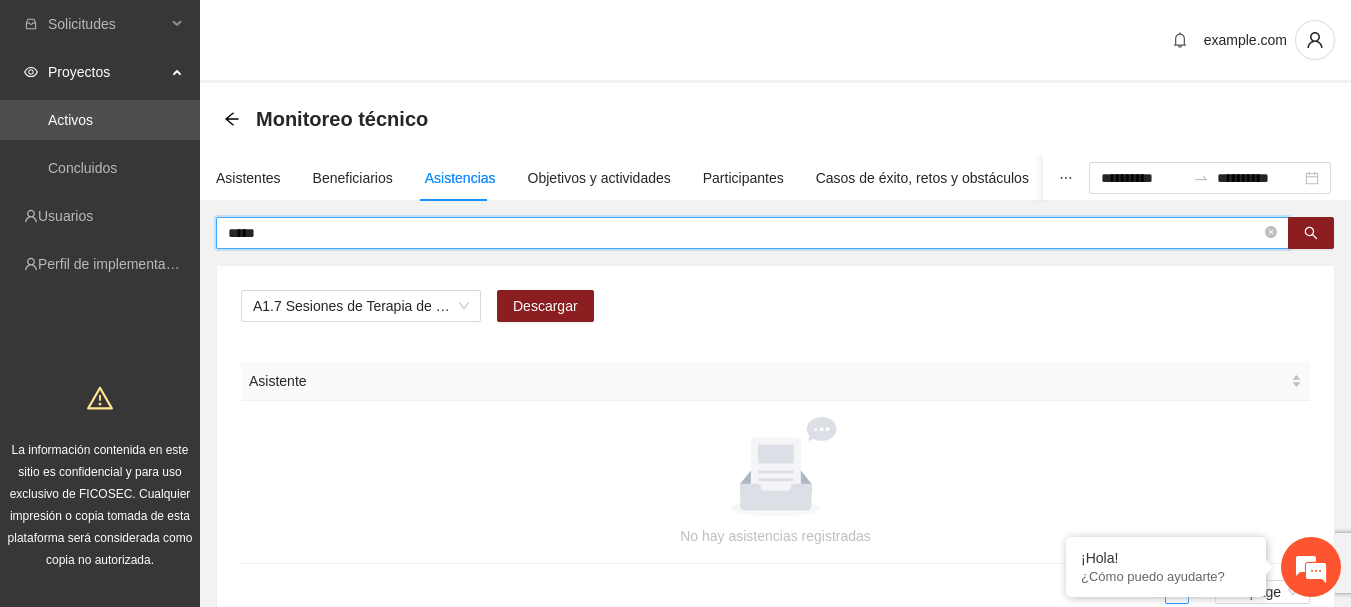 type on "*****" 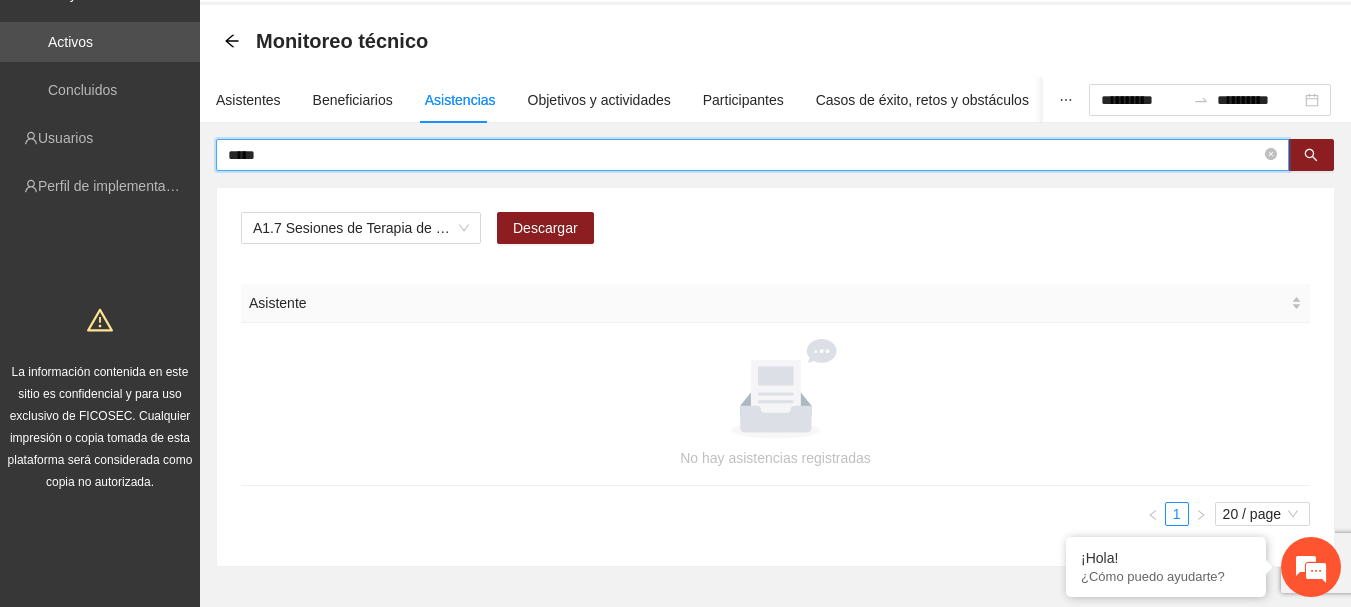 scroll, scrollTop: 0, scrollLeft: 0, axis: both 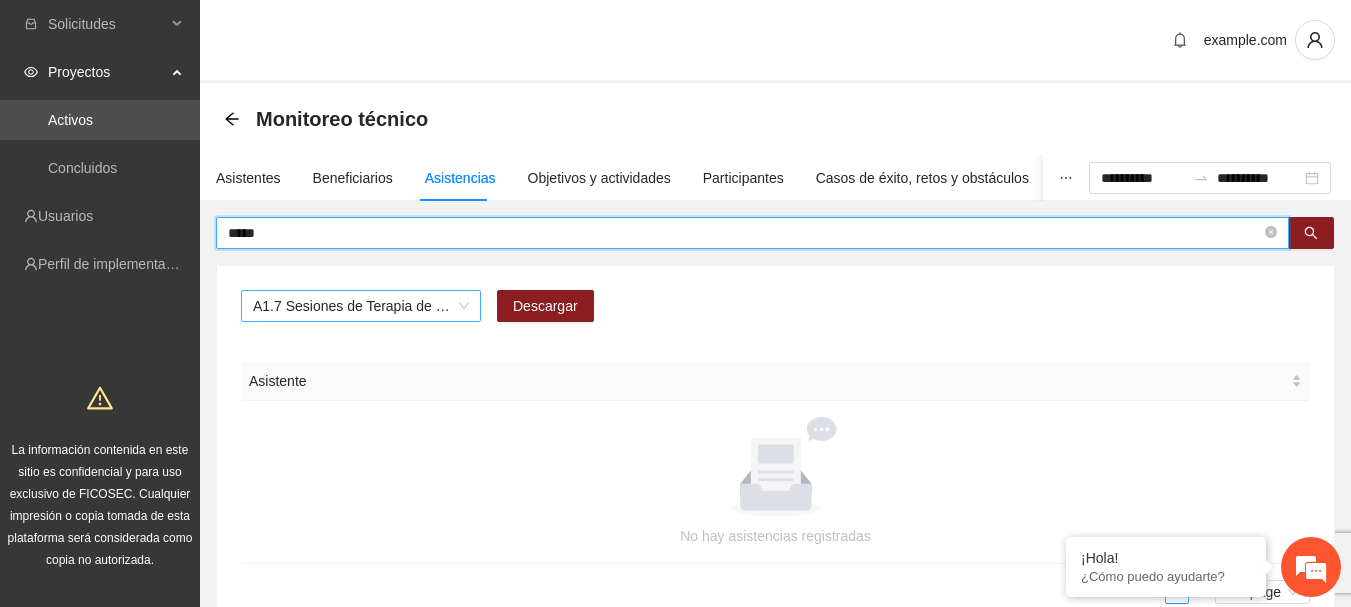 click on "A1.7 Sesiones de Terapia de Juego para niños y niñas" at bounding box center [361, 306] 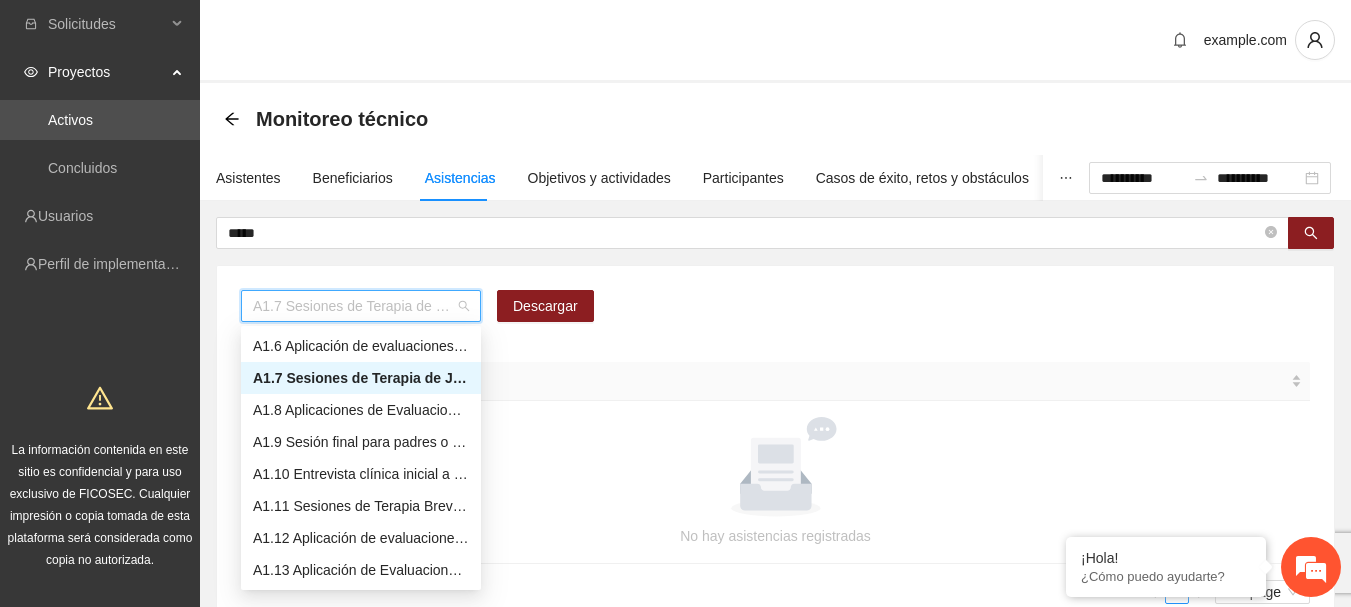 click on "A1.7 Sesiones de Terapia de Juego para niños y niñas" at bounding box center (361, 378) 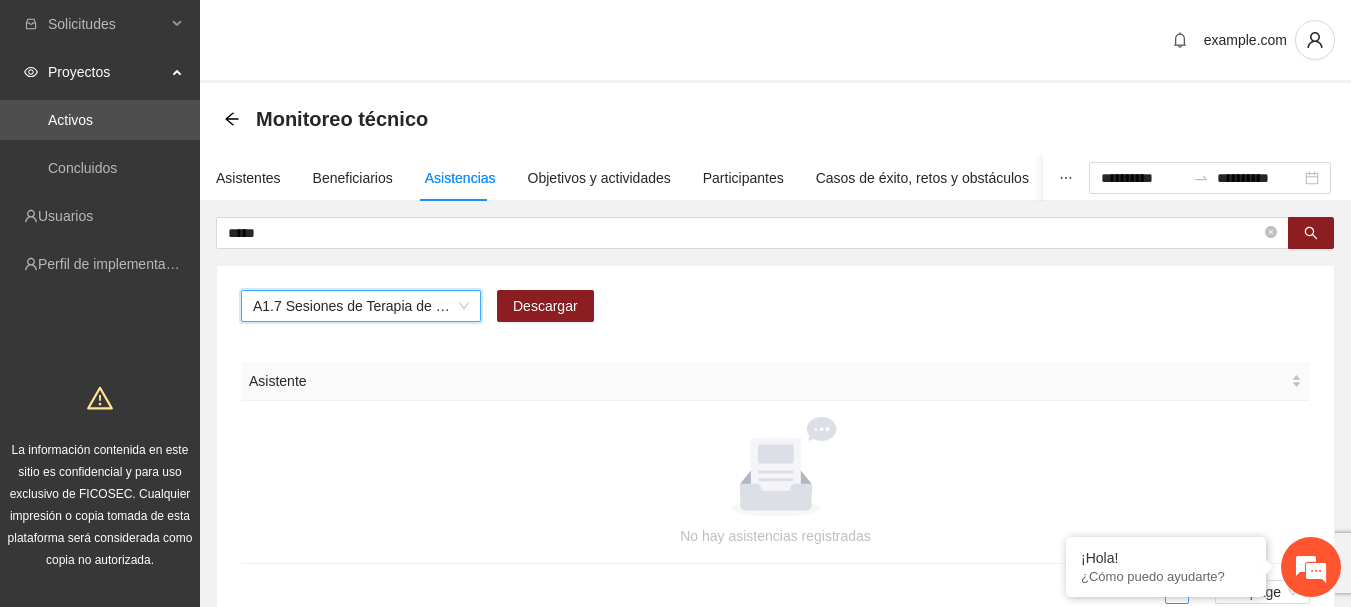 type 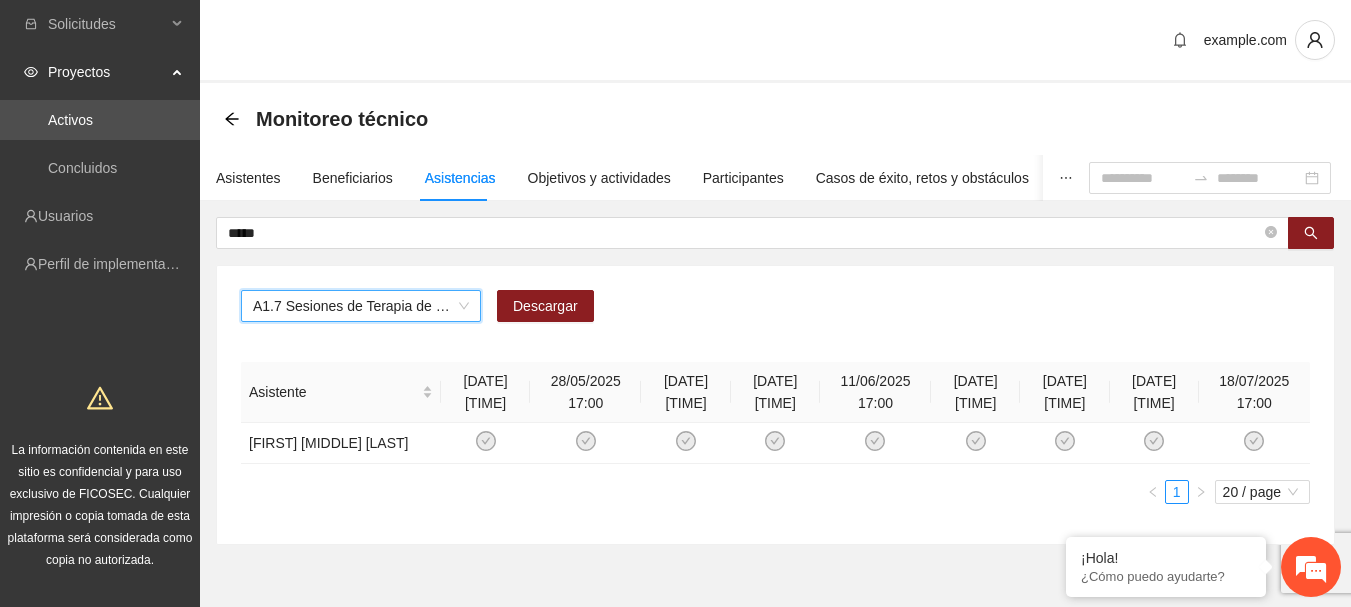 scroll, scrollTop: 78, scrollLeft: 0, axis: vertical 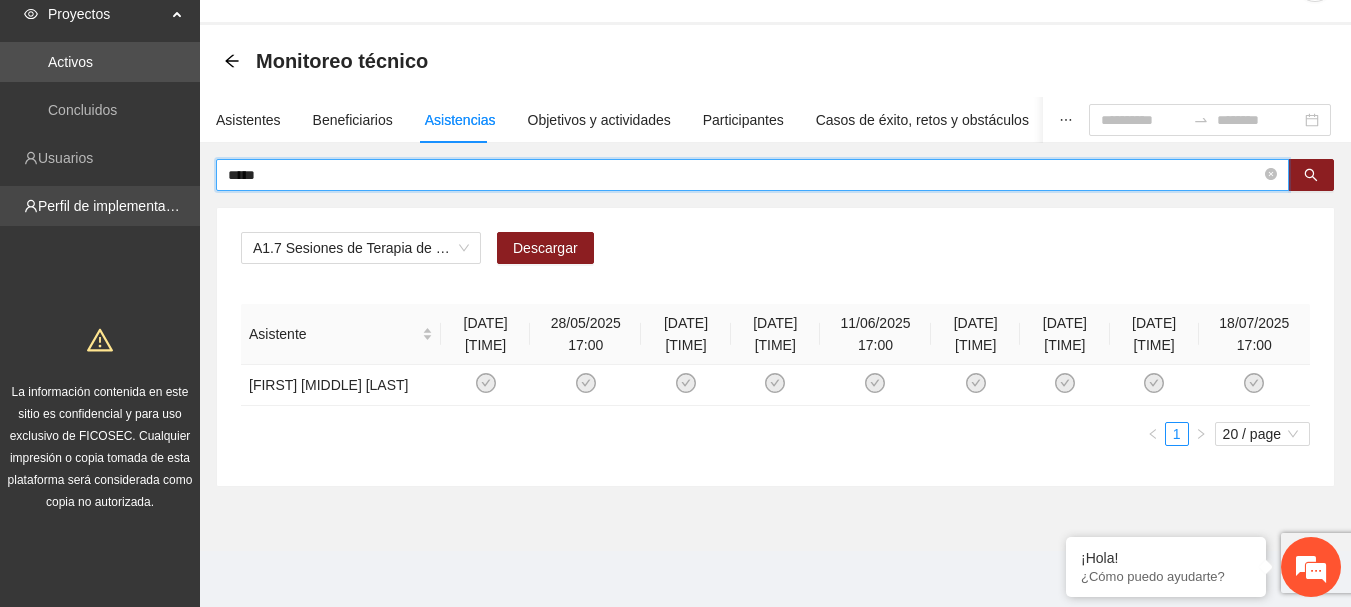 drag, startPoint x: 285, startPoint y: 147, endPoint x: 102, endPoint y: 166, distance: 183.98369 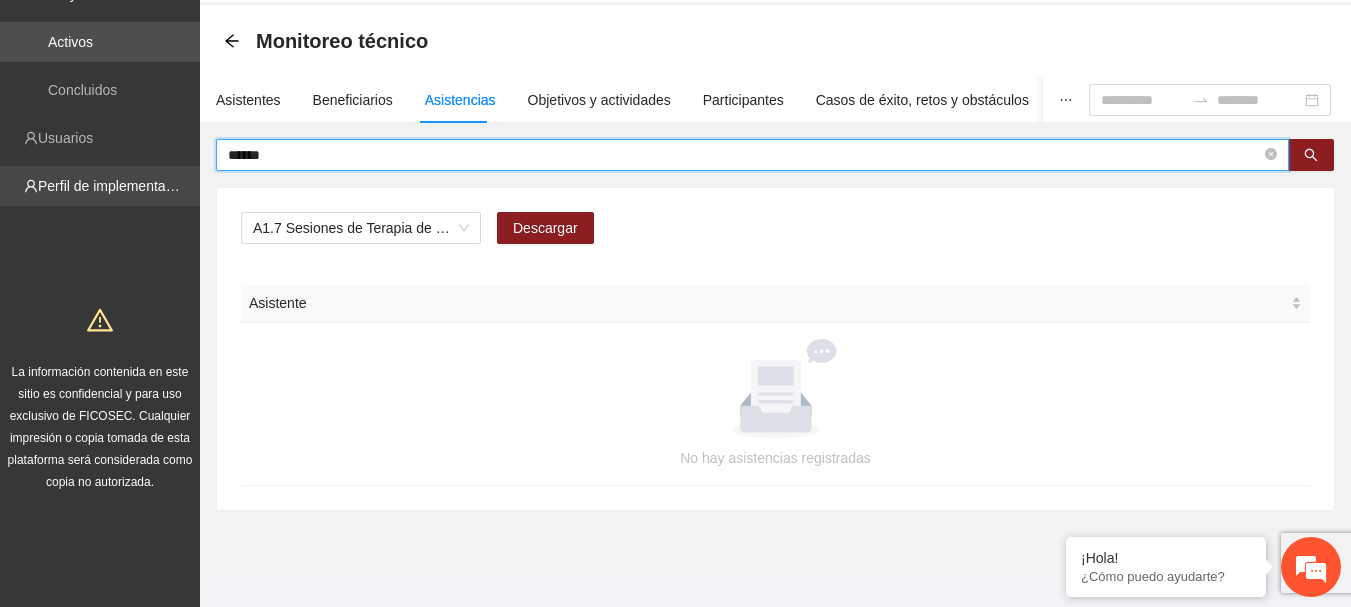 type on "******" 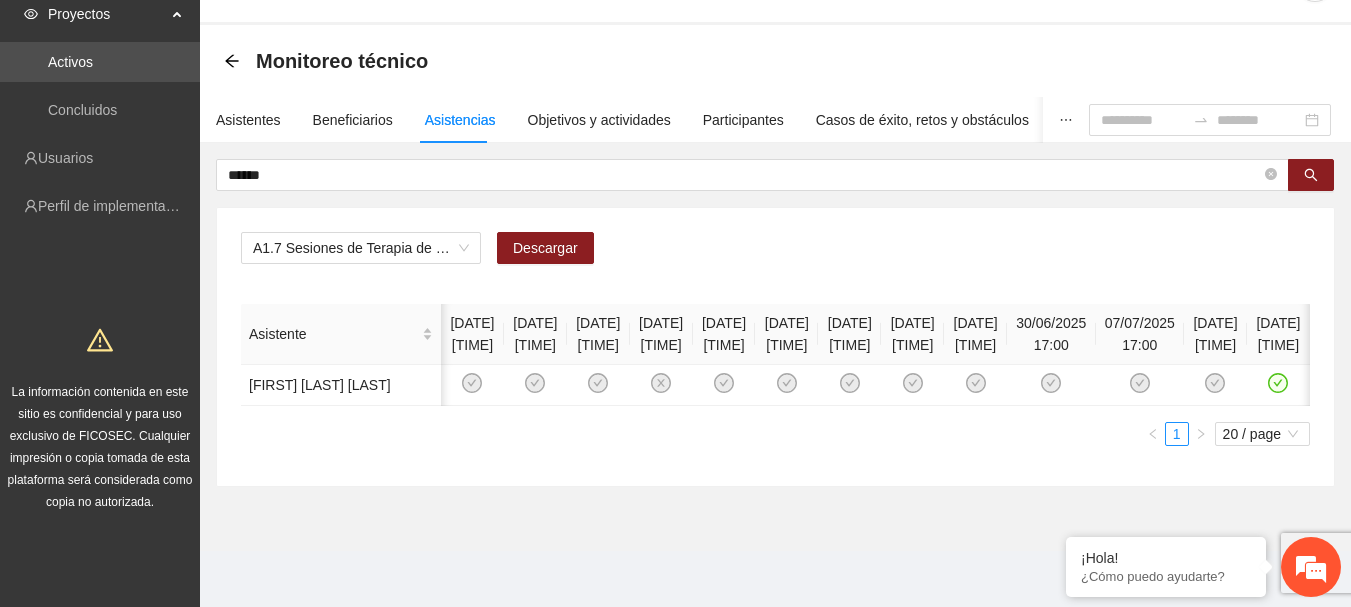 scroll, scrollTop: 0, scrollLeft: 186, axis: horizontal 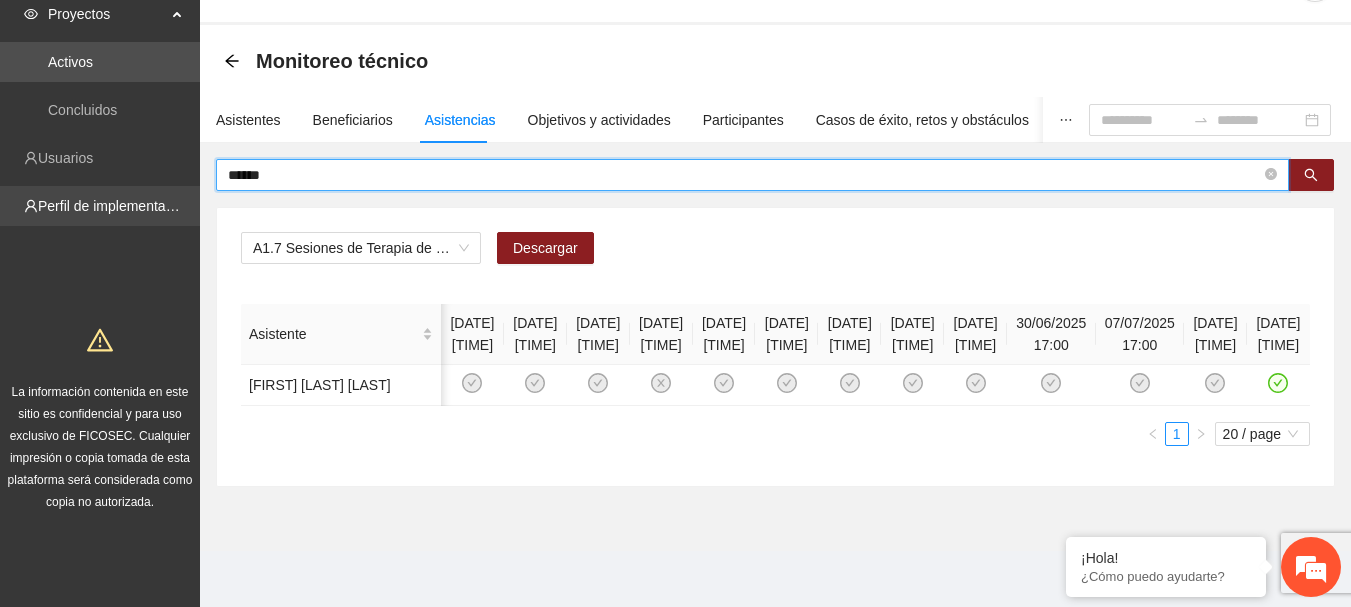 drag, startPoint x: 285, startPoint y: 152, endPoint x: 149, endPoint y: 175, distance: 137.93114 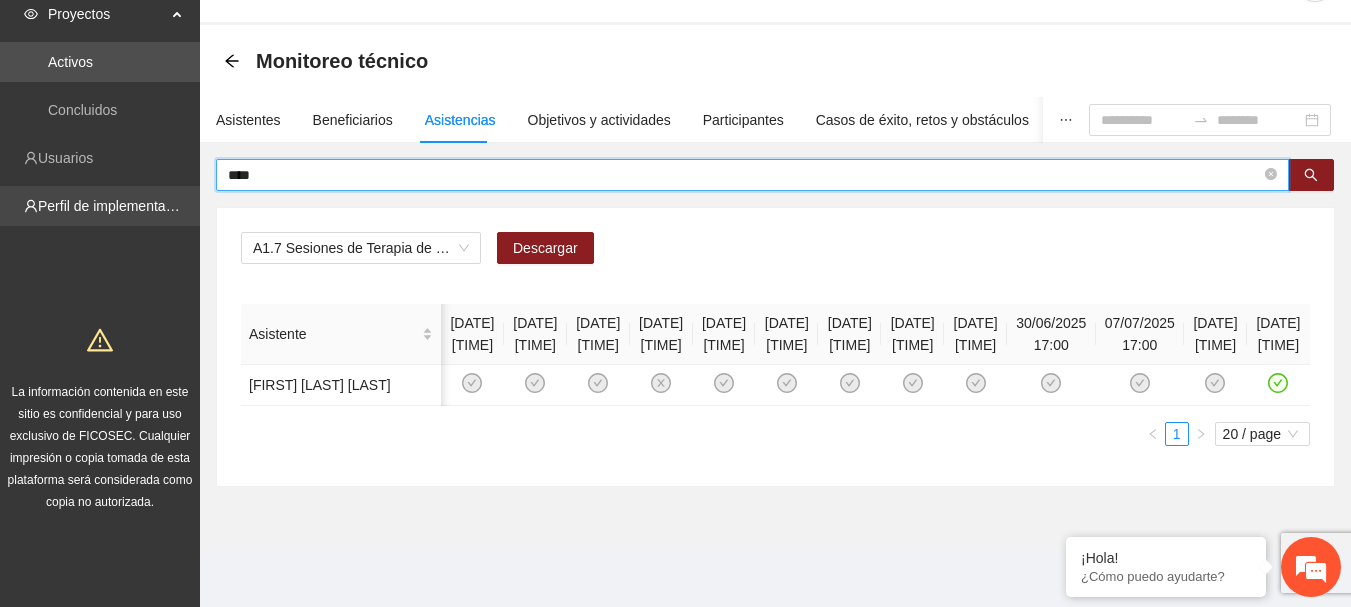 type on "****" 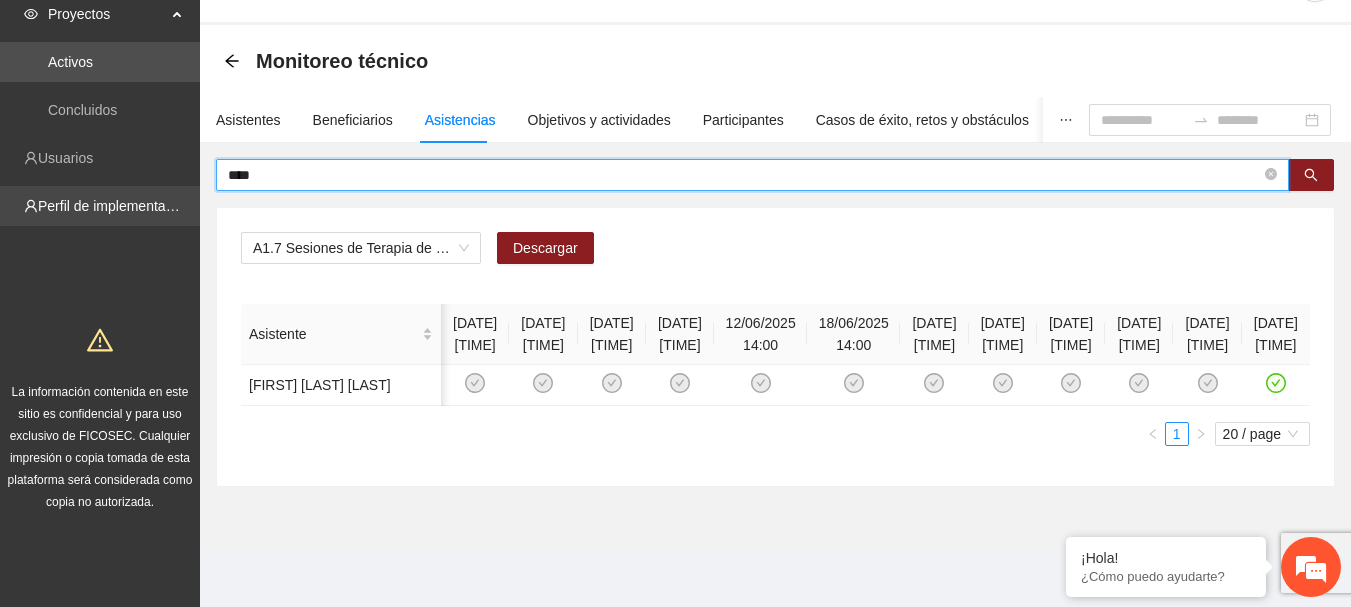 scroll, scrollTop: 0, scrollLeft: 96, axis: horizontal 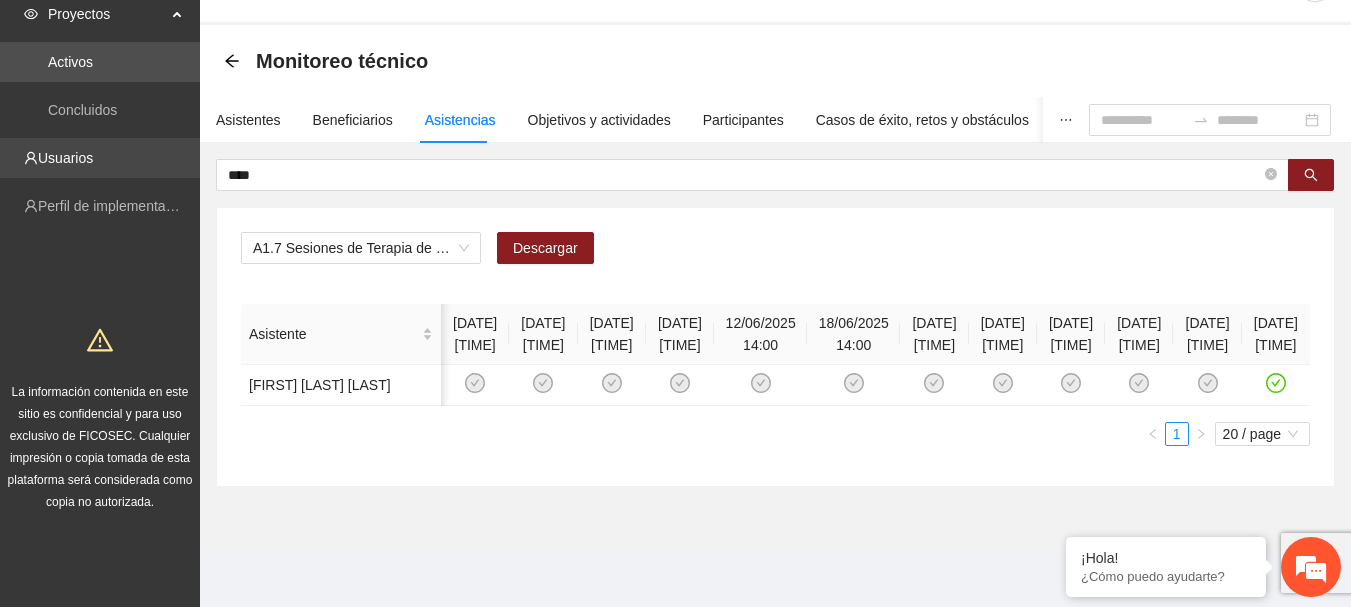 drag, startPoint x: 387, startPoint y: 151, endPoint x: 66, endPoint y: 135, distance: 321.3985 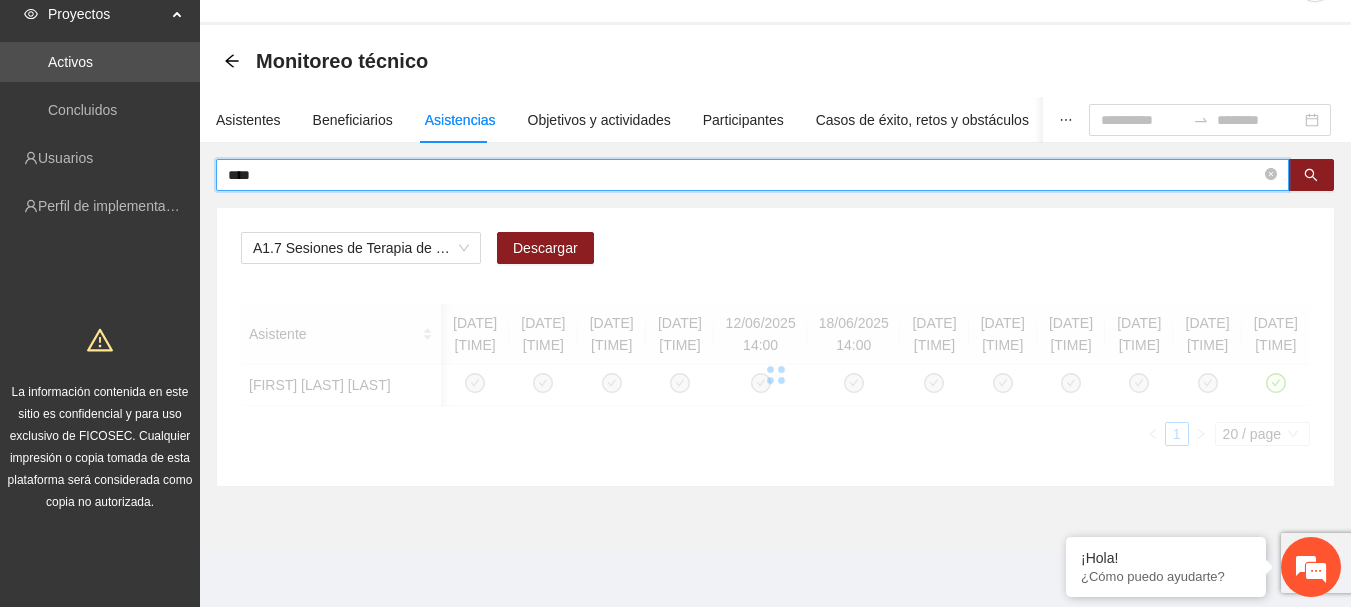 scroll, scrollTop: 0, scrollLeft: 0, axis: both 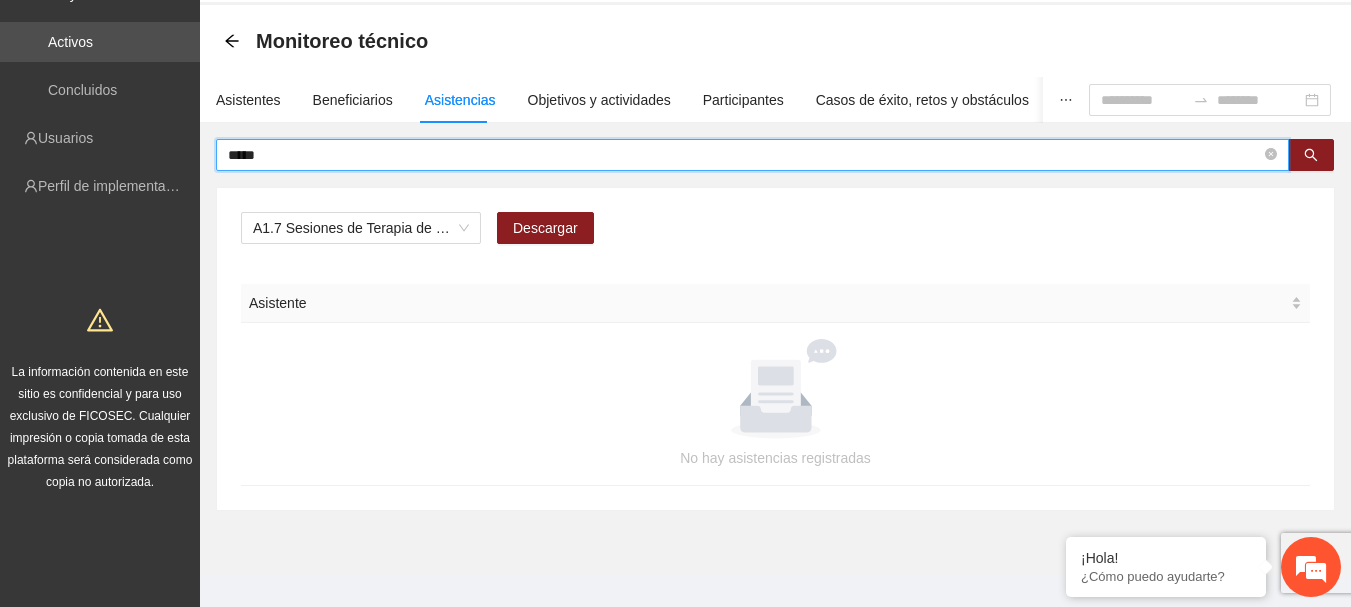 type on "*****" 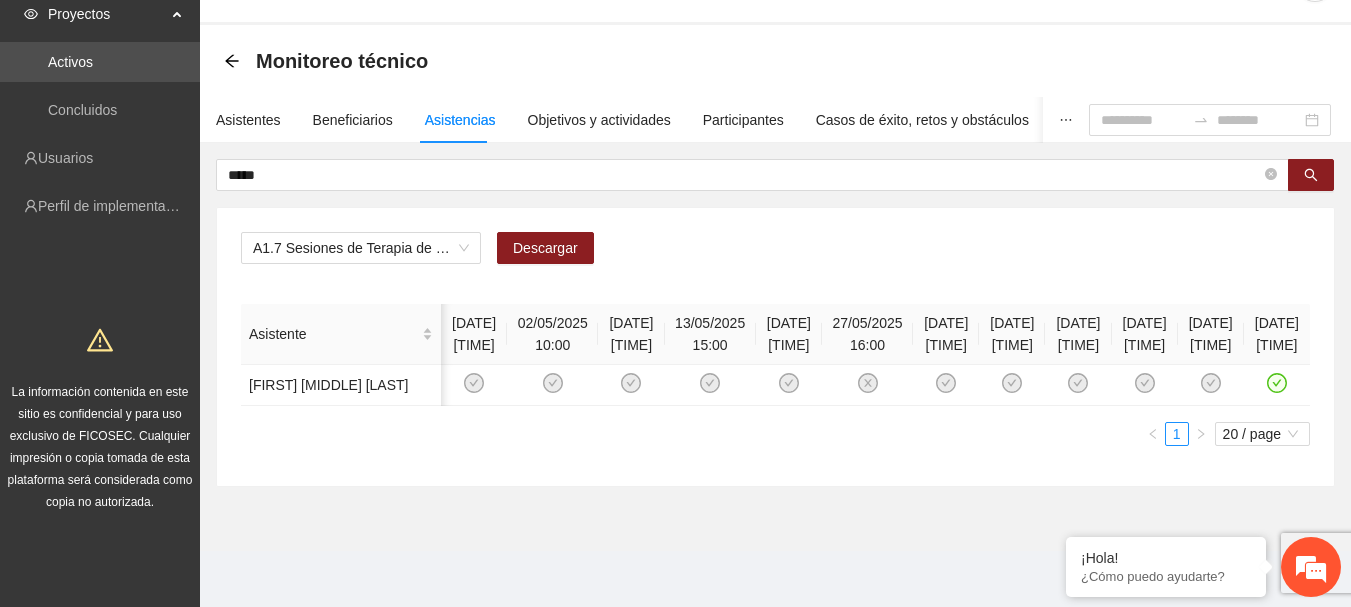 scroll, scrollTop: 0, scrollLeft: 96, axis: horizontal 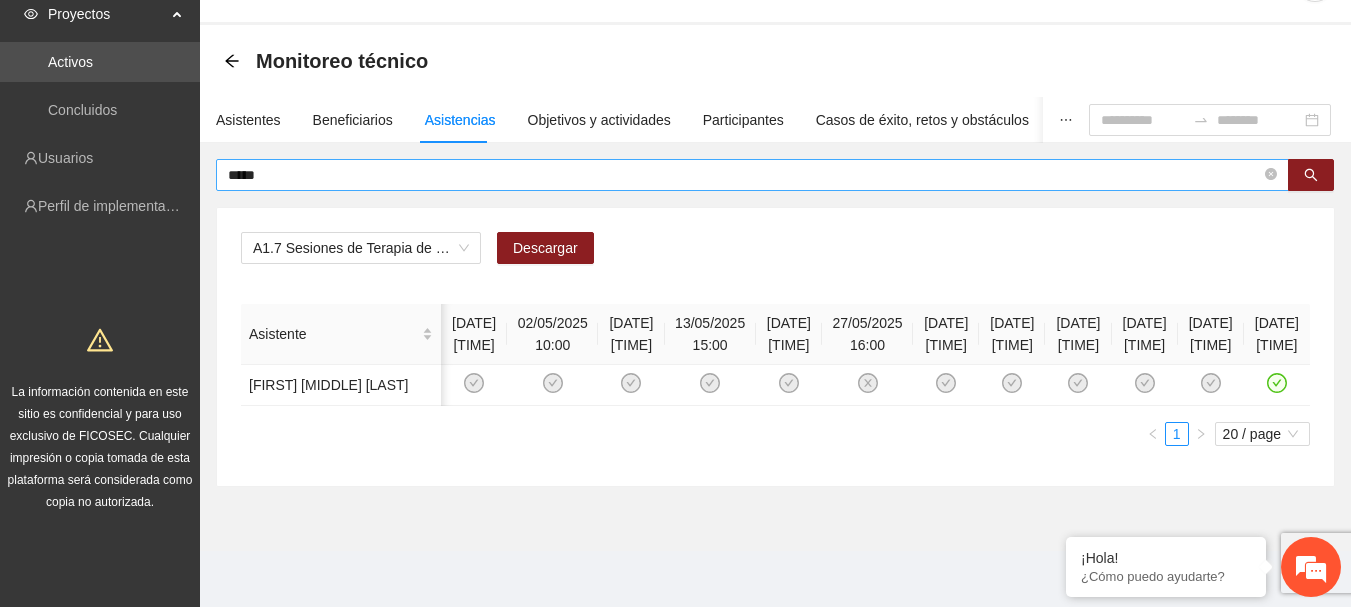 drag, startPoint x: 313, startPoint y: 142, endPoint x: 310, endPoint y: 155, distance: 13.341664 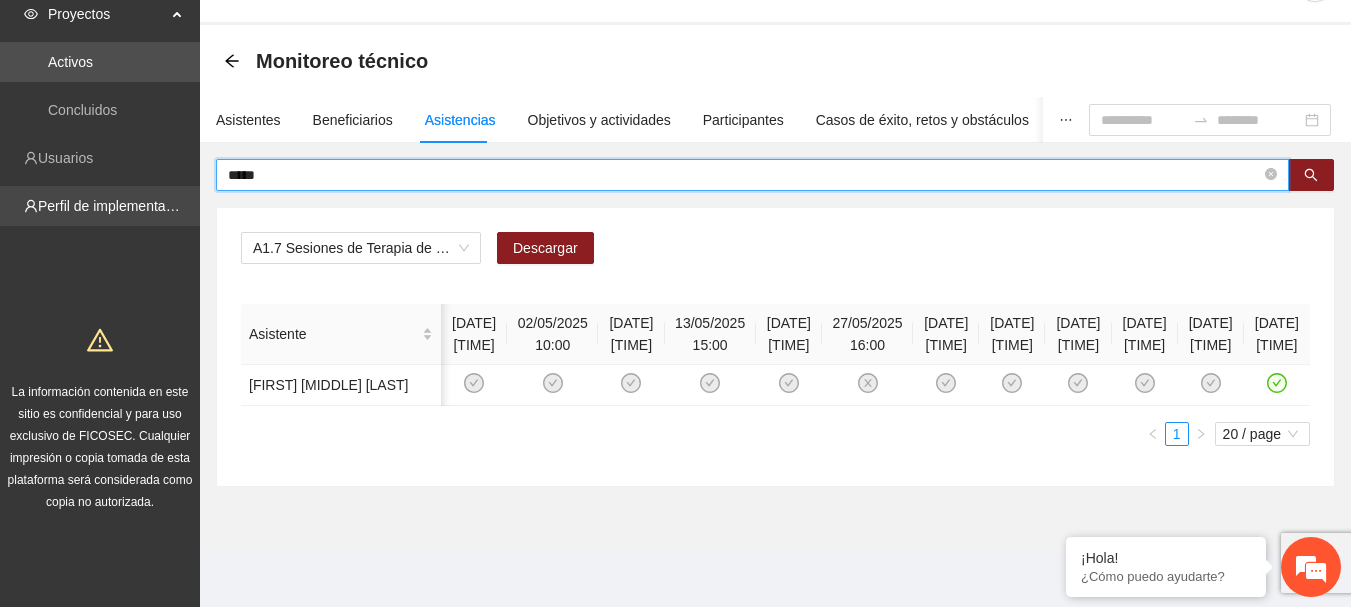 drag, startPoint x: 311, startPoint y: 155, endPoint x: 166, endPoint y: 178, distance: 146.8128 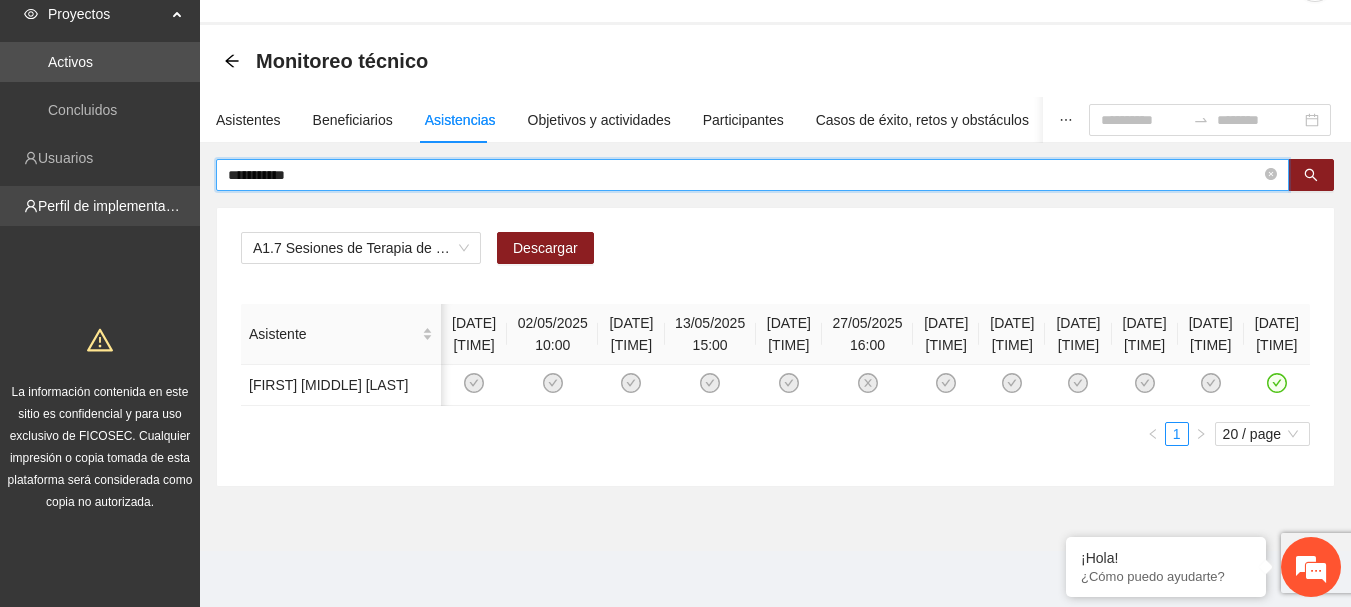 type on "**********" 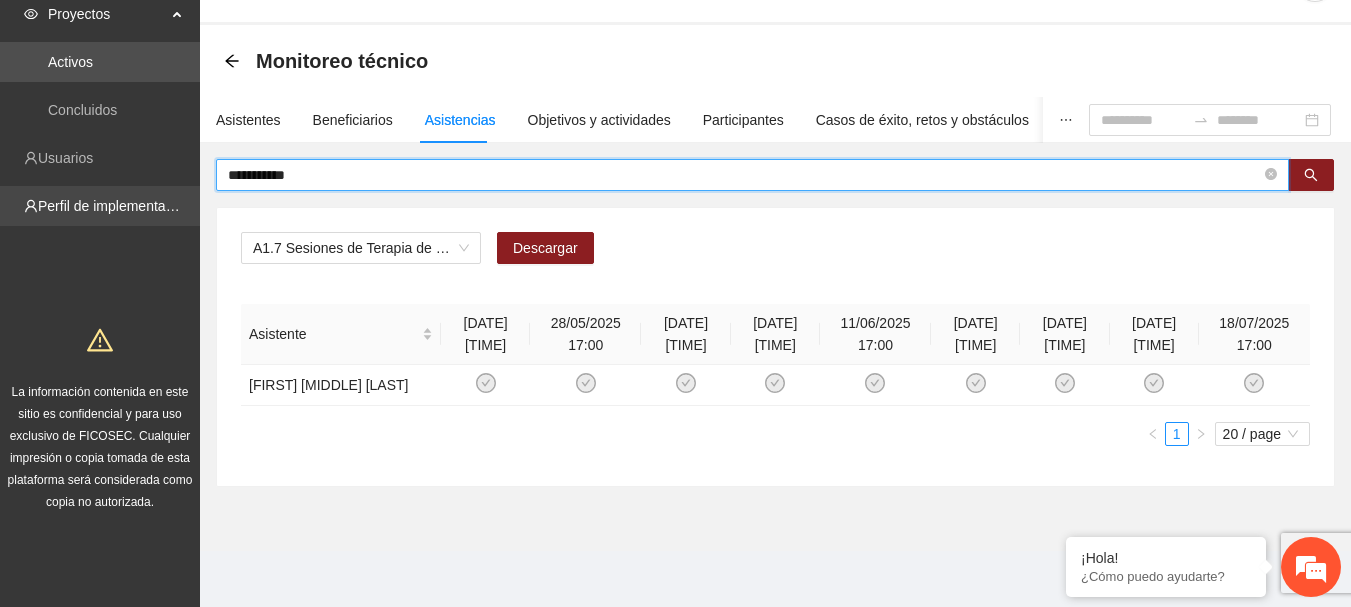scroll, scrollTop: 0, scrollLeft: 0, axis: both 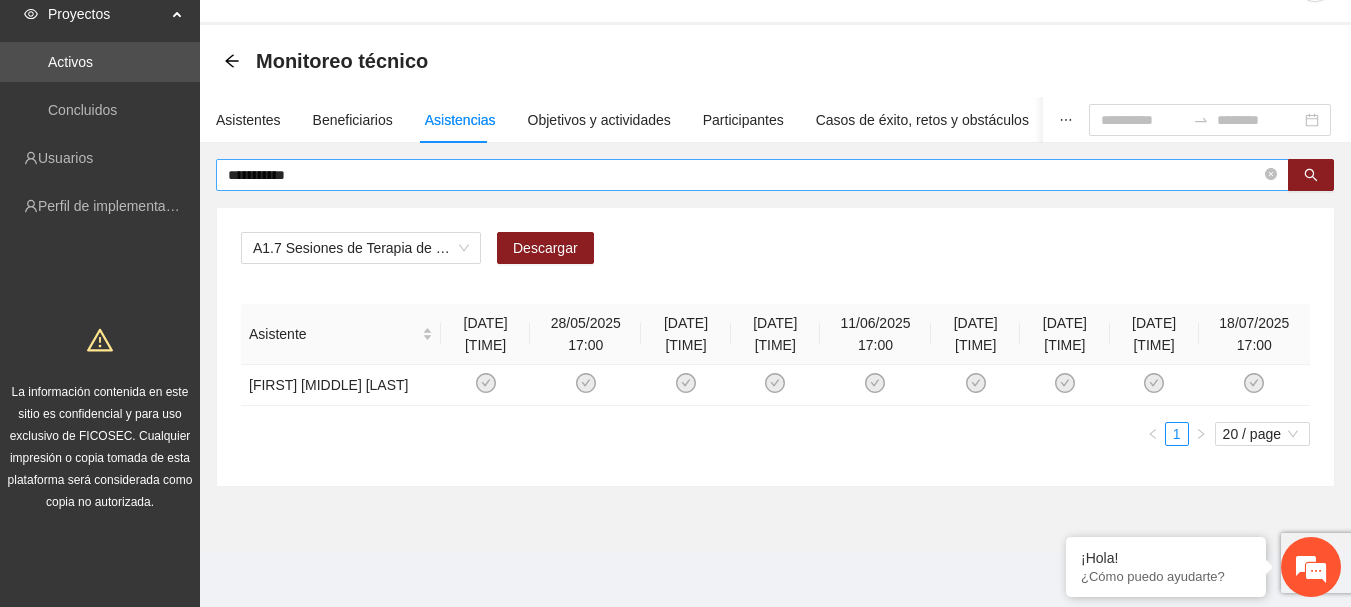 drag, startPoint x: 359, startPoint y: 147, endPoint x: 325, endPoint y: 157, distance: 35.44009 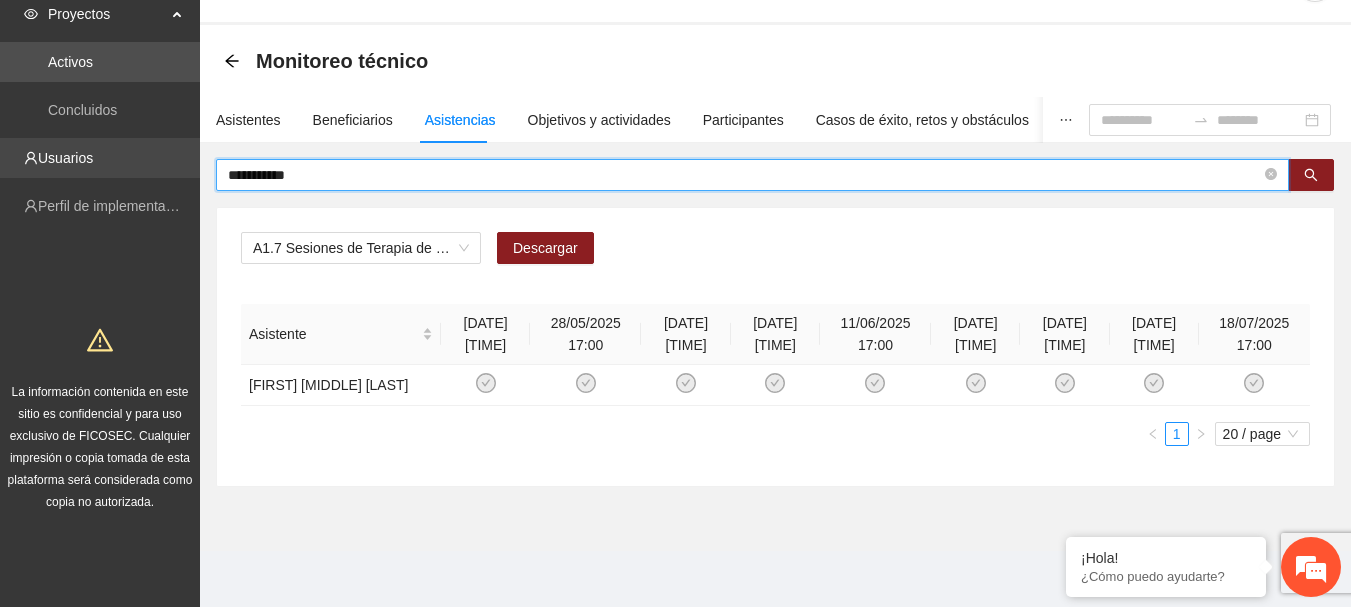 drag, startPoint x: 355, startPoint y: 158, endPoint x: 190, endPoint y: 150, distance: 165.19383 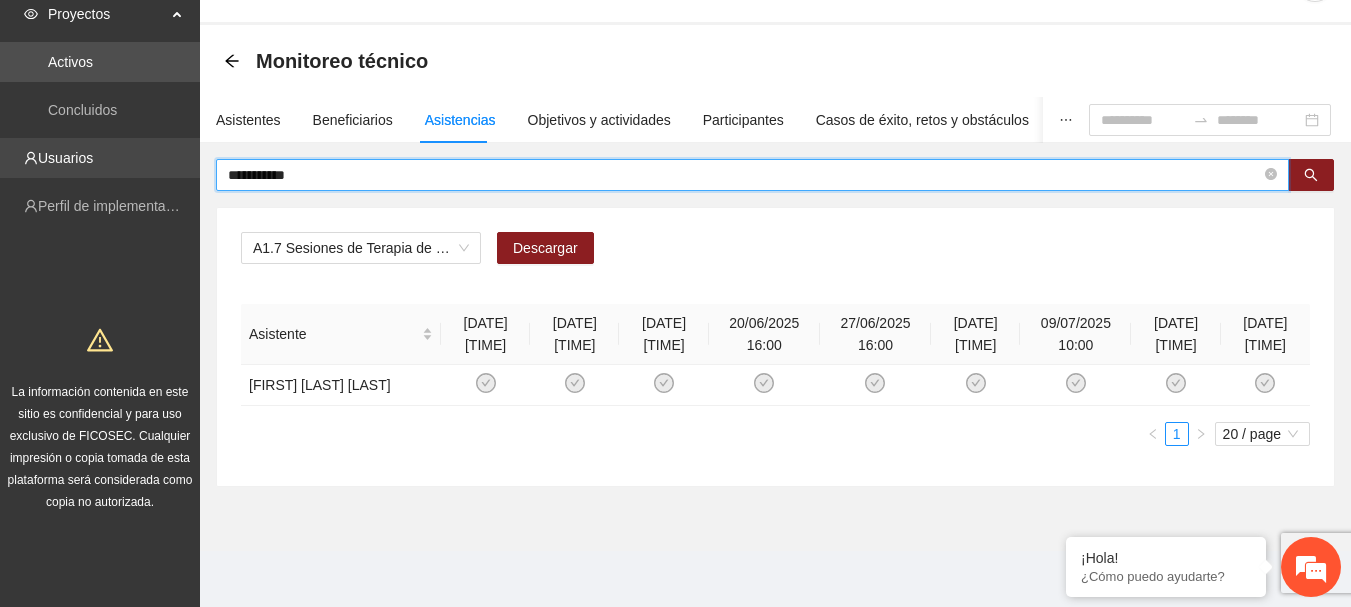 scroll, scrollTop: 58, scrollLeft: 0, axis: vertical 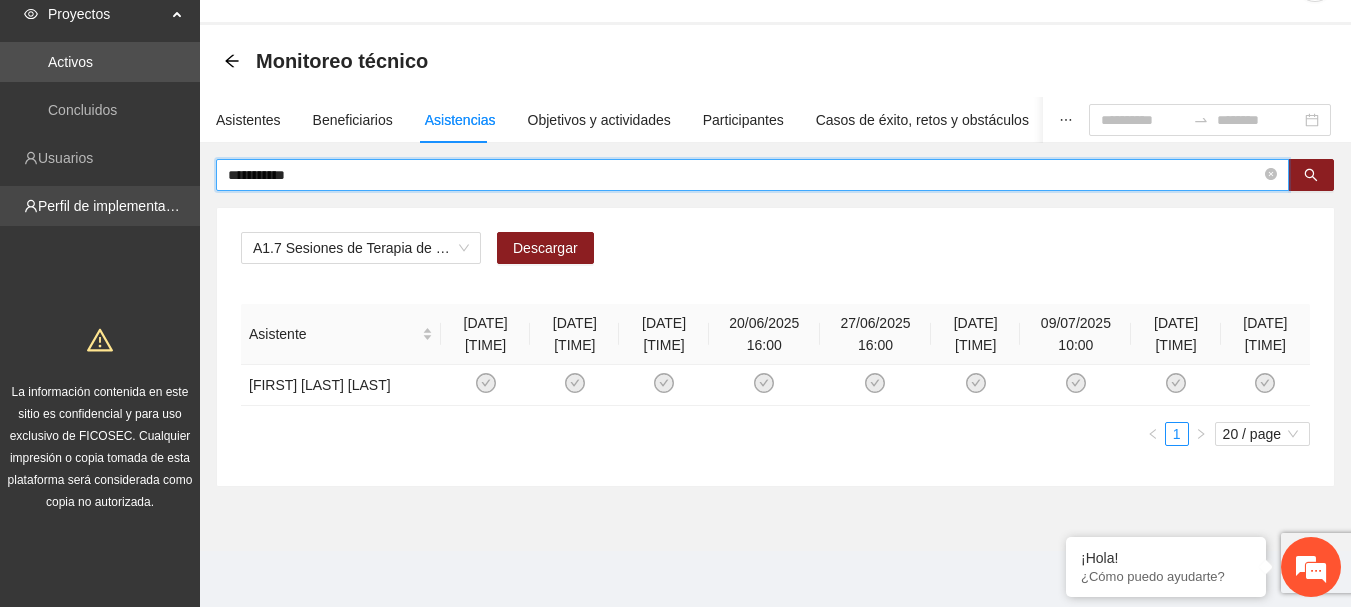 drag, startPoint x: 330, startPoint y: 176, endPoint x: 157, endPoint y: 190, distance: 173.56555 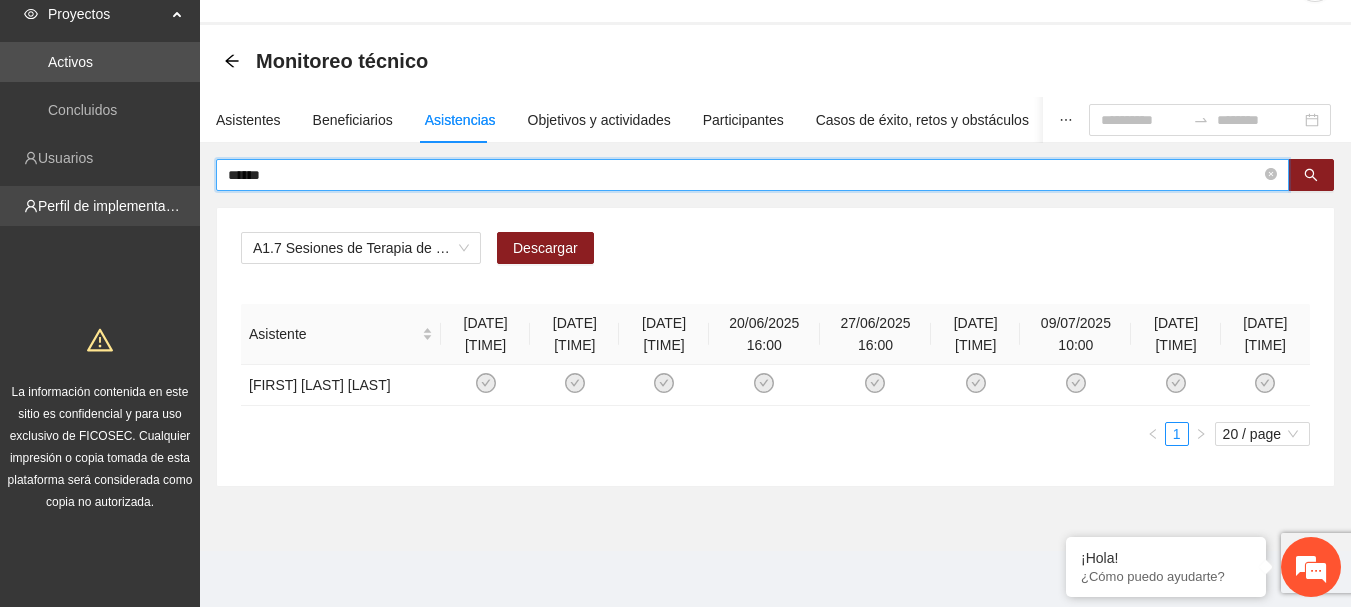 type on "******" 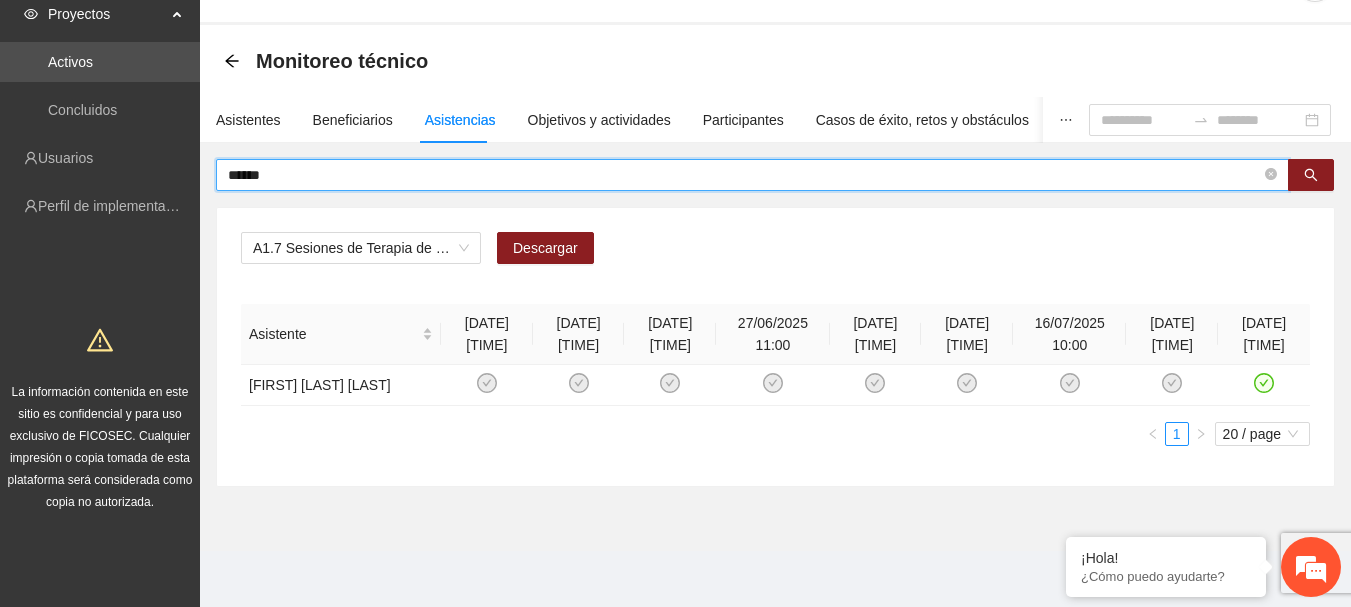 drag, startPoint x: 265, startPoint y: 171, endPoint x: 251, endPoint y: 171, distance: 14 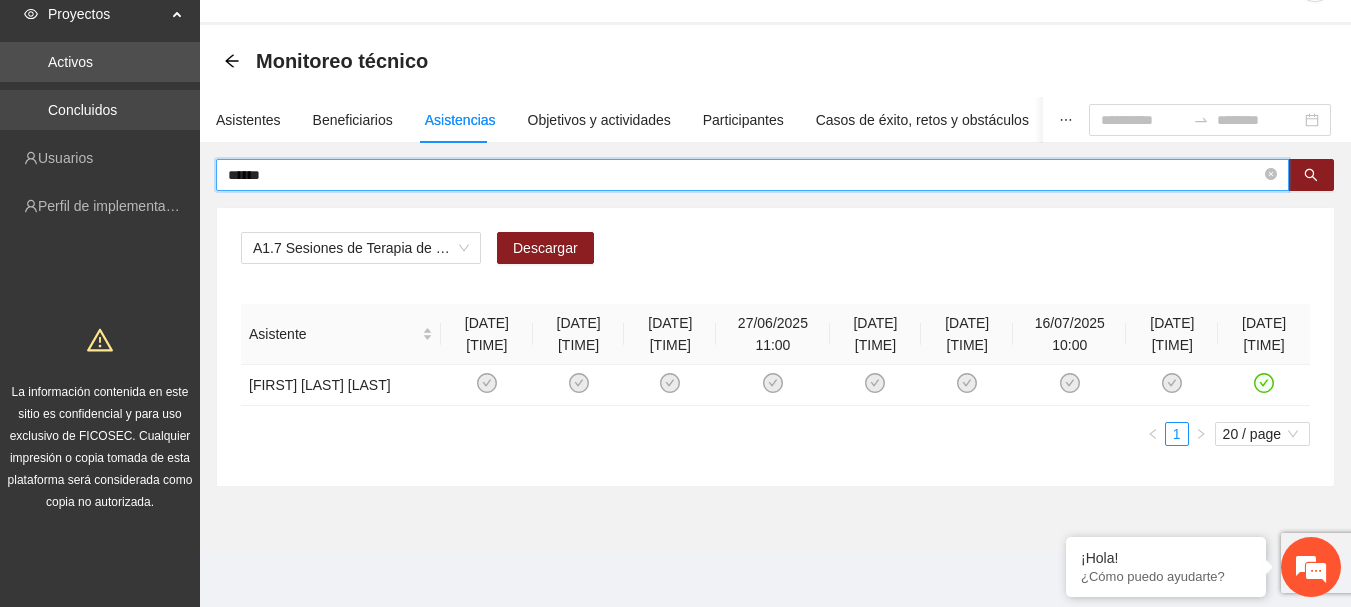 drag, startPoint x: 322, startPoint y: 176, endPoint x: 0, endPoint y: 109, distance: 328.89664 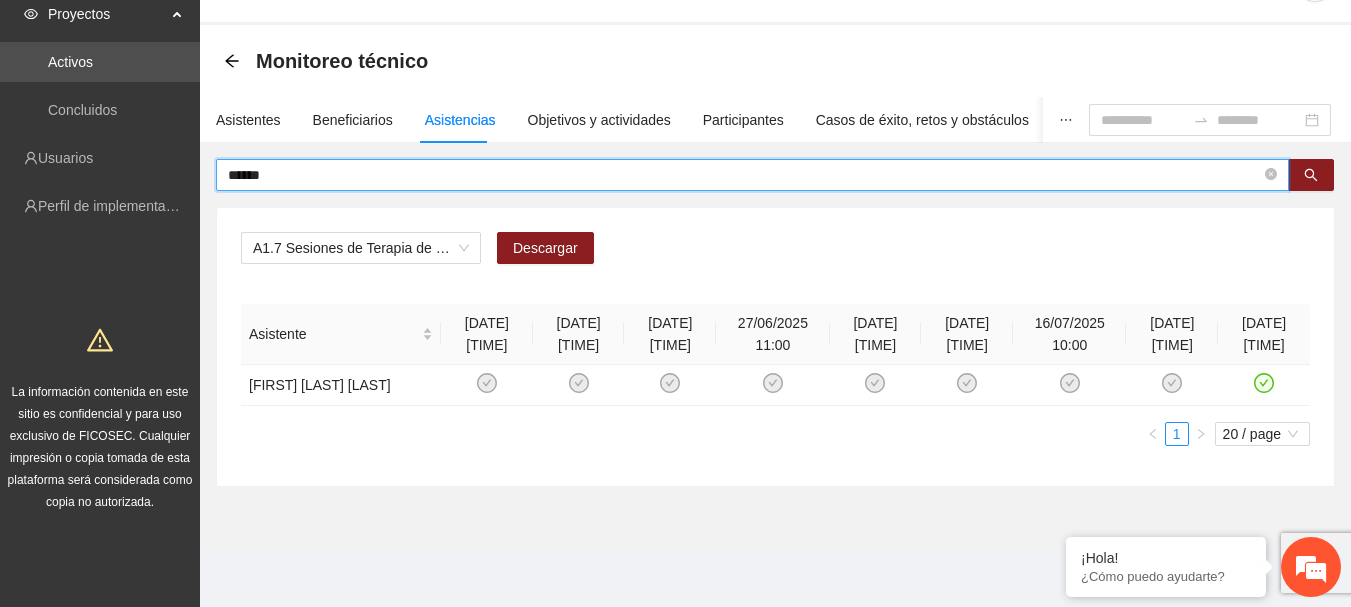 type on "******" 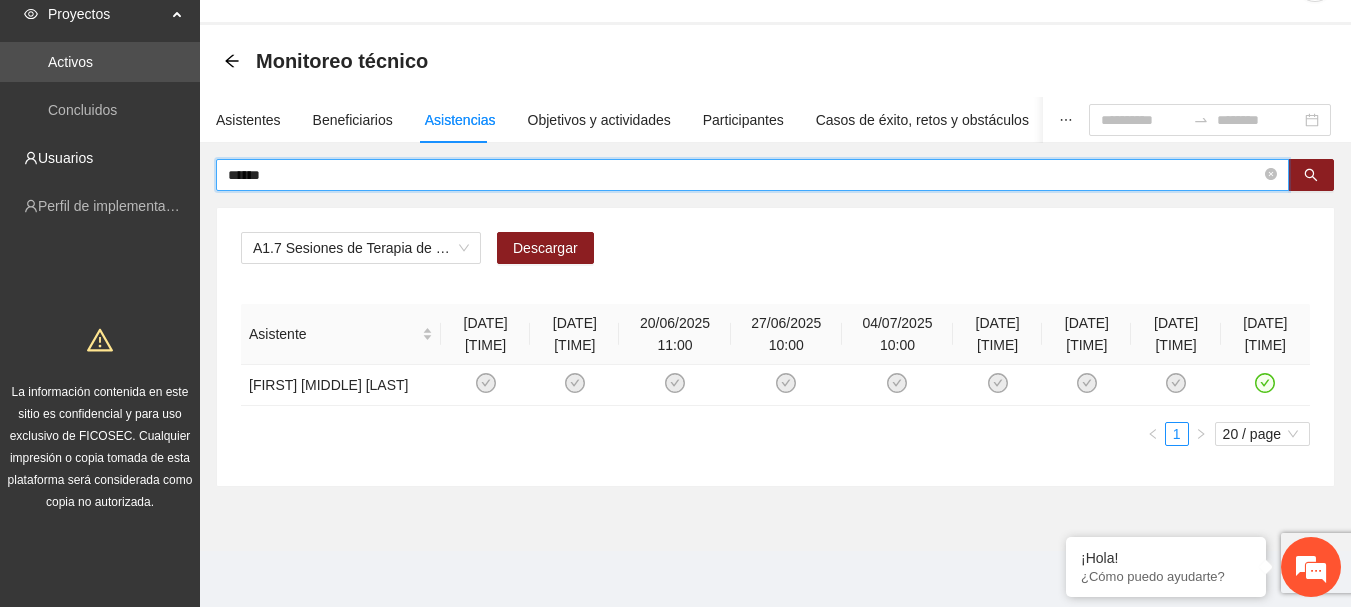 scroll, scrollTop: 78, scrollLeft: 0, axis: vertical 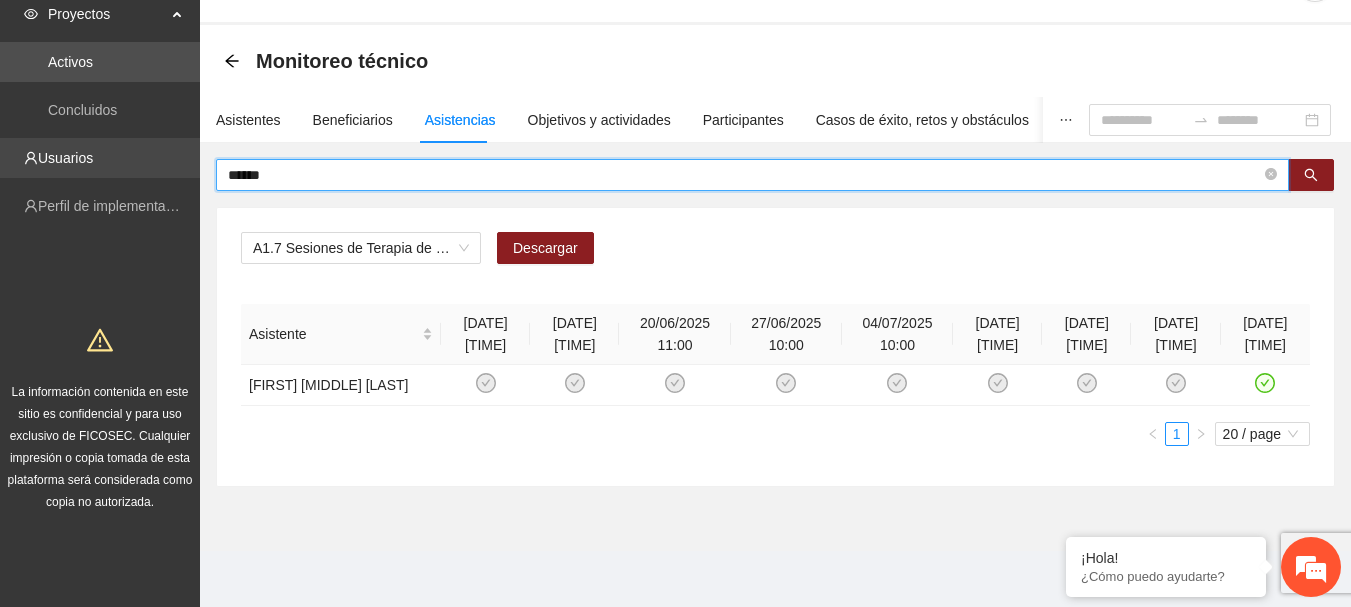 drag, startPoint x: 269, startPoint y: 158, endPoint x: 156, endPoint y: 154, distance: 113.07078 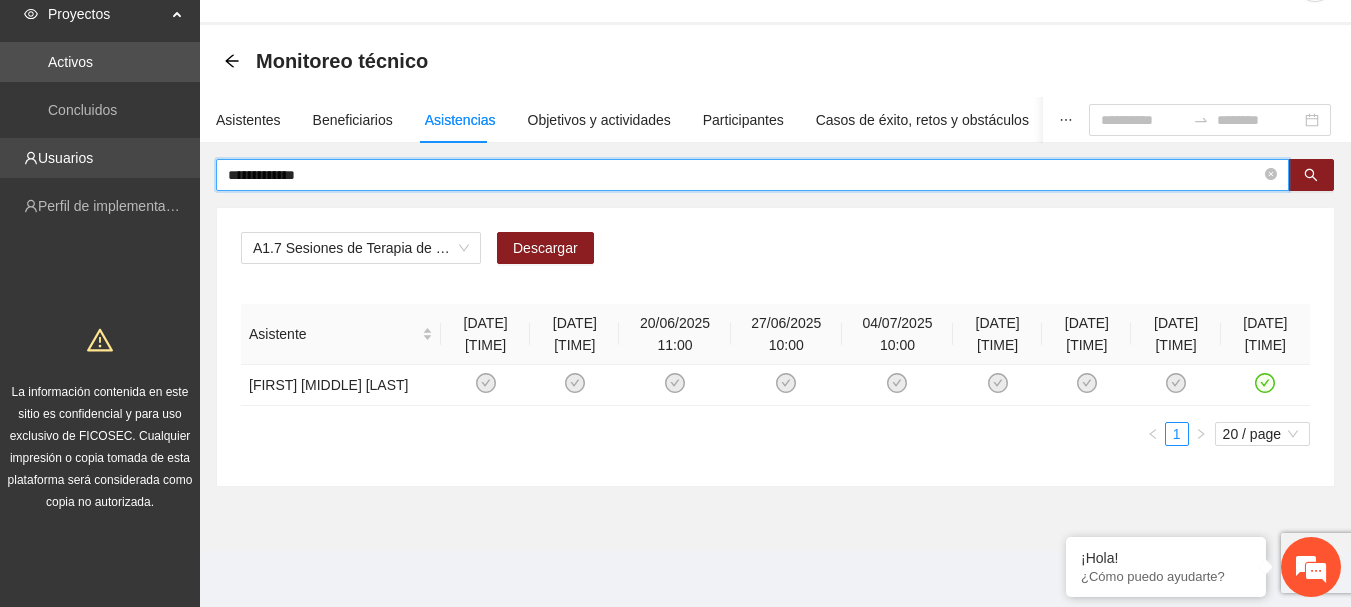 type on "**********" 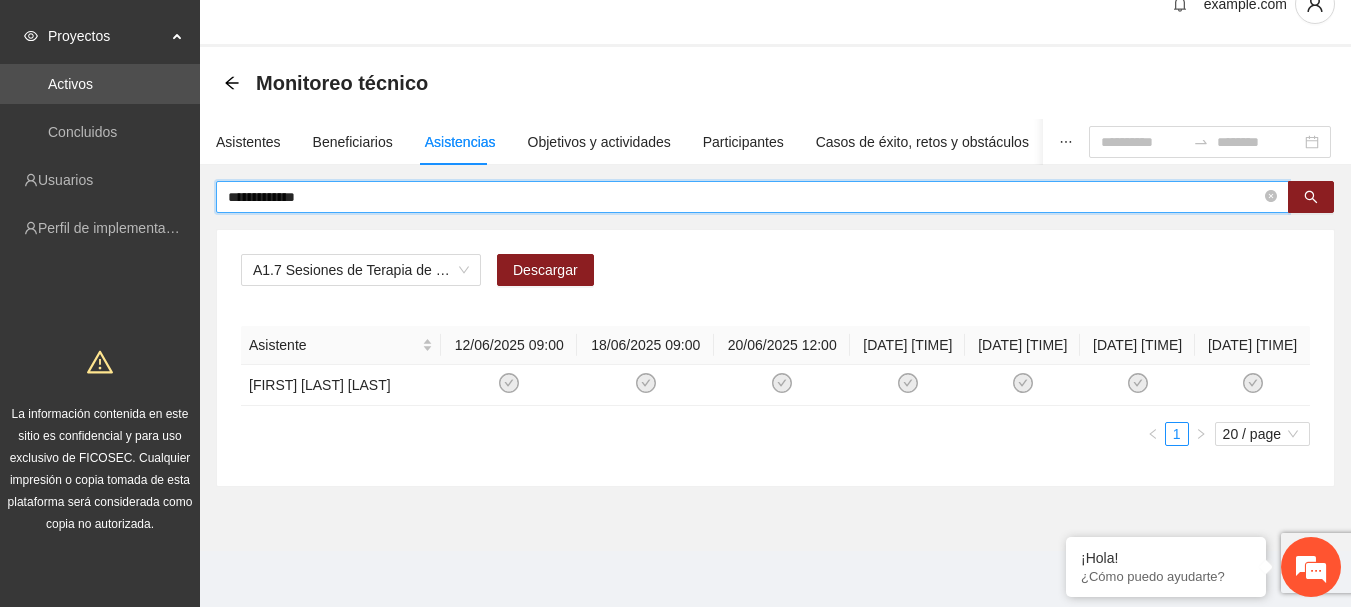scroll, scrollTop: 58, scrollLeft: 0, axis: vertical 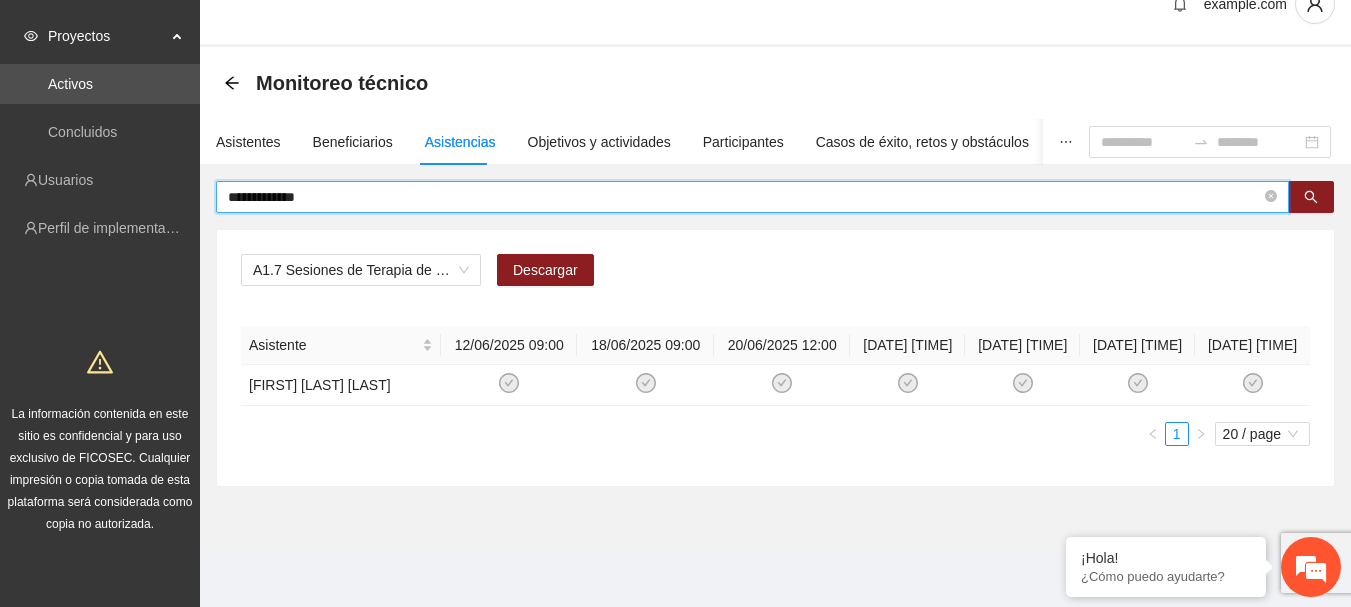 drag, startPoint x: 370, startPoint y: 179, endPoint x: 160, endPoint y: 185, distance: 210.0857 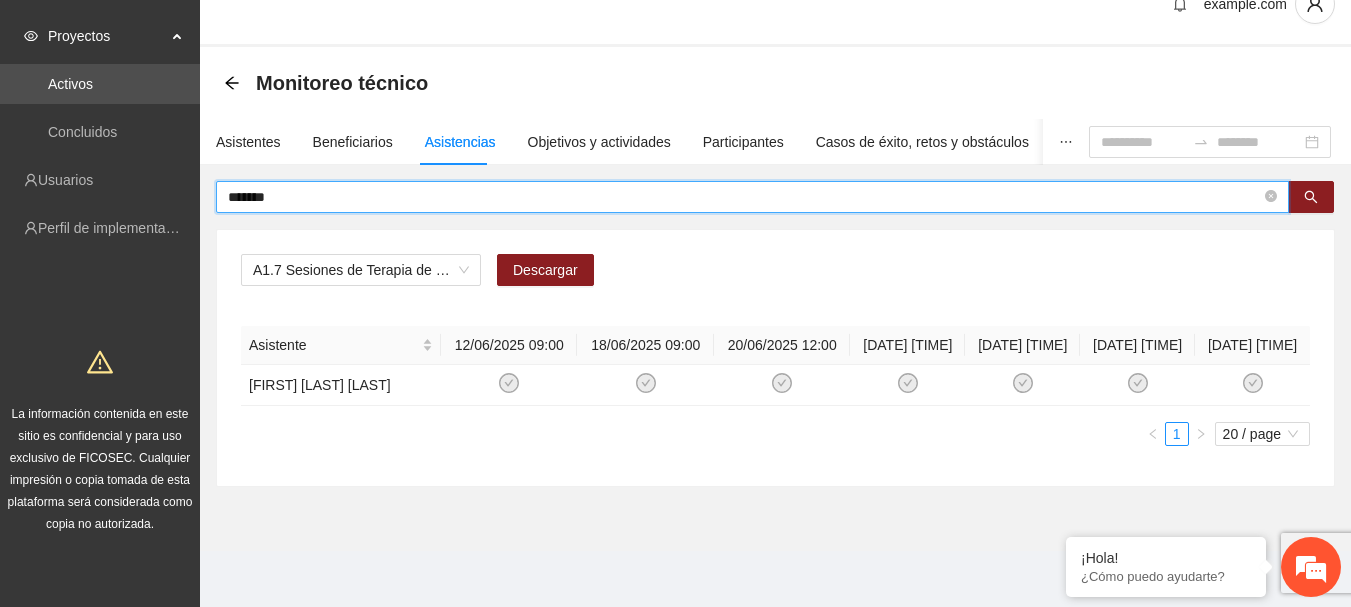 type on "*******" 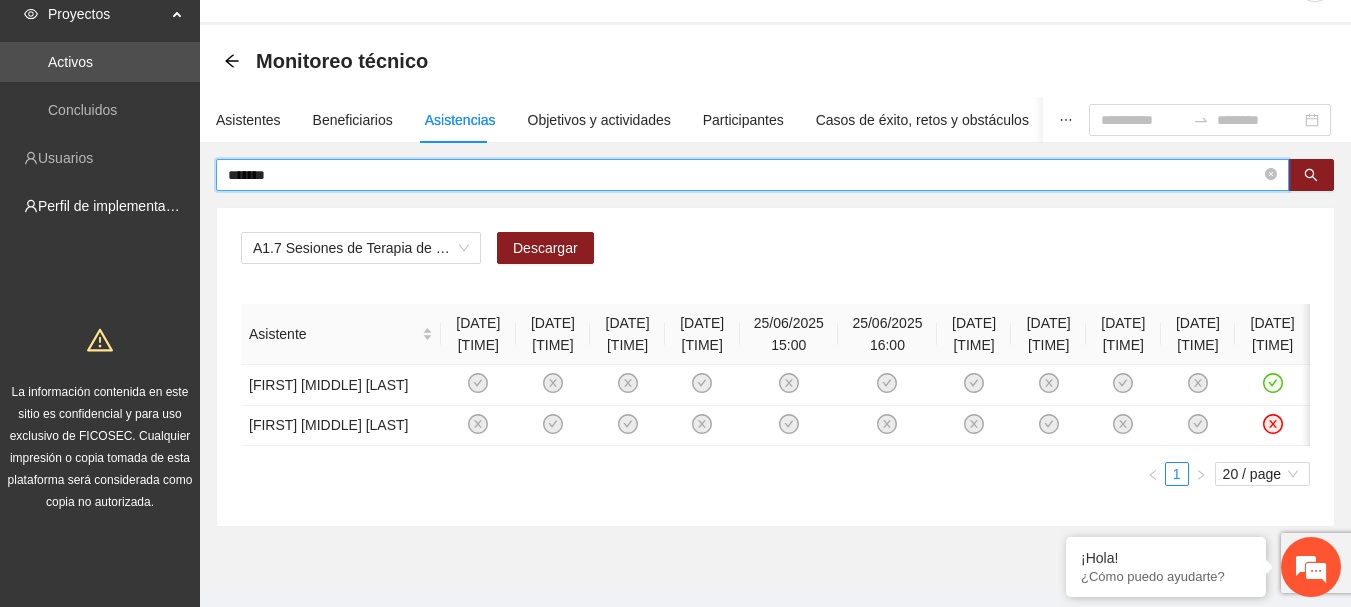 scroll, scrollTop: 78, scrollLeft: 0, axis: vertical 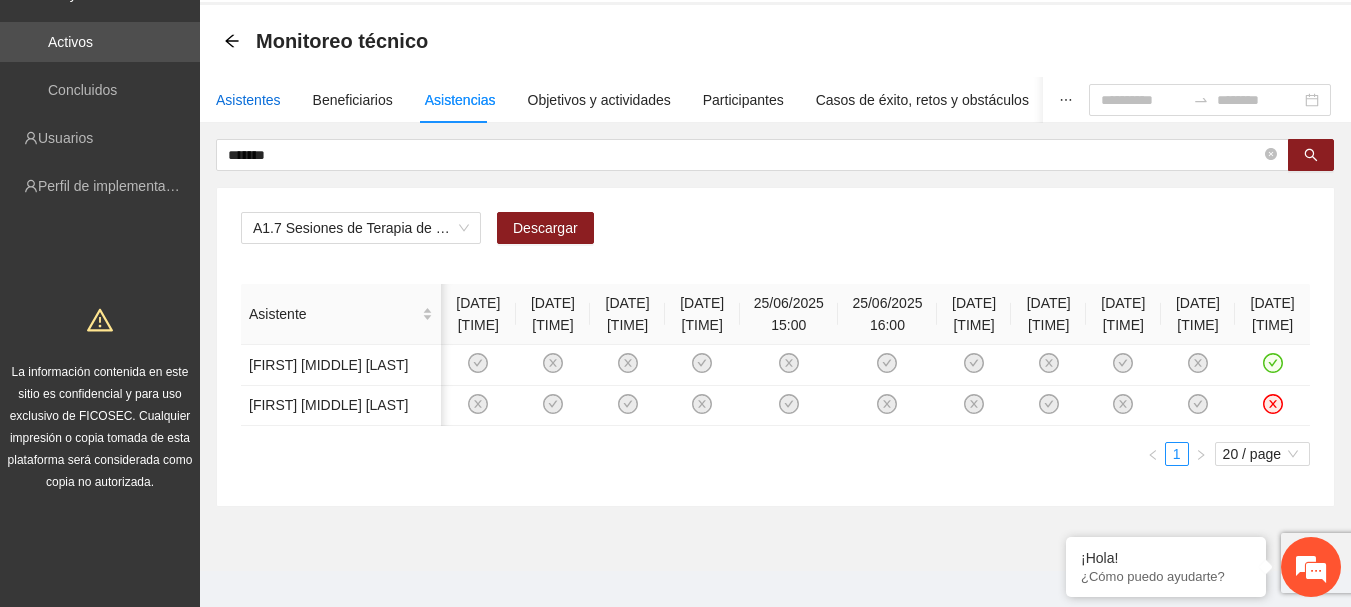 click on "Asistentes" at bounding box center [248, 100] 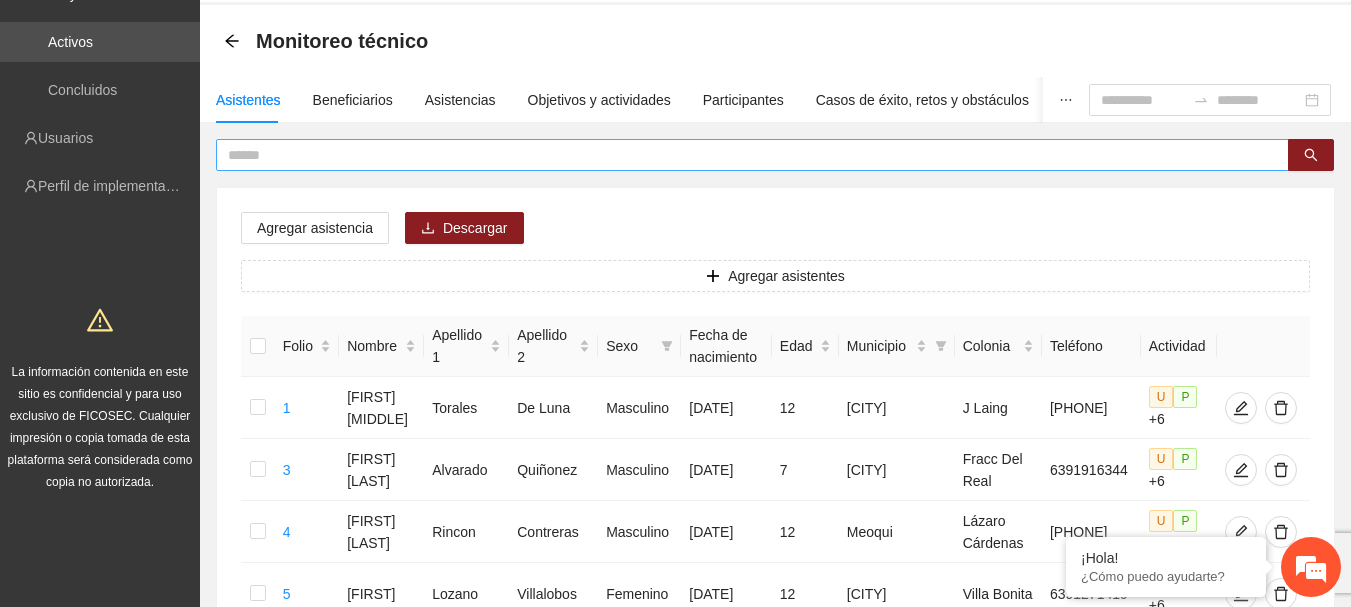 click at bounding box center (744, 155) 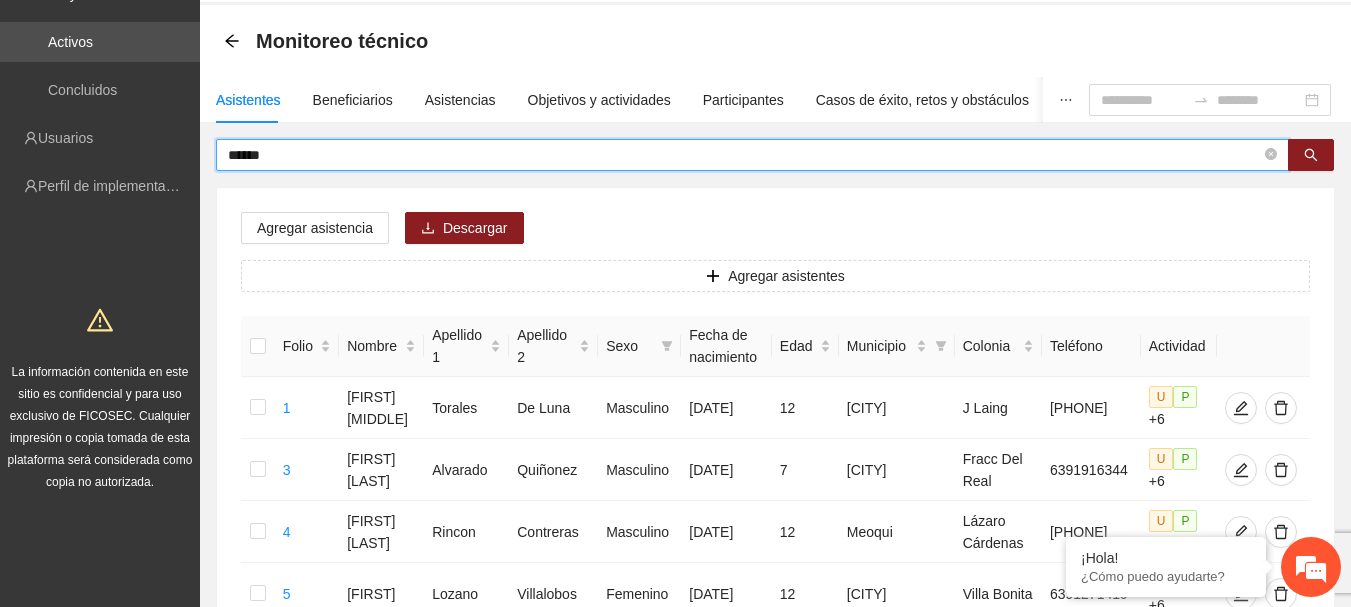 type on "******" 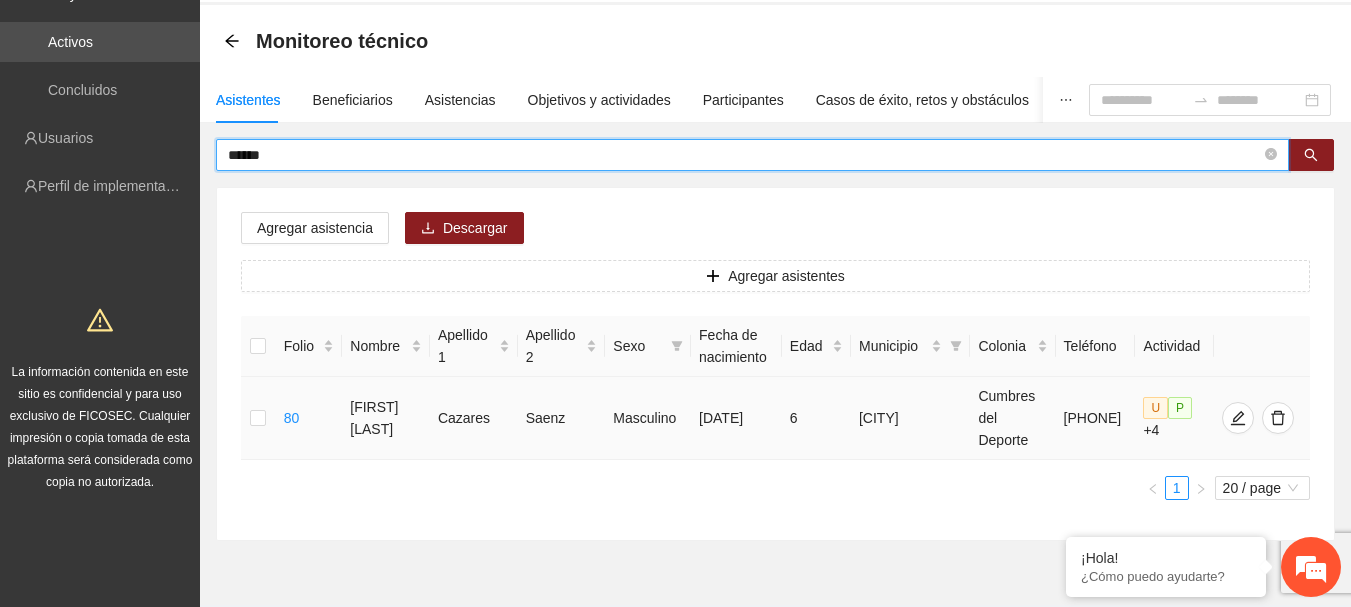 click at bounding box center (258, 418) 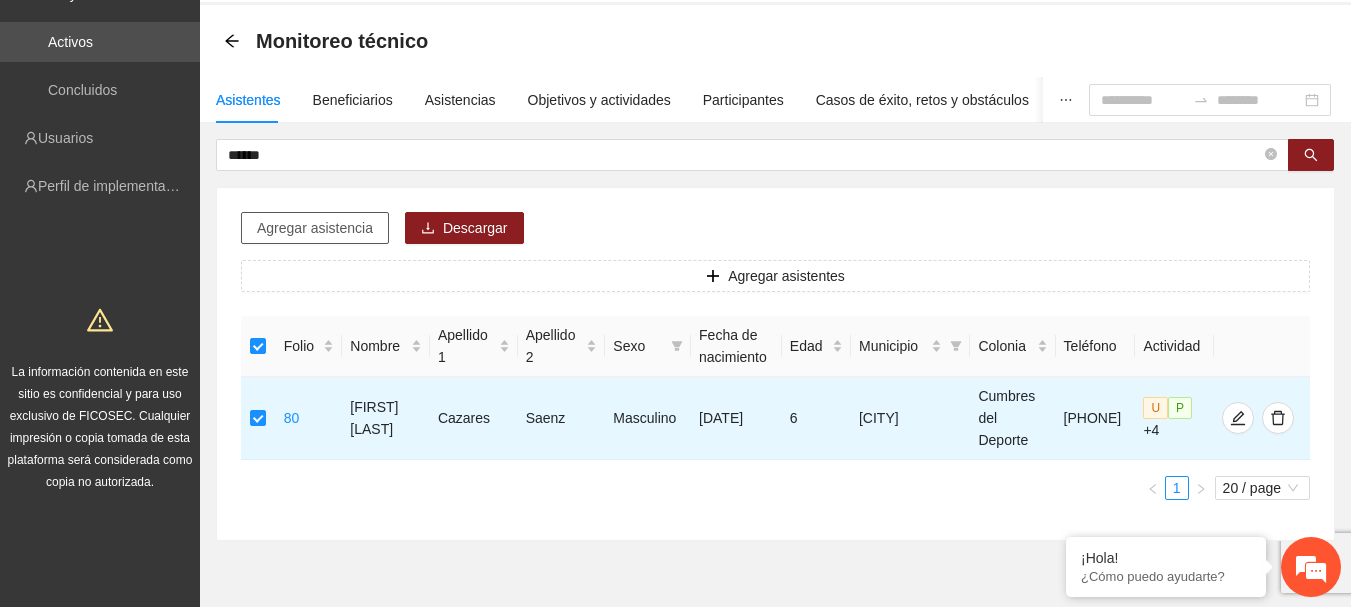 click on "Agregar asistencia" at bounding box center [315, 228] 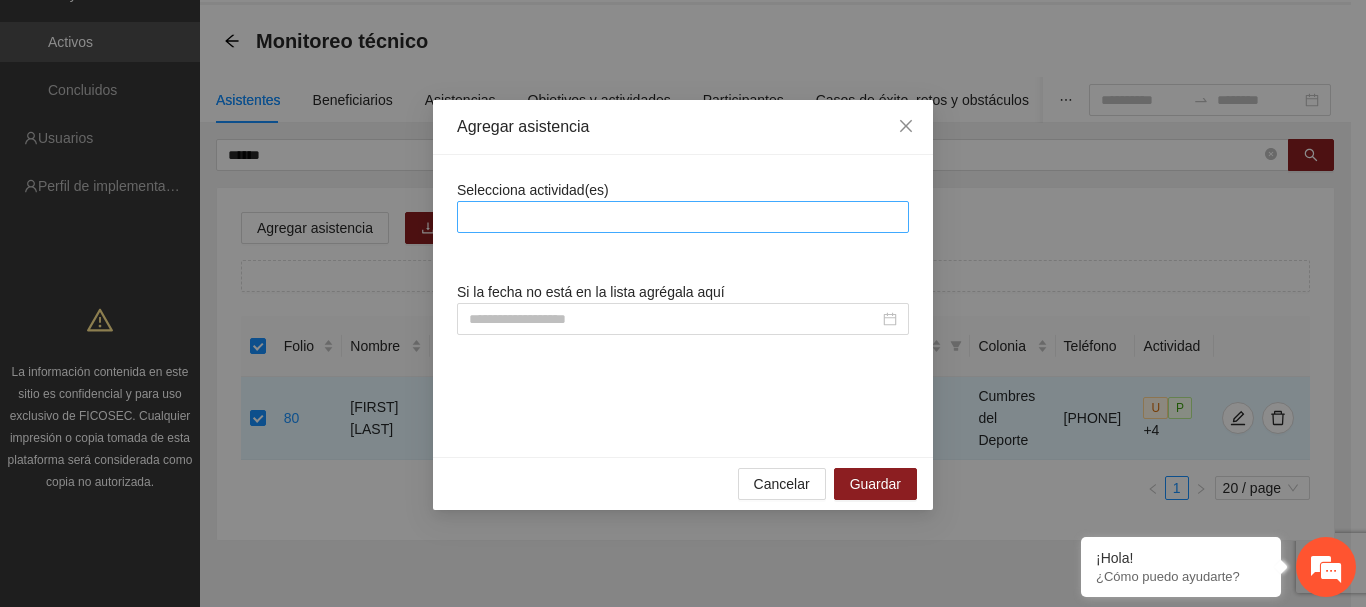 click at bounding box center [683, 217] 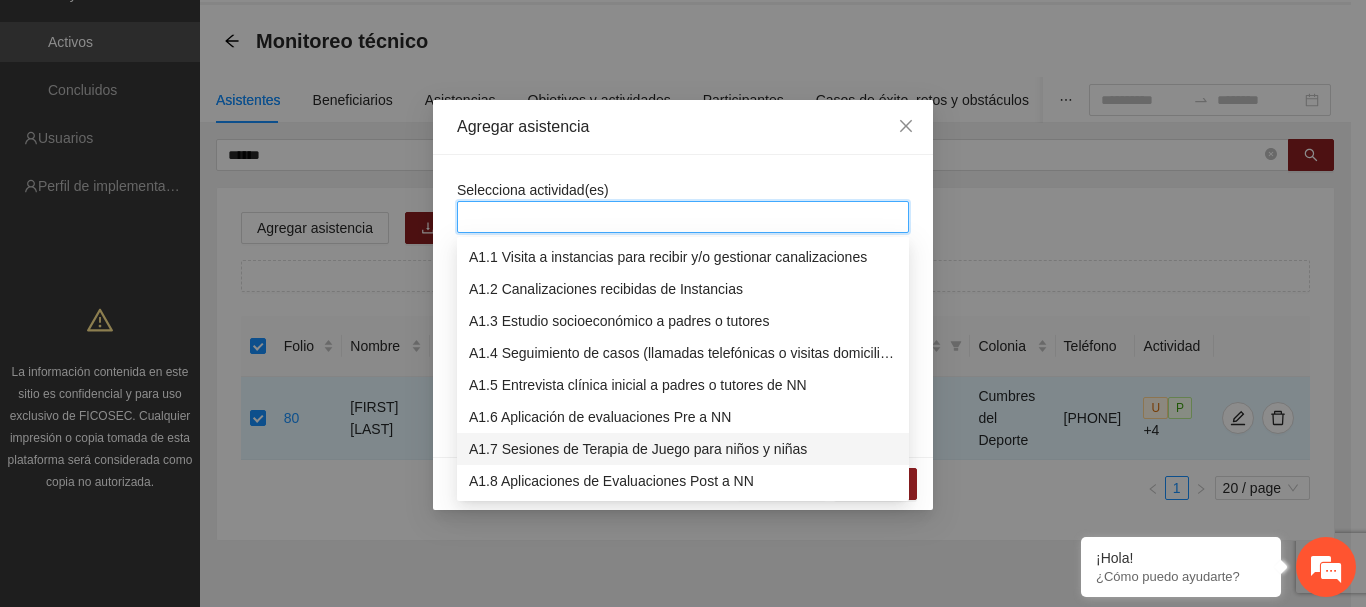 click on "A1.7 Sesiones de Terapia de Juego para niños y niñas" at bounding box center [683, 449] 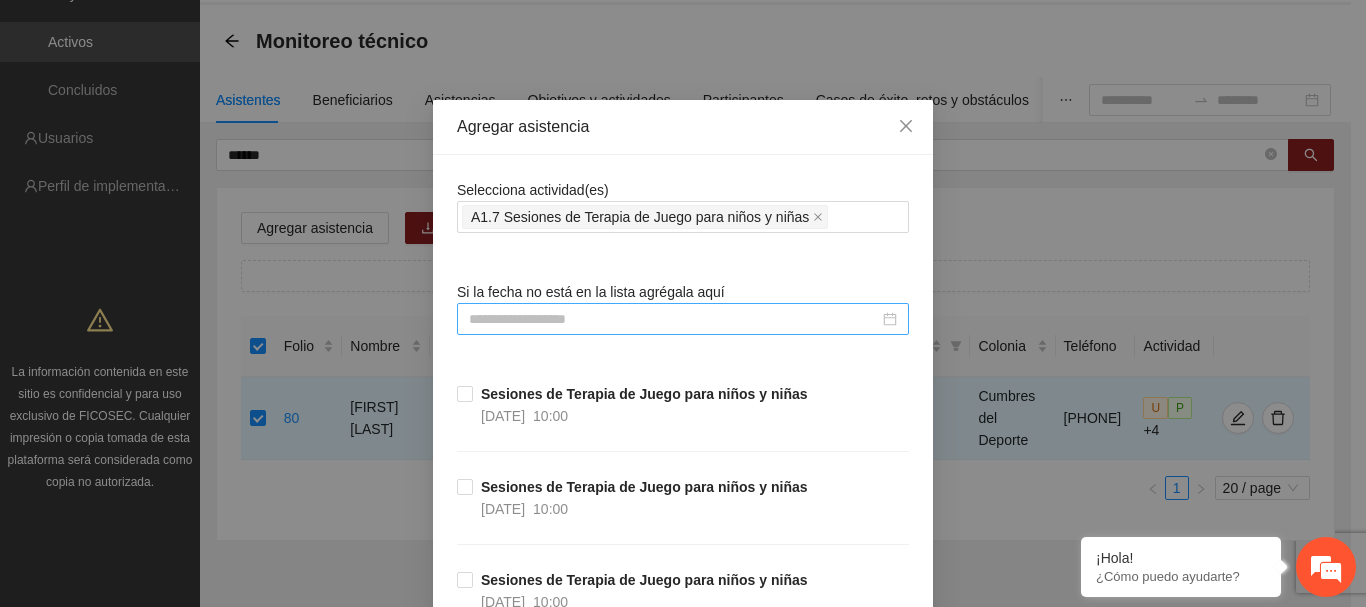 click at bounding box center [674, 319] 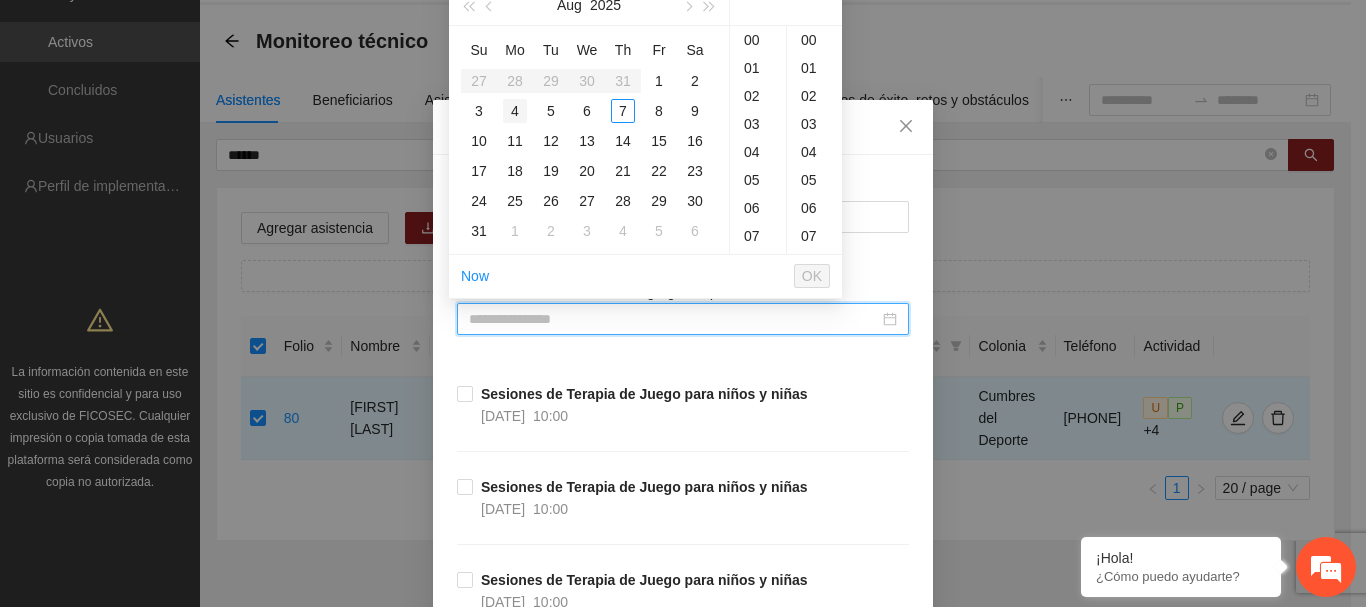 click on "4" at bounding box center (515, 111) 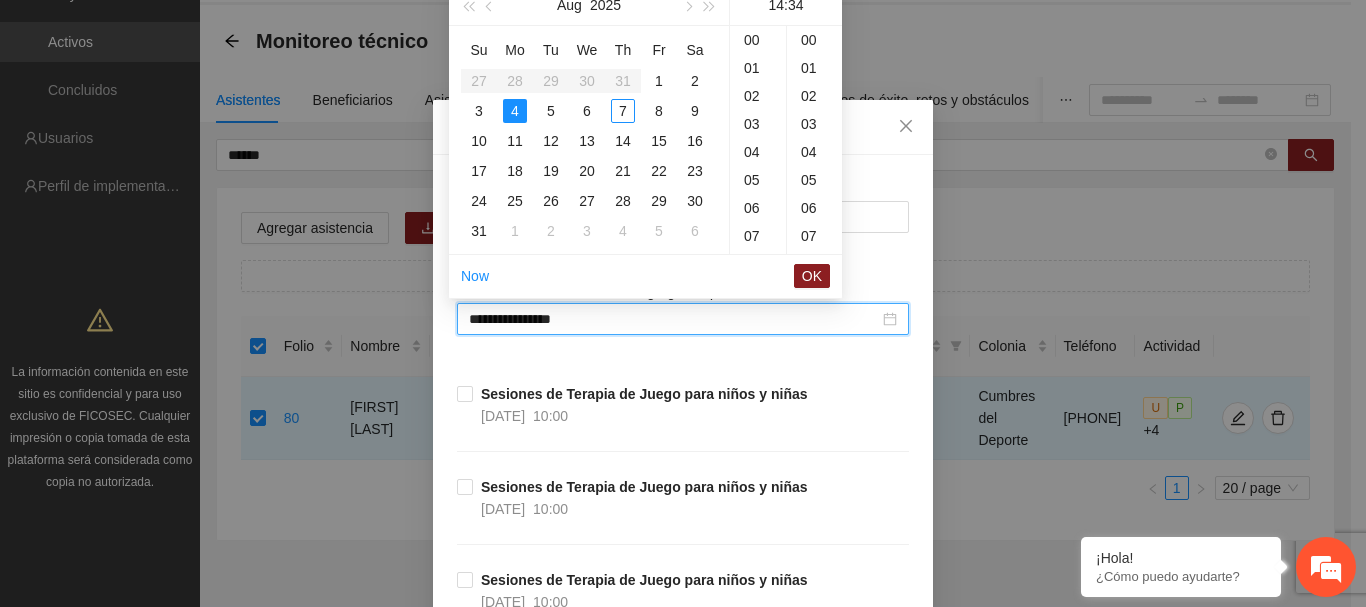 scroll, scrollTop: 230, scrollLeft: 0, axis: vertical 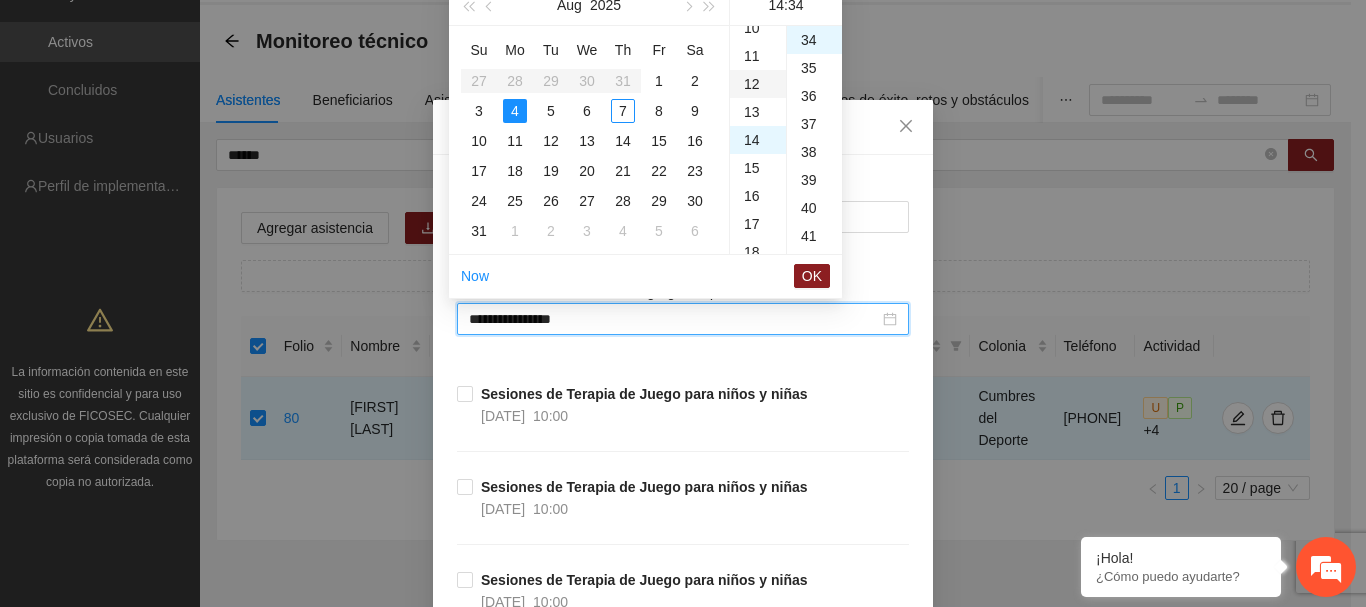 click on "12" at bounding box center [758, 84] 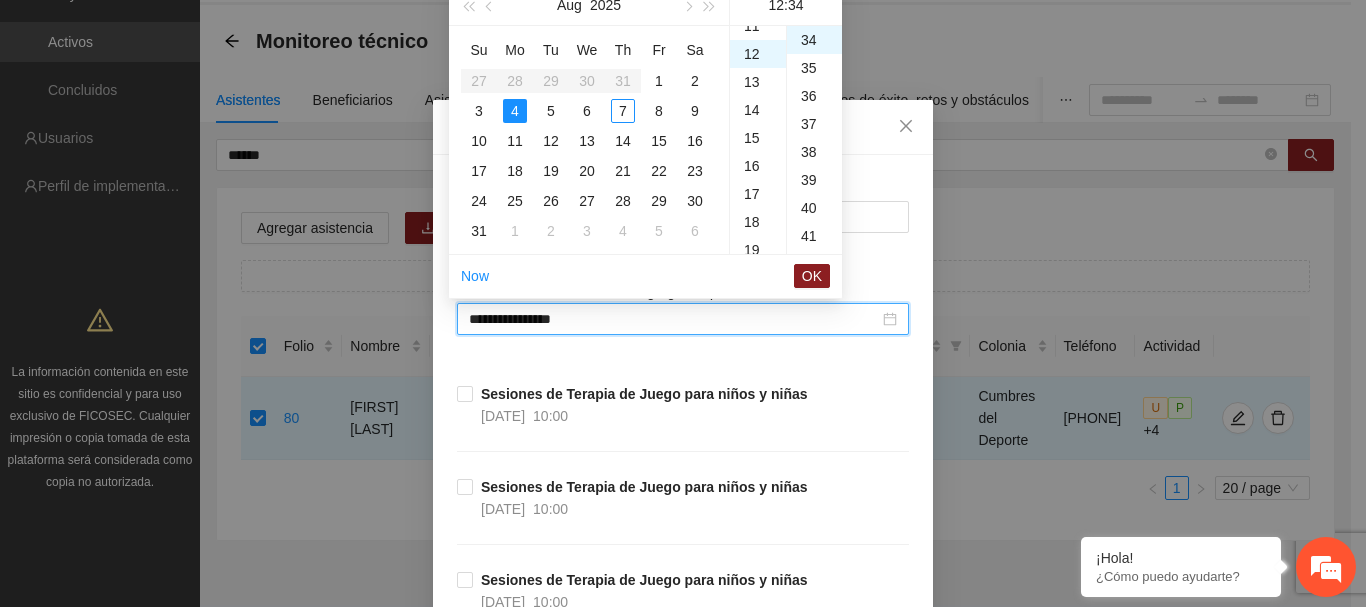 scroll, scrollTop: 336, scrollLeft: 0, axis: vertical 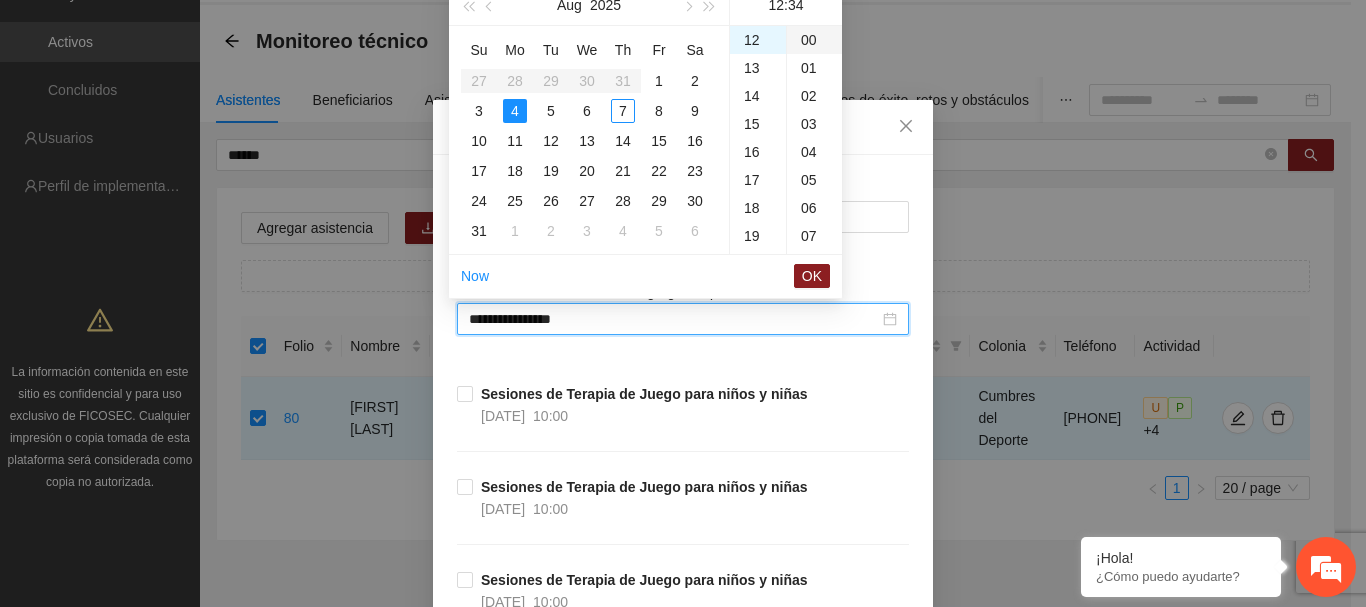 click on "00" at bounding box center [814, 40] 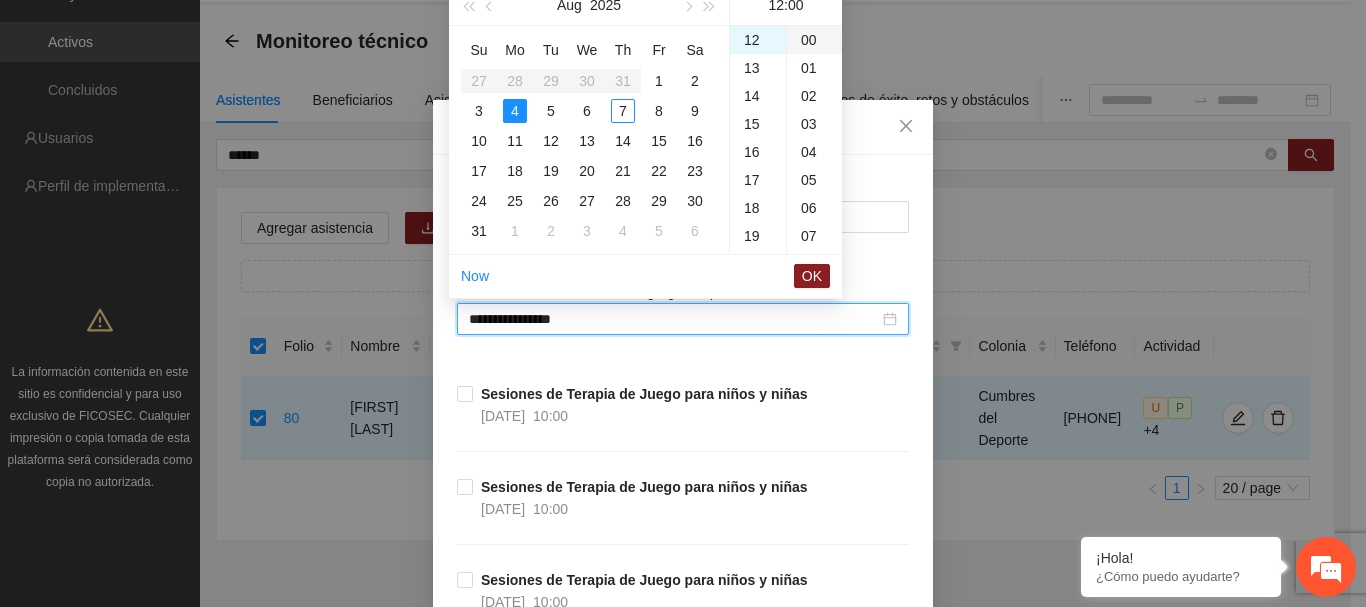 type on "**********" 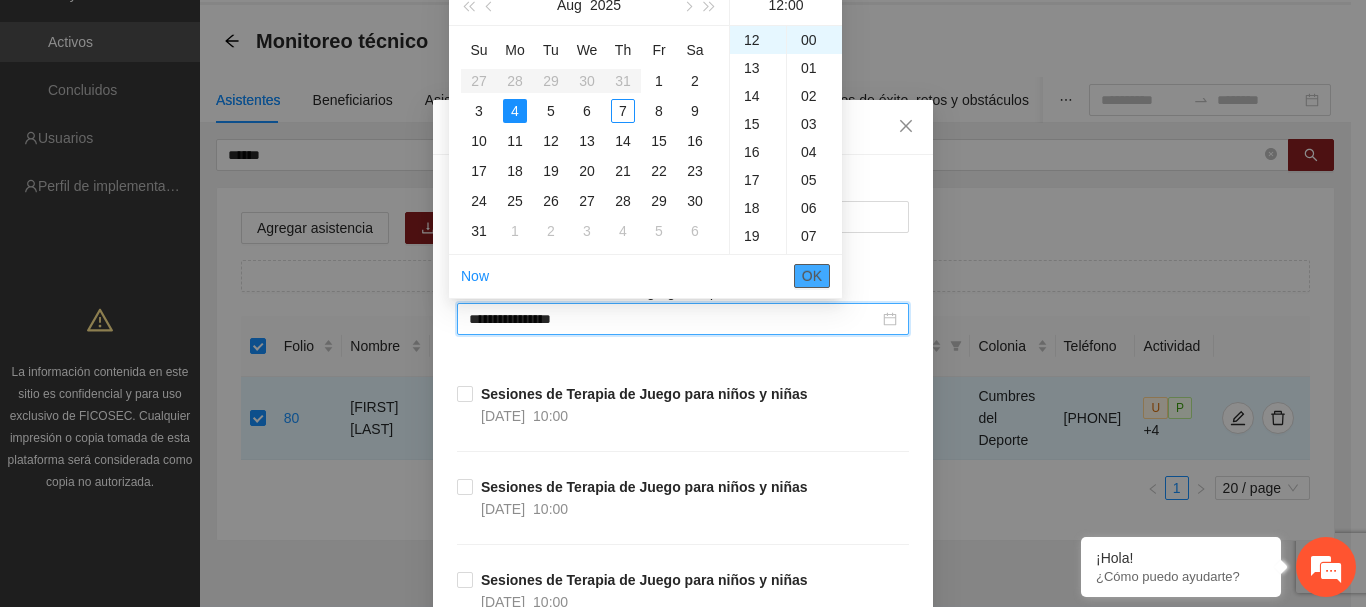 click on "OK" at bounding box center (812, 276) 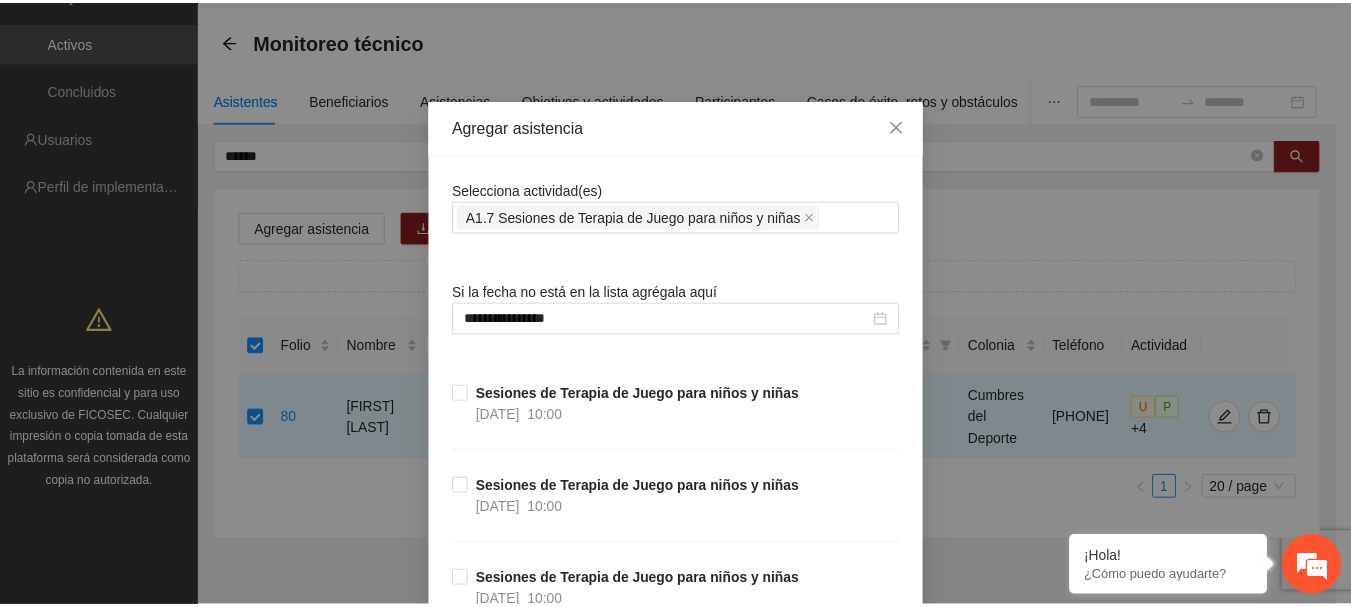 scroll, scrollTop: 15085, scrollLeft: 0, axis: vertical 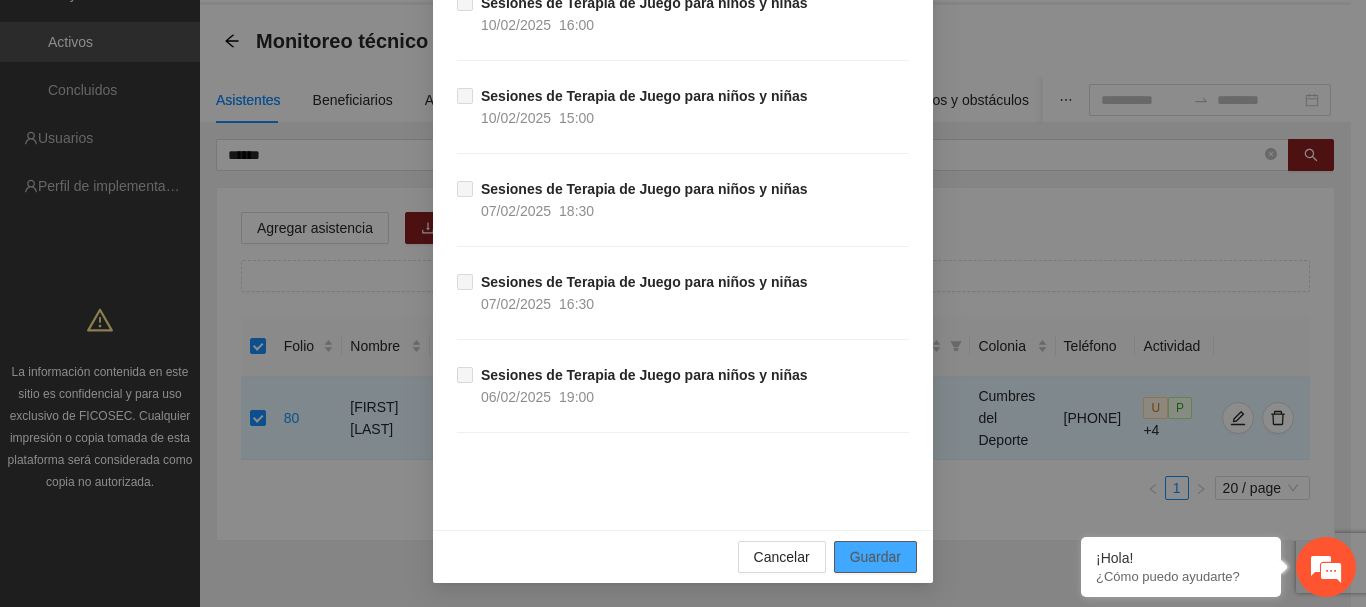 click on "Guardar" at bounding box center (875, 557) 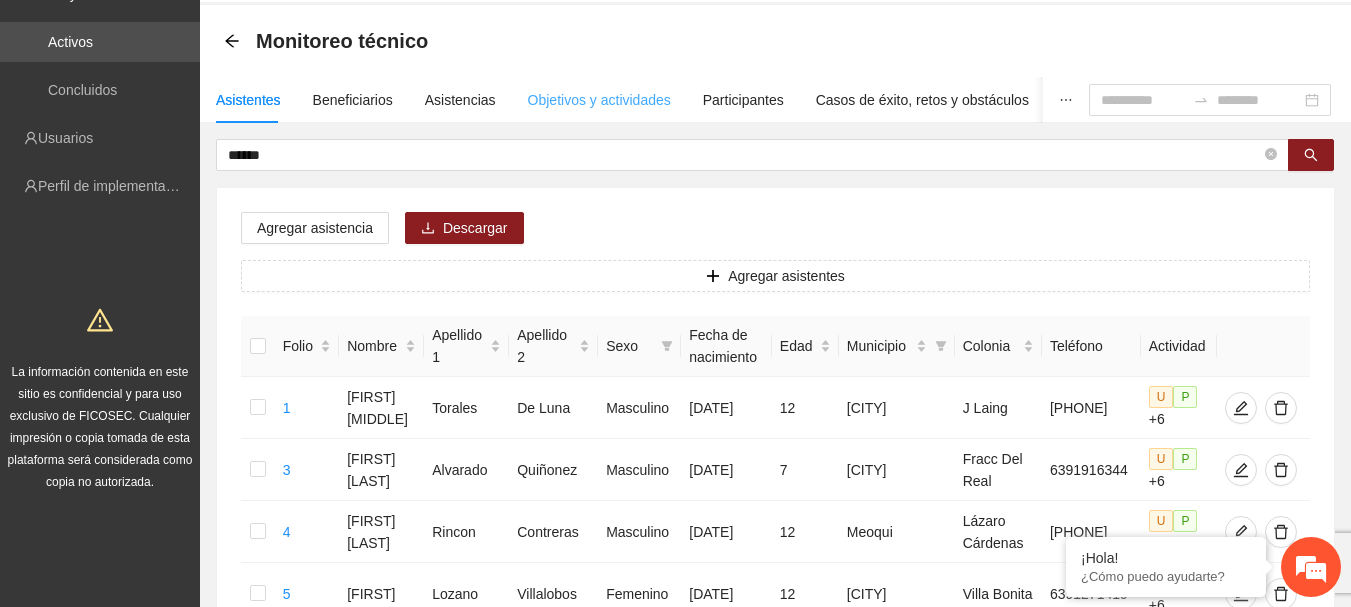 click on "Objetivos y actividades" at bounding box center [599, 100] 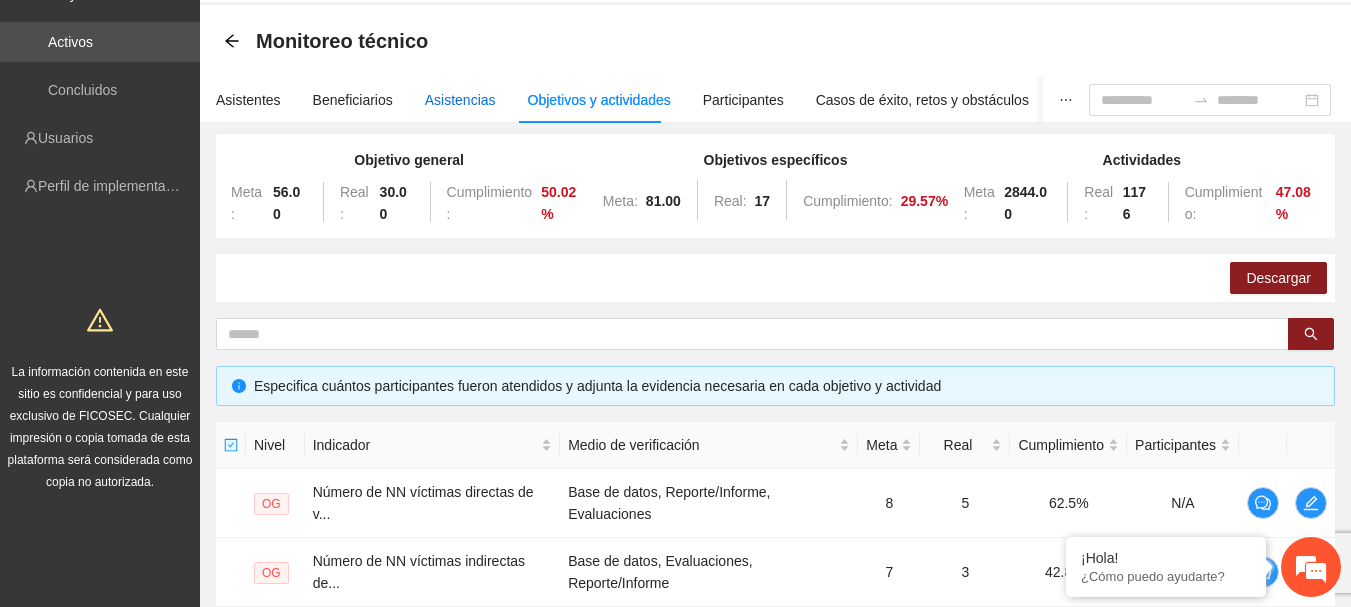click on "Asistencias" at bounding box center (460, 100) 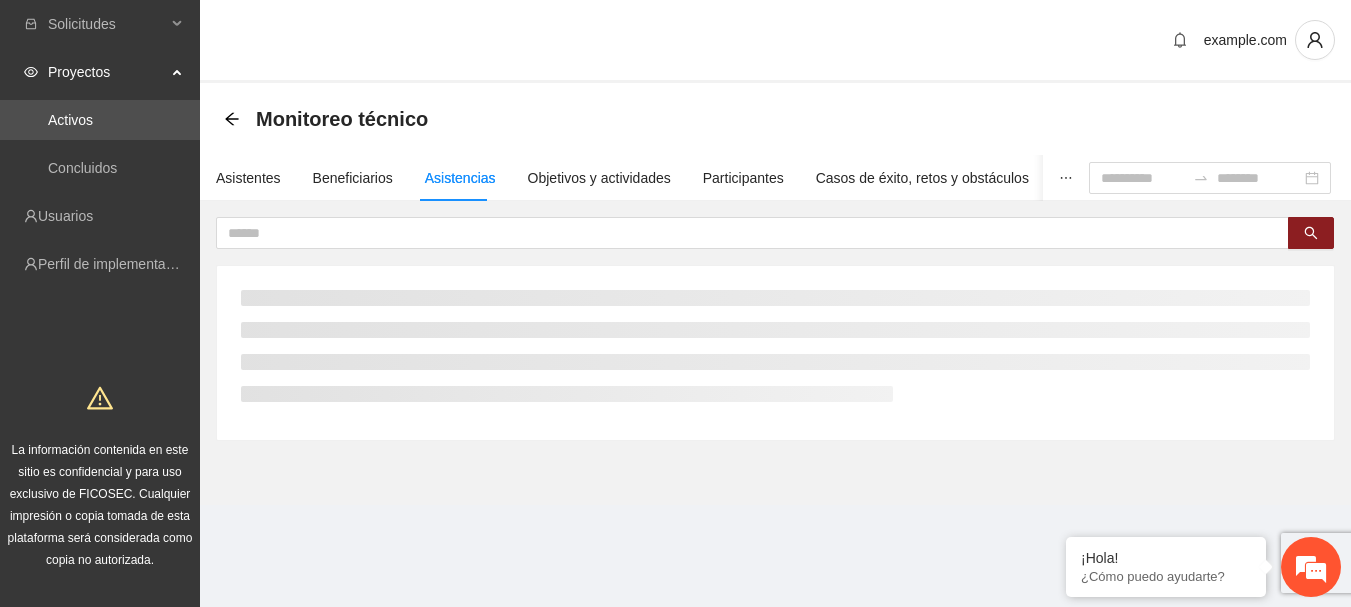 scroll, scrollTop: 0, scrollLeft: 0, axis: both 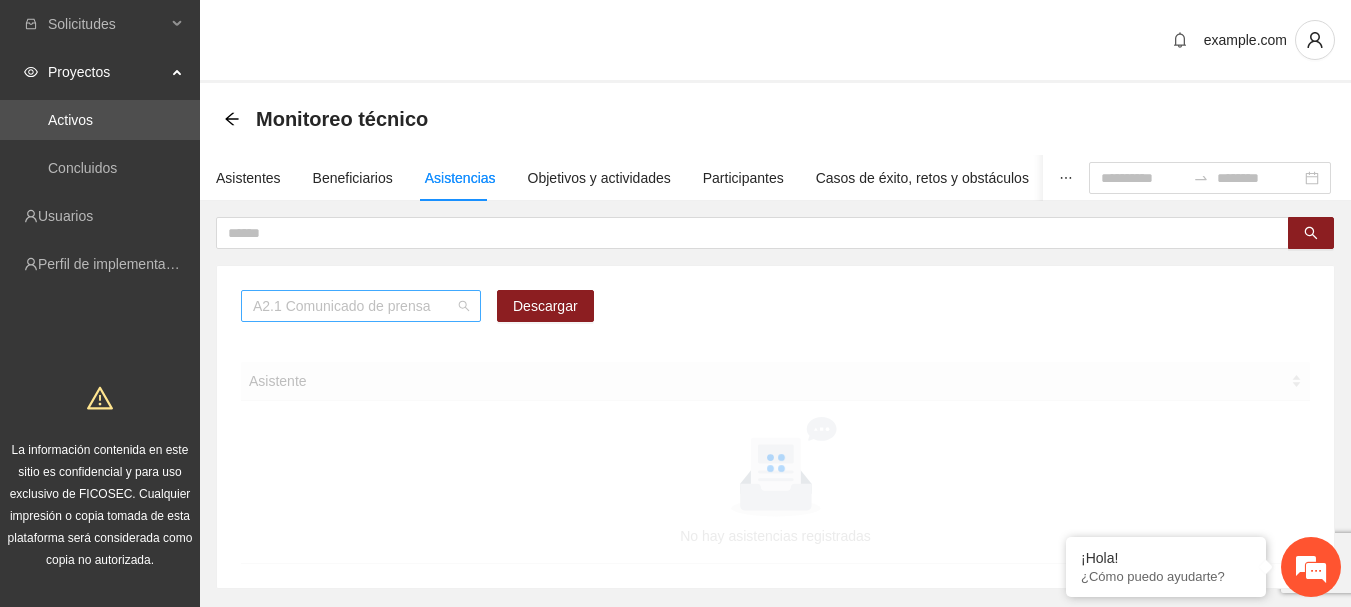 click on "A2.1 Comunicado de prensa" at bounding box center (361, 306) 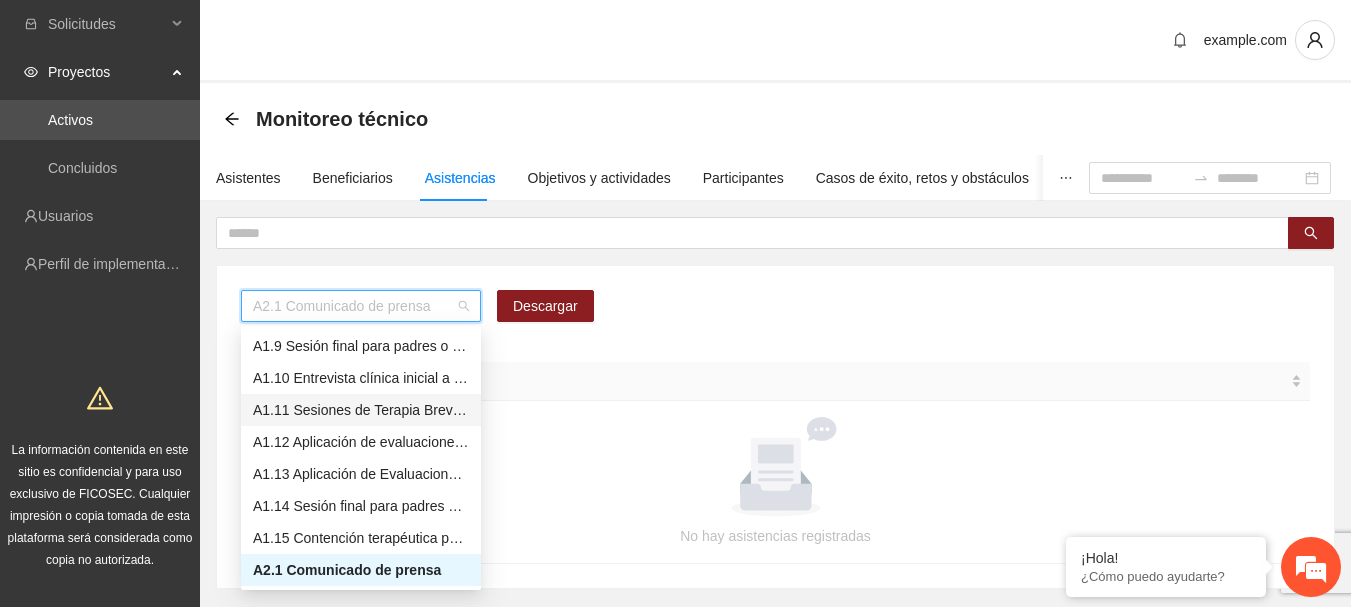 scroll, scrollTop: 156, scrollLeft: 0, axis: vertical 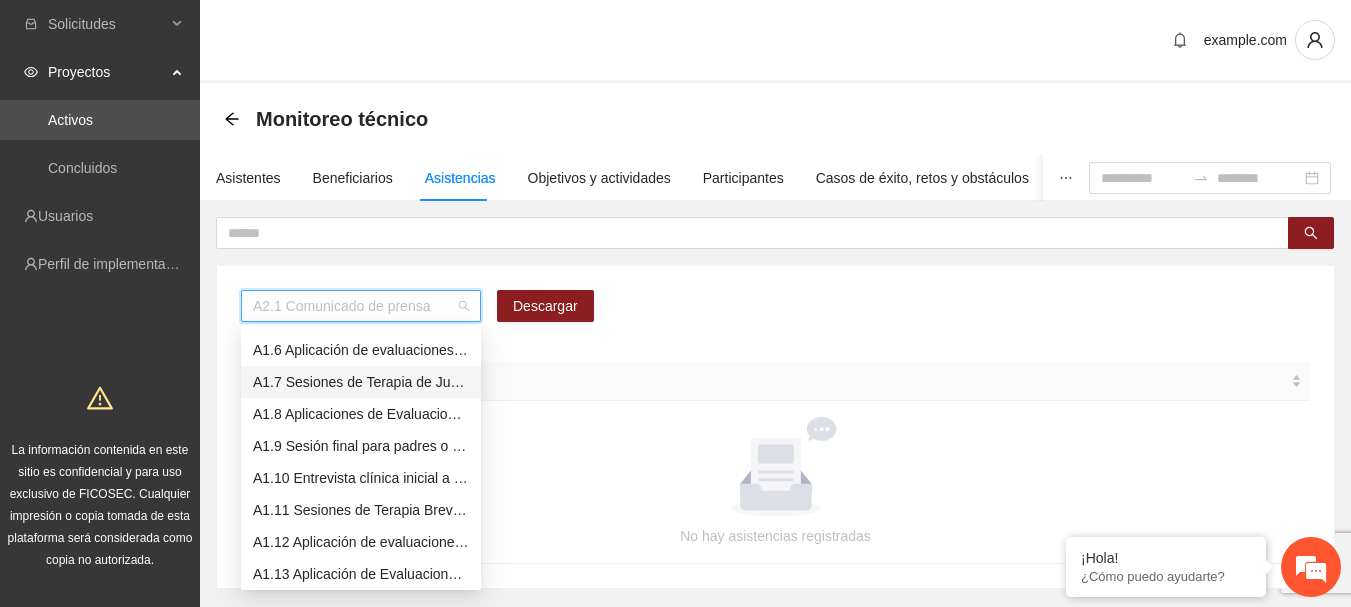 click on "A1.7 Sesiones de Terapia de Juego para niños y niñas" at bounding box center (361, 382) 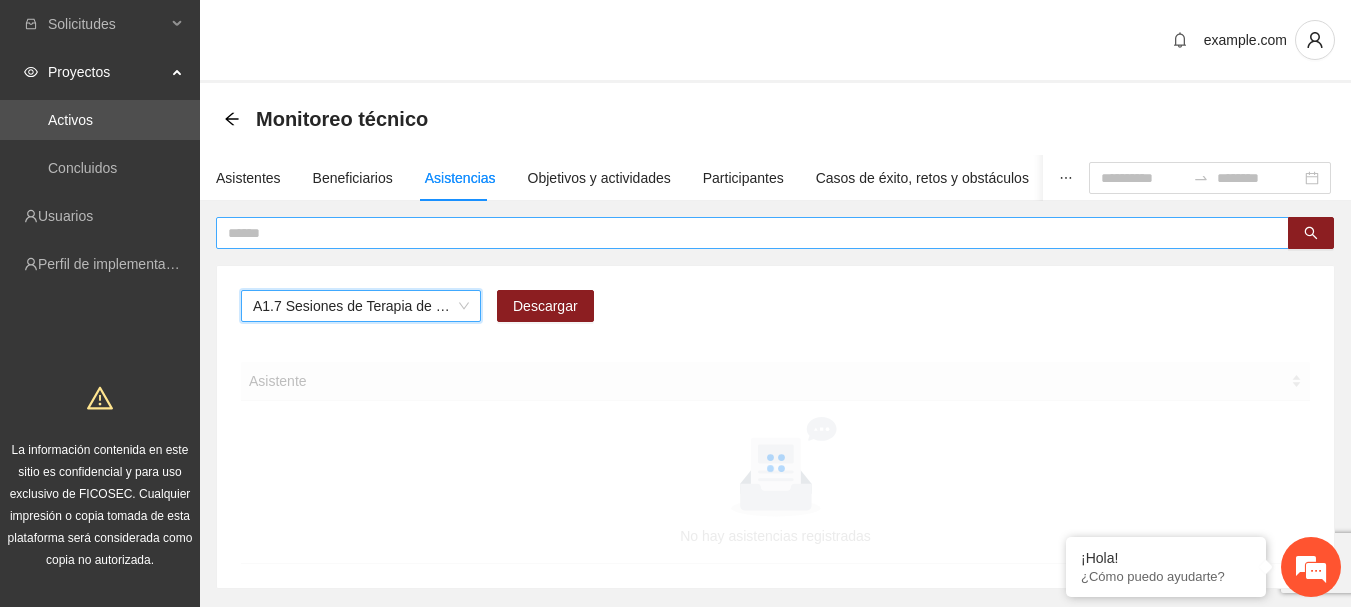 click at bounding box center [744, 233] 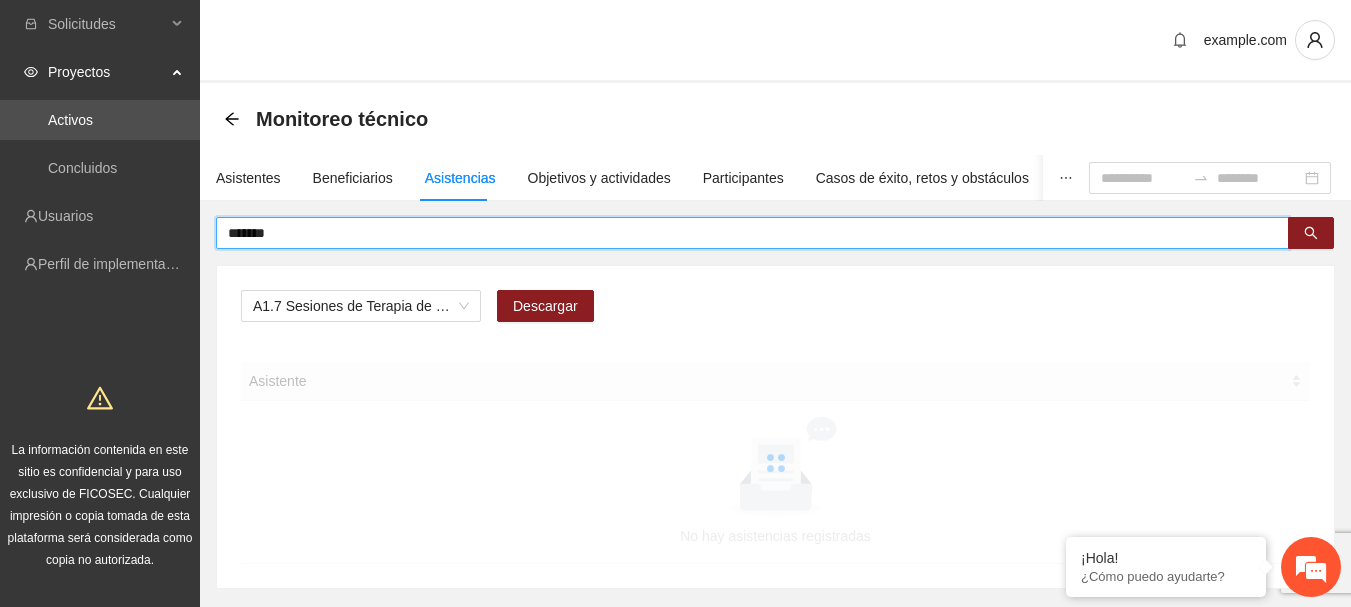 click on "*******" at bounding box center [744, 233] 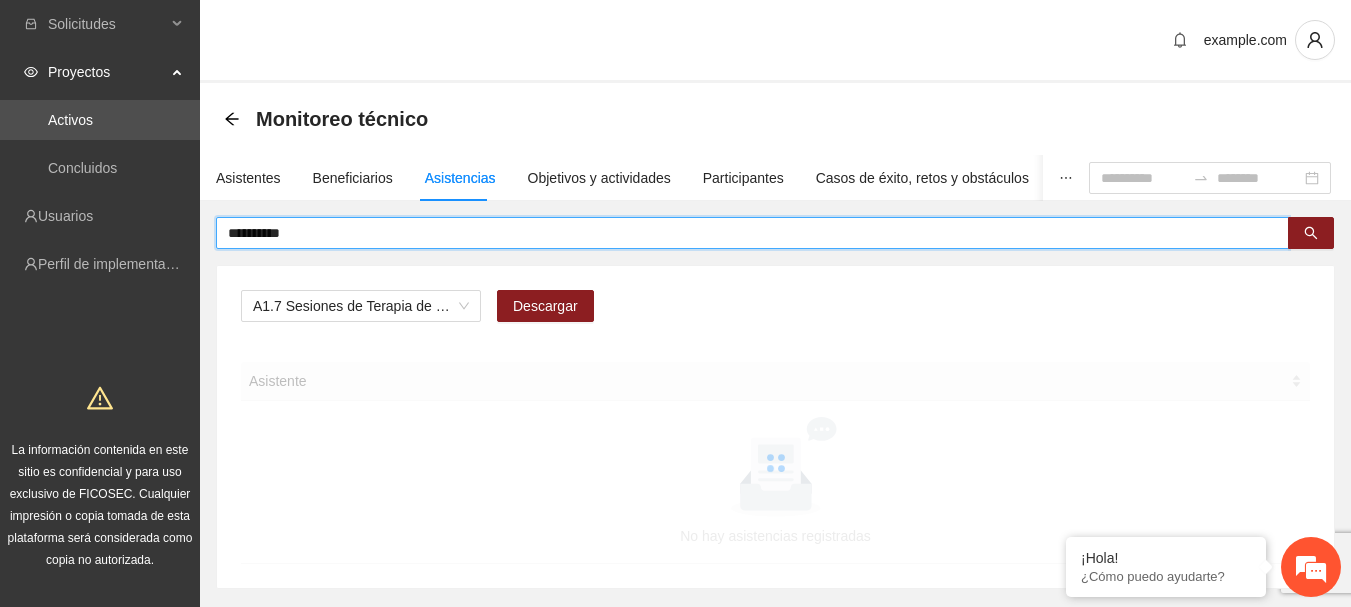 click on "**********" at bounding box center [744, 233] 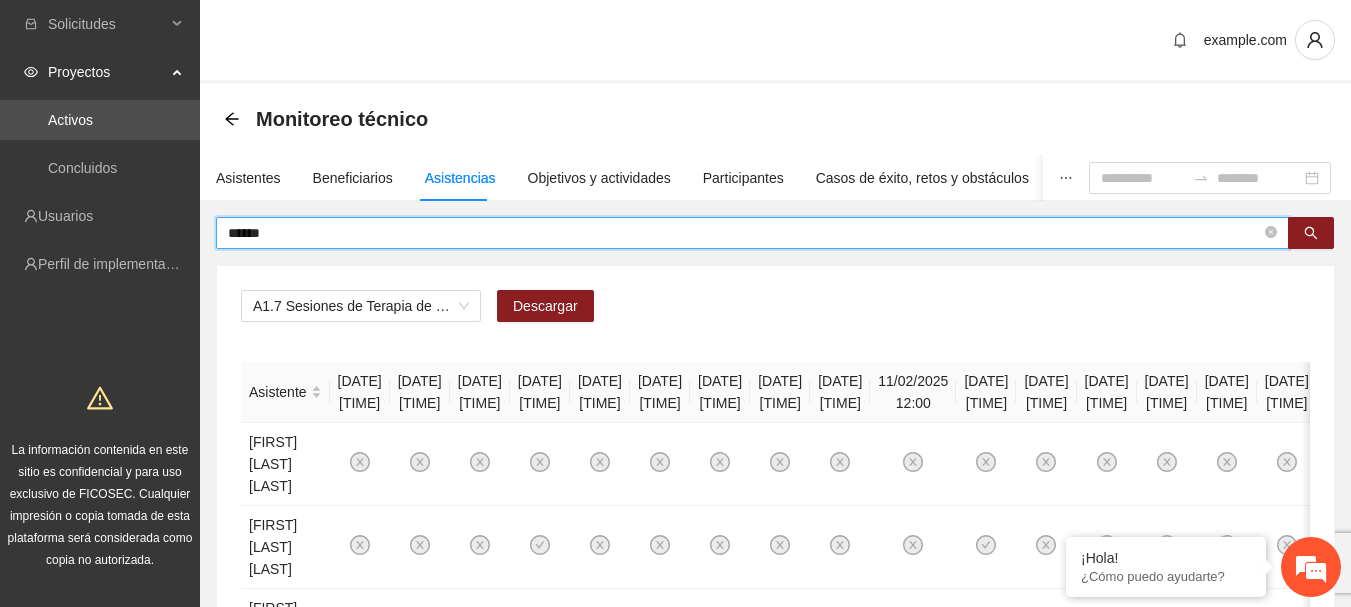 type on "******" 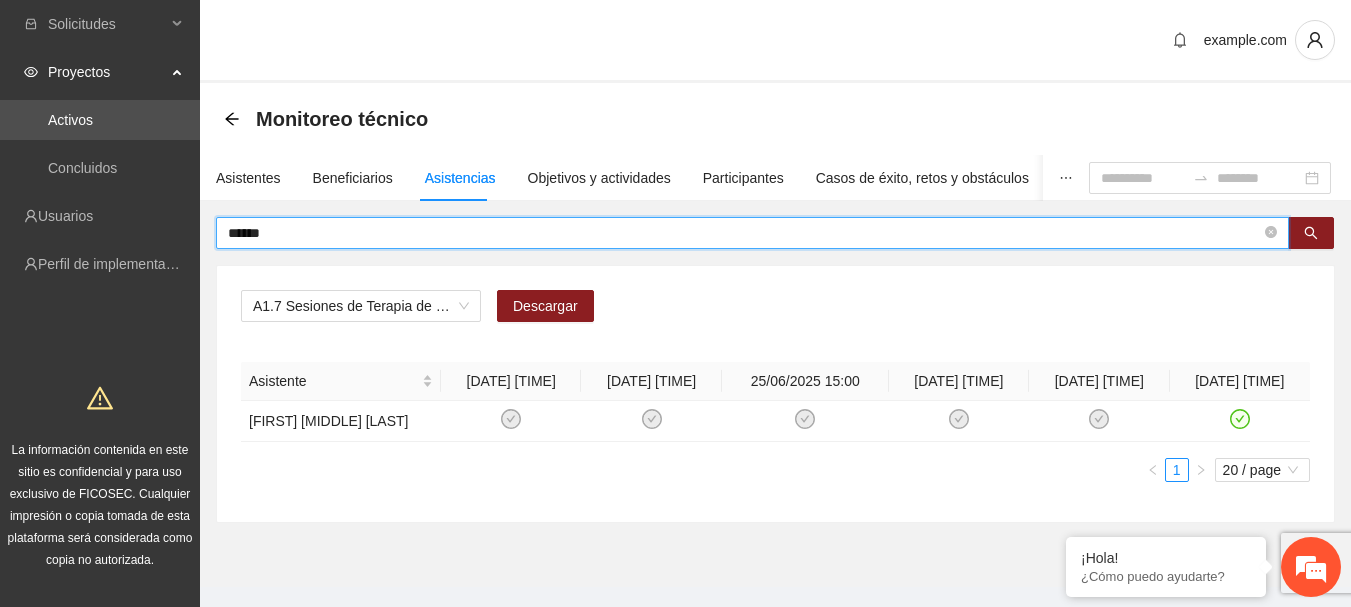 drag, startPoint x: 321, startPoint y: 230, endPoint x: 190, endPoint y: 243, distance: 131.64346 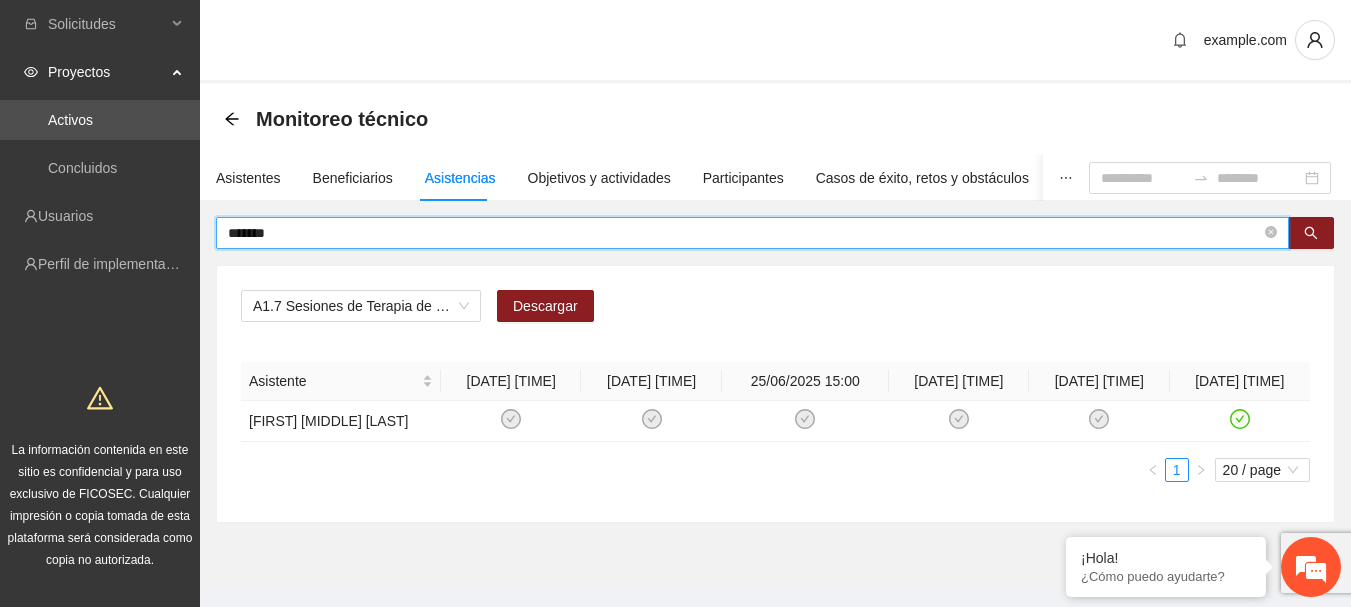 type on "*******" 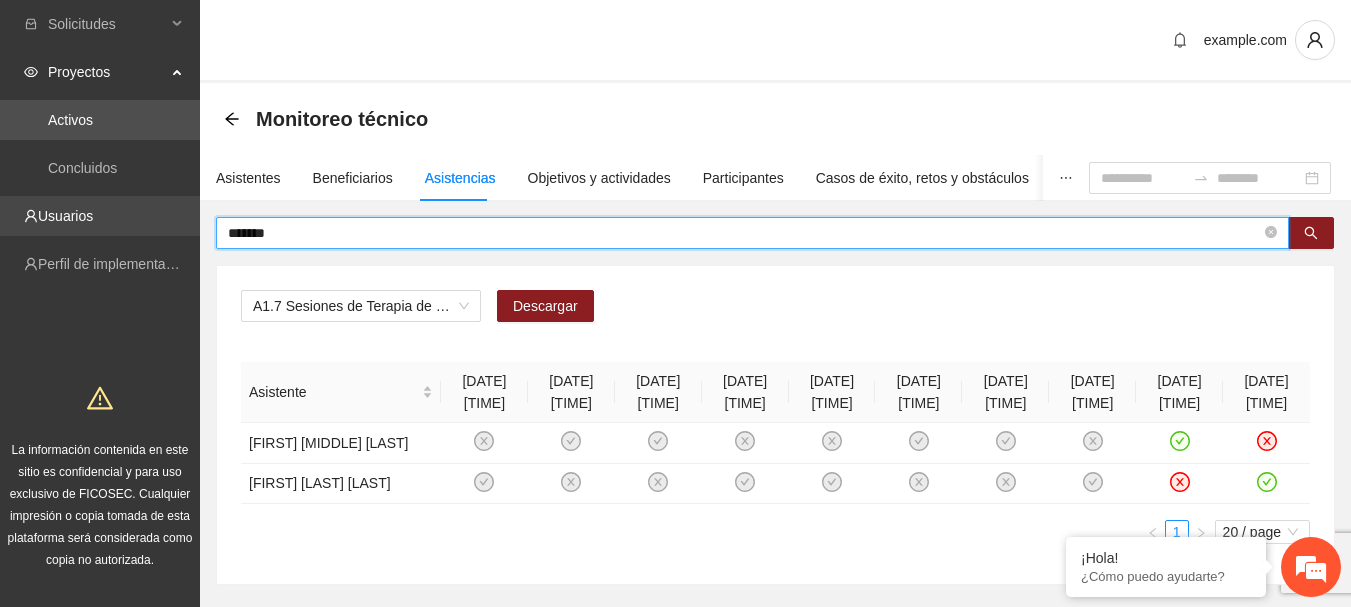drag, startPoint x: 386, startPoint y: 232, endPoint x: 0, endPoint y: 216, distance: 386.33145 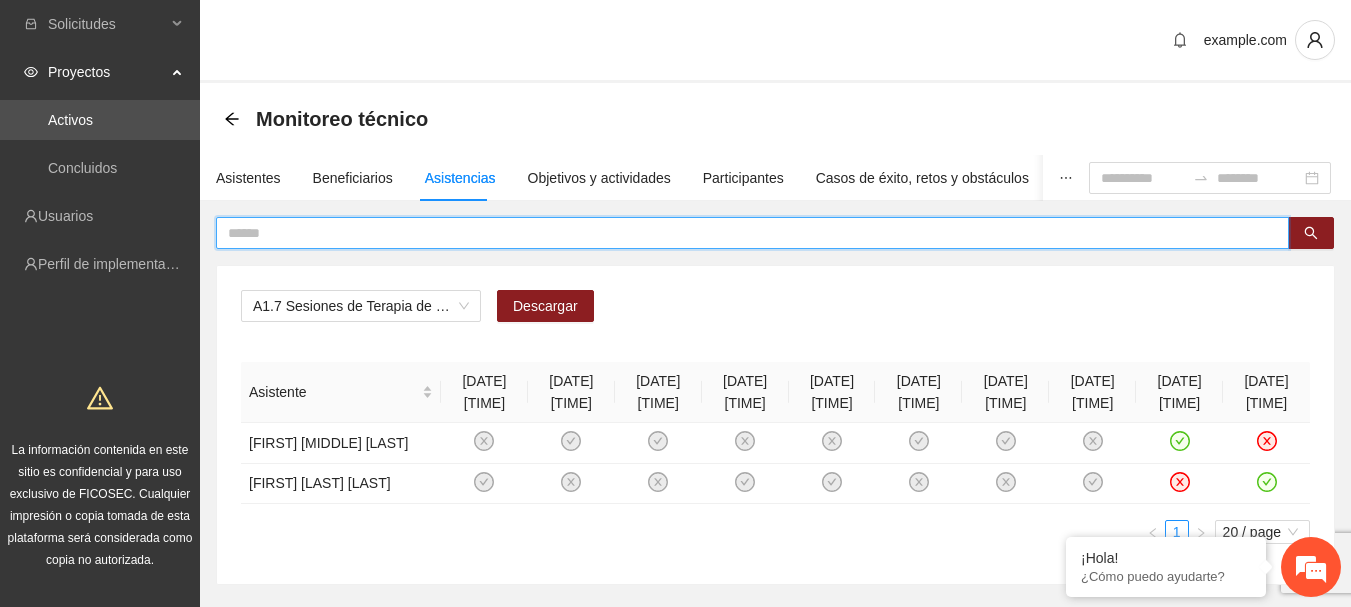 type on "*" 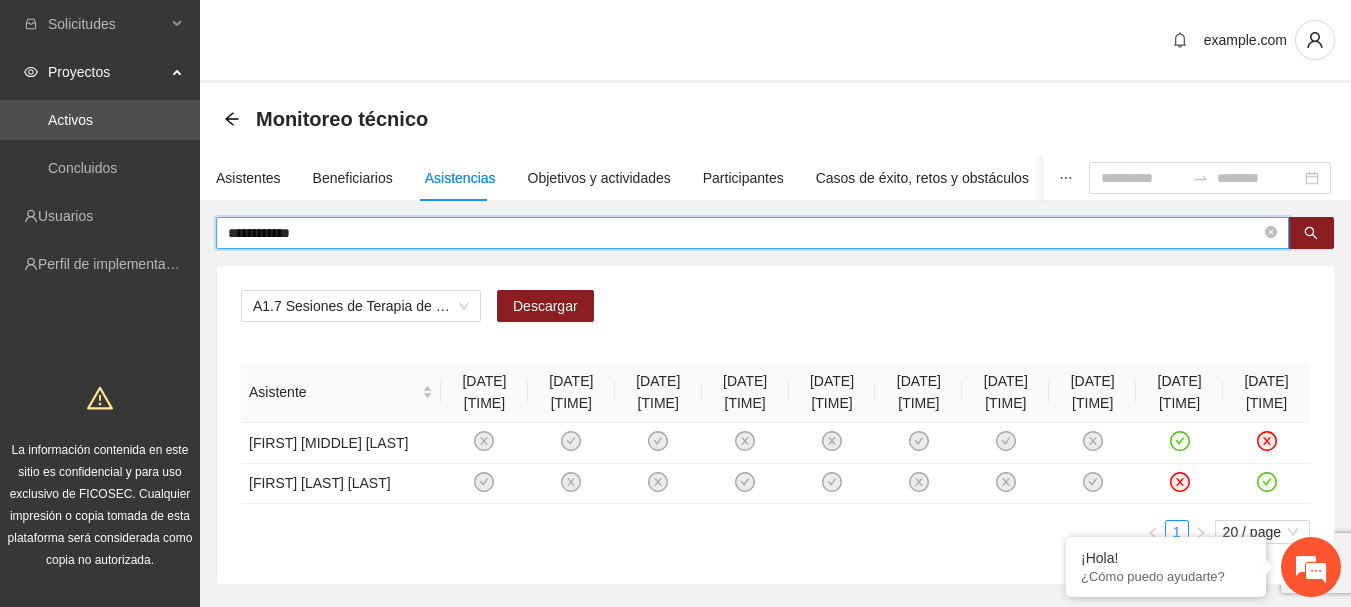 type on "**********" 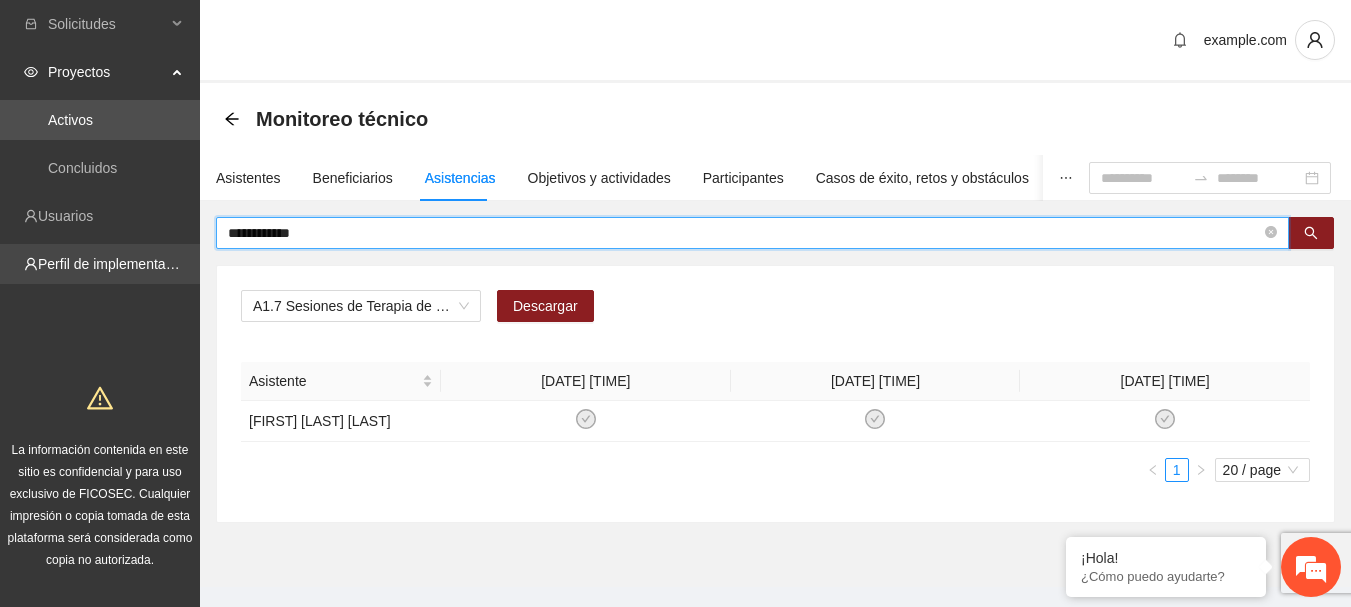 drag, startPoint x: 353, startPoint y: 229, endPoint x: 79, endPoint y: 248, distance: 274.65796 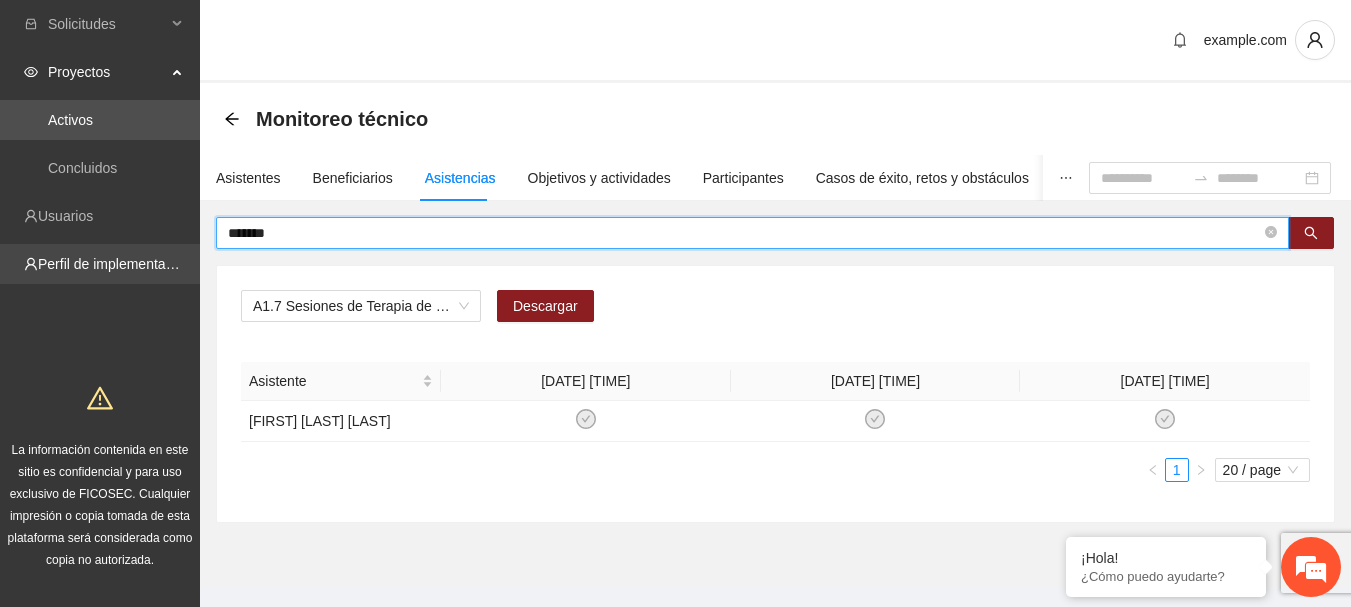 type on "*******" 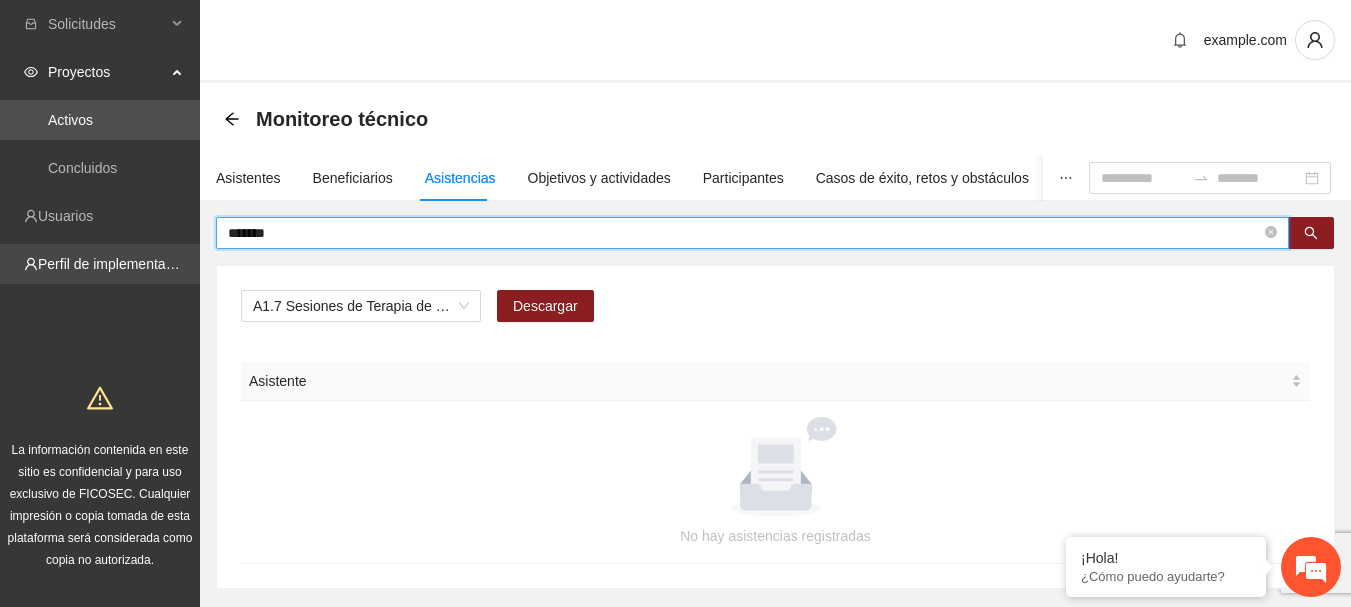 drag, startPoint x: 309, startPoint y: 236, endPoint x: 69, endPoint y: 250, distance: 240.40799 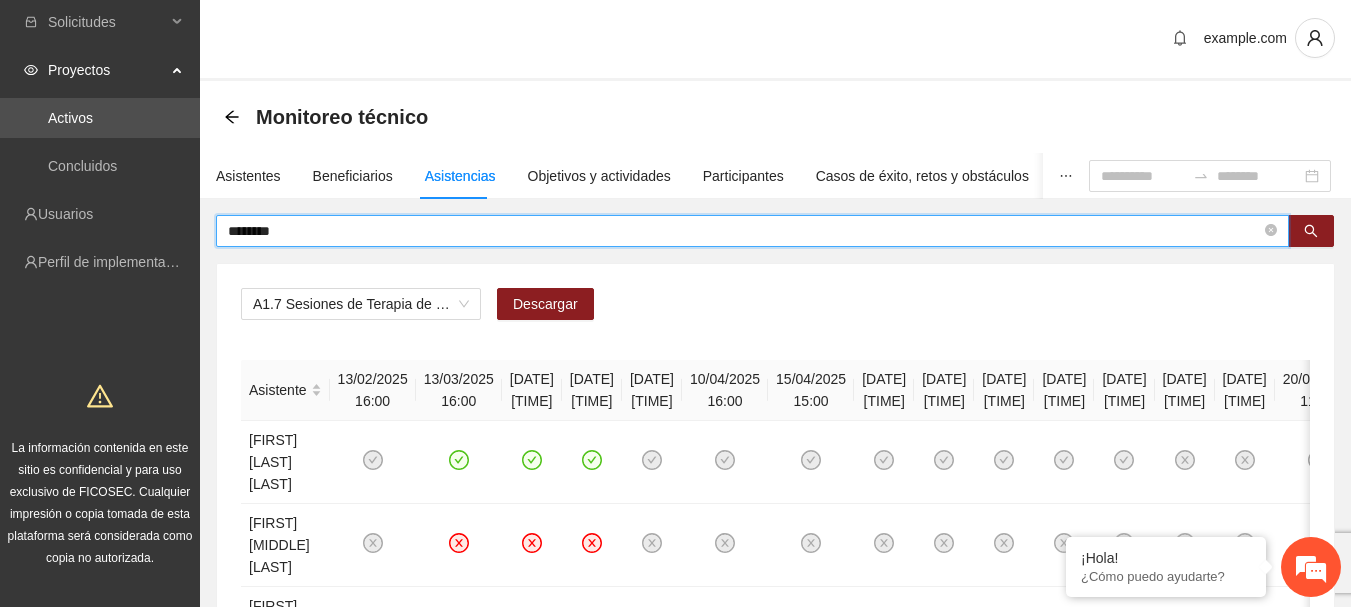 scroll, scrollTop: 200, scrollLeft: 0, axis: vertical 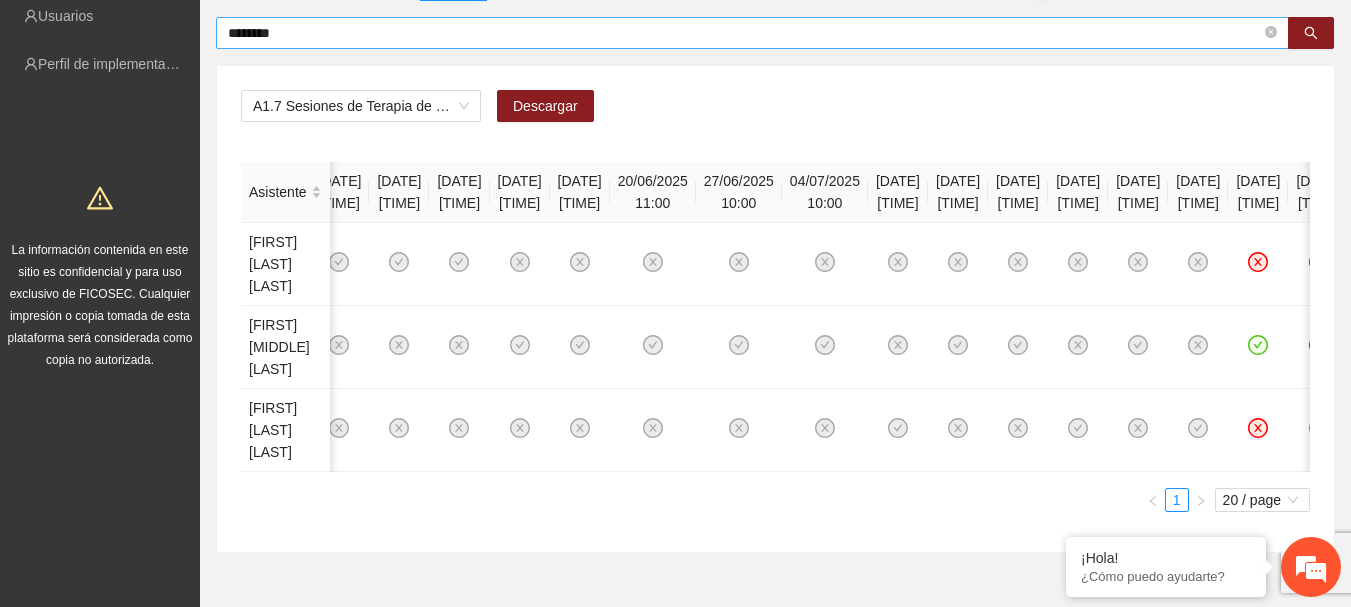 click on "********" at bounding box center (744, 33) 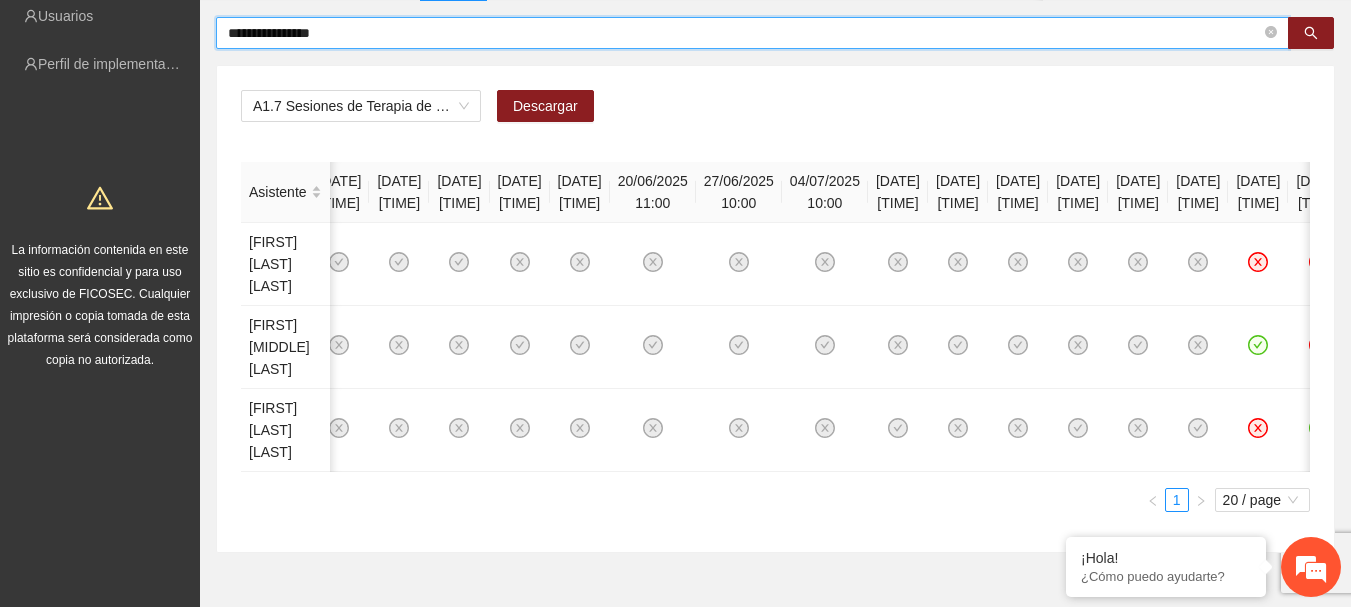 type on "**********" 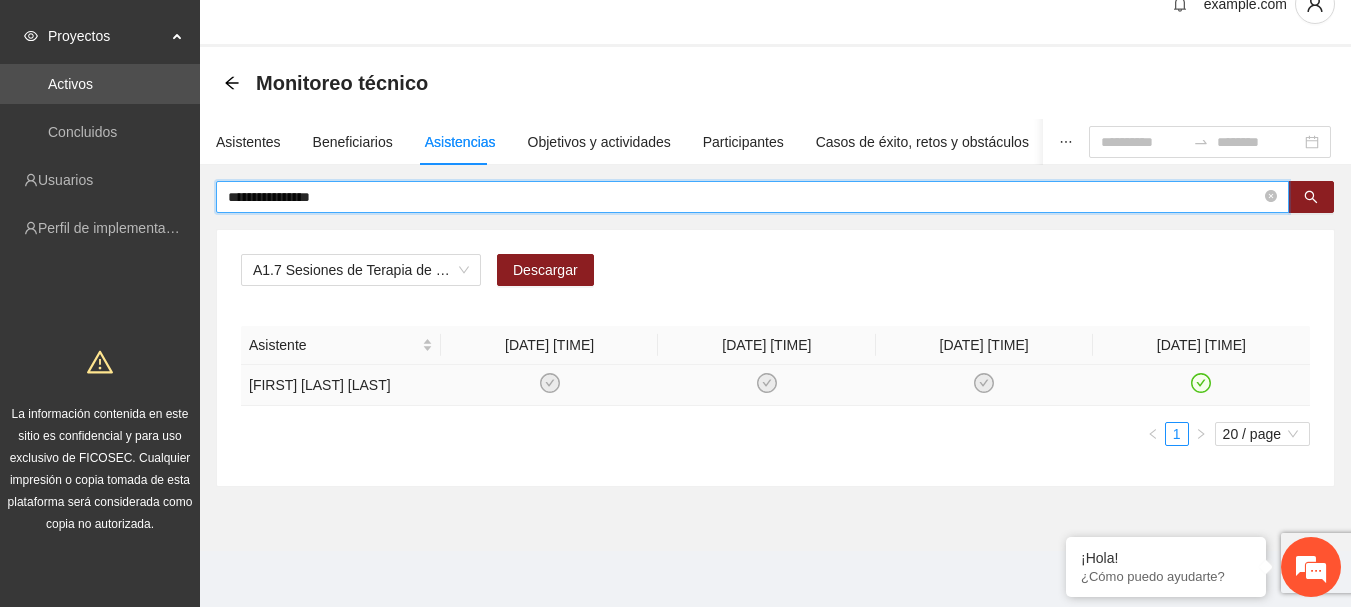 scroll, scrollTop: 36, scrollLeft: 0, axis: vertical 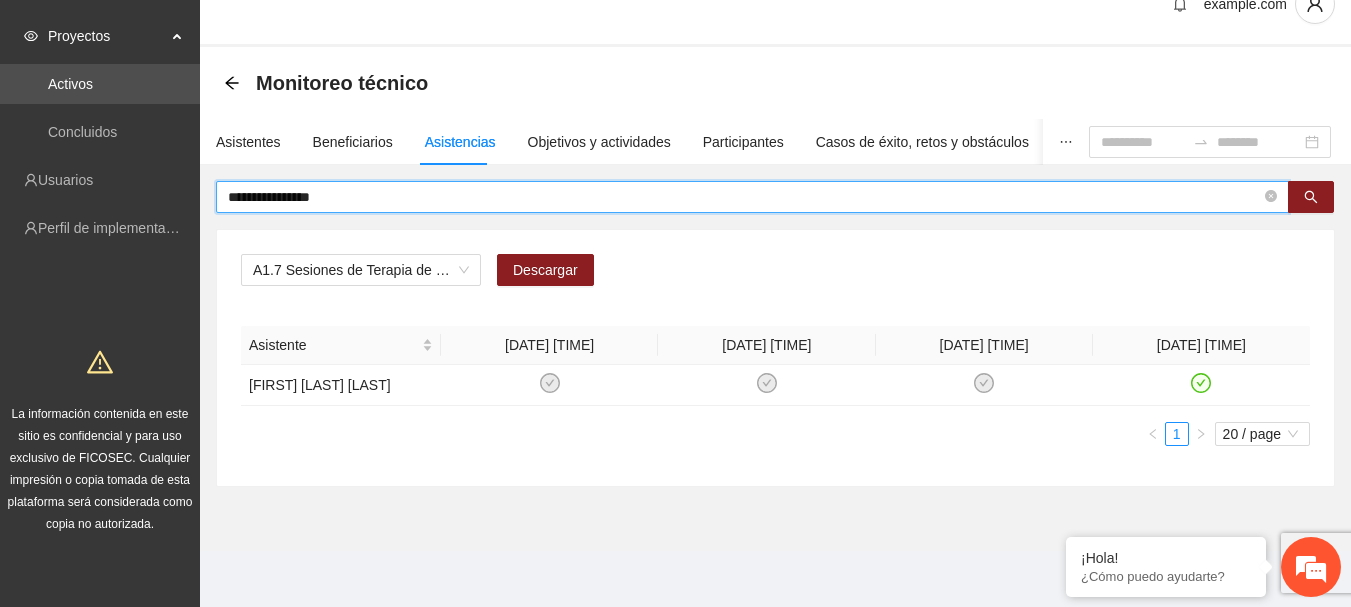 drag, startPoint x: 382, startPoint y: 201, endPoint x: 230, endPoint y: 200, distance: 152.0033 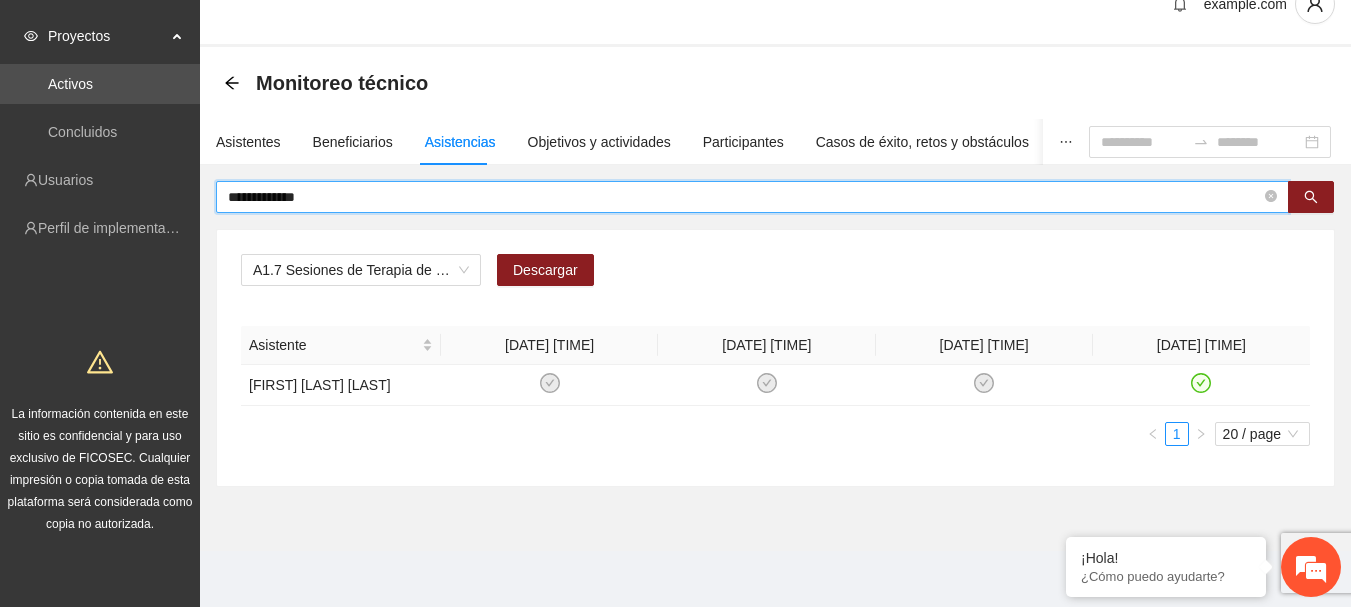 type on "**********" 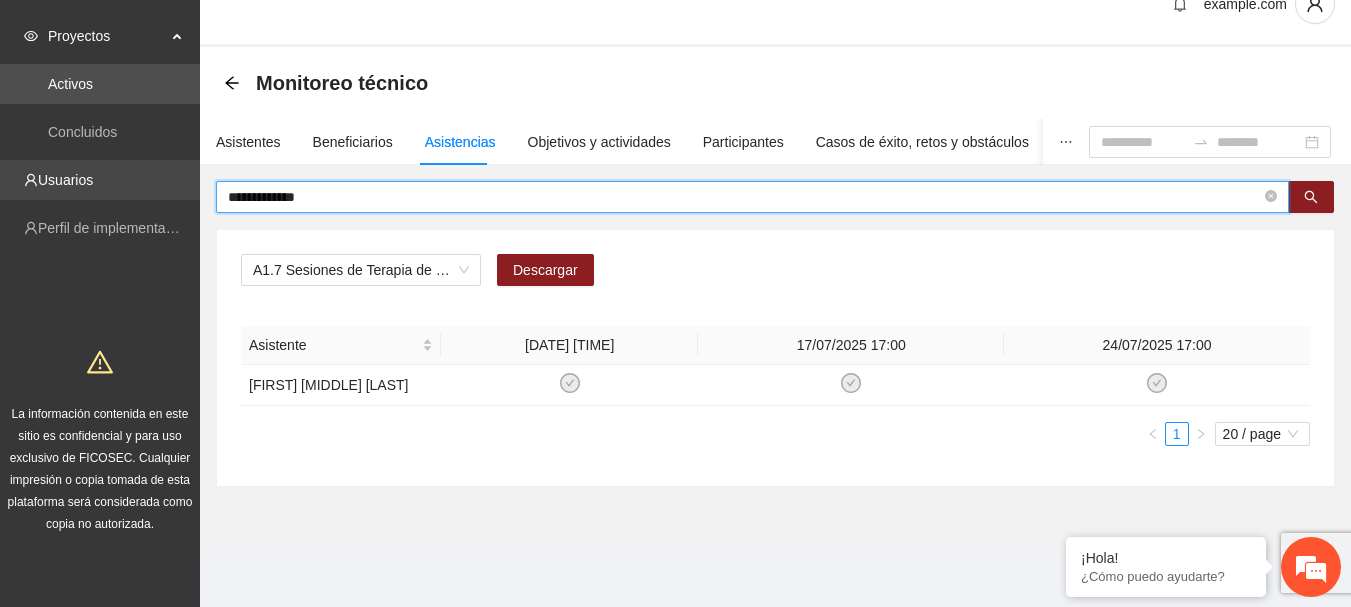 drag, startPoint x: 375, startPoint y: 201, endPoint x: 0, endPoint y: 184, distance: 375.38513 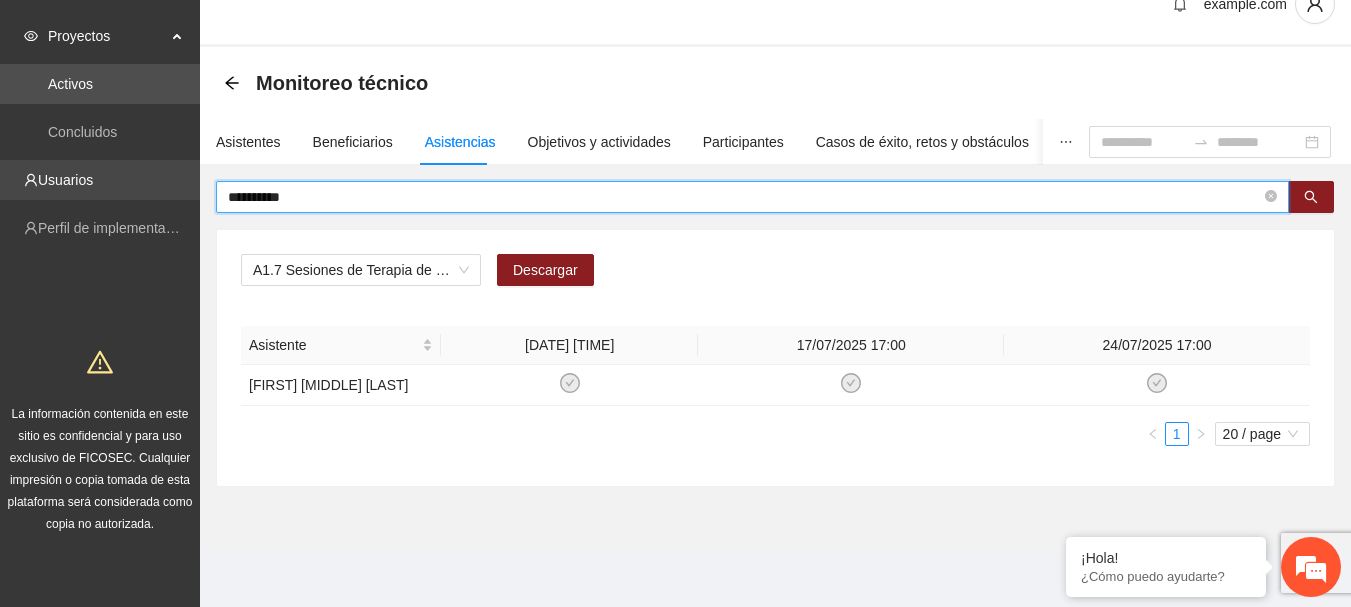 type on "**********" 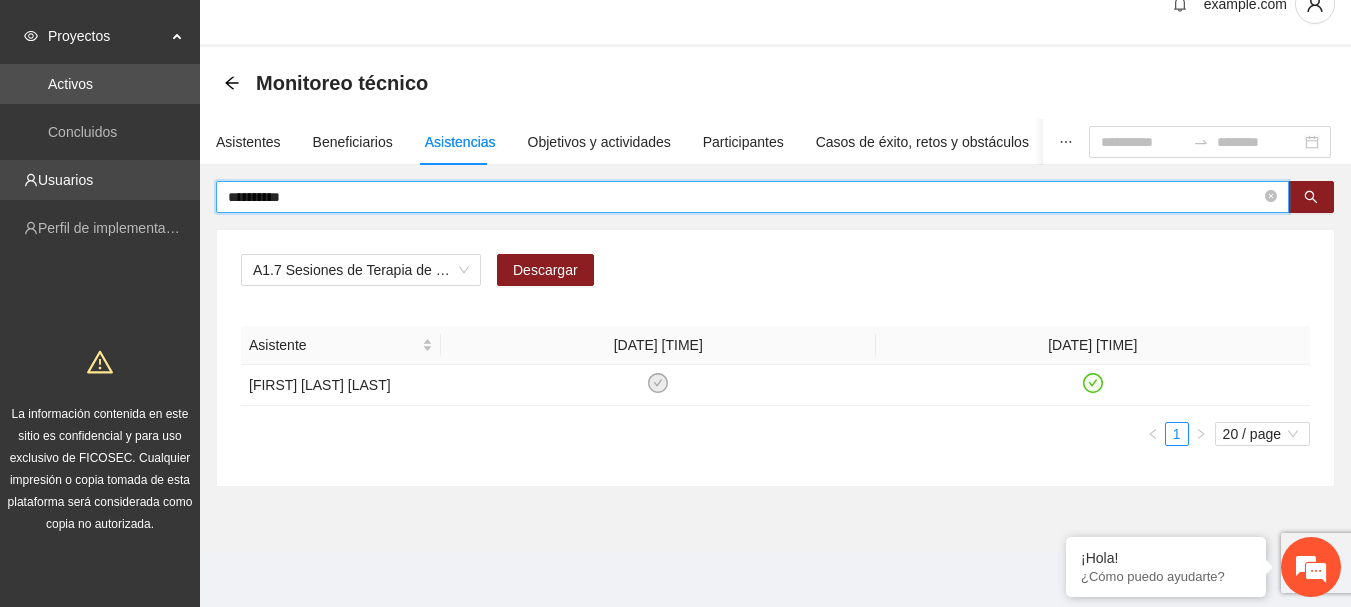 drag, startPoint x: 334, startPoint y: 189, endPoint x: 104, endPoint y: 169, distance: 230.86794 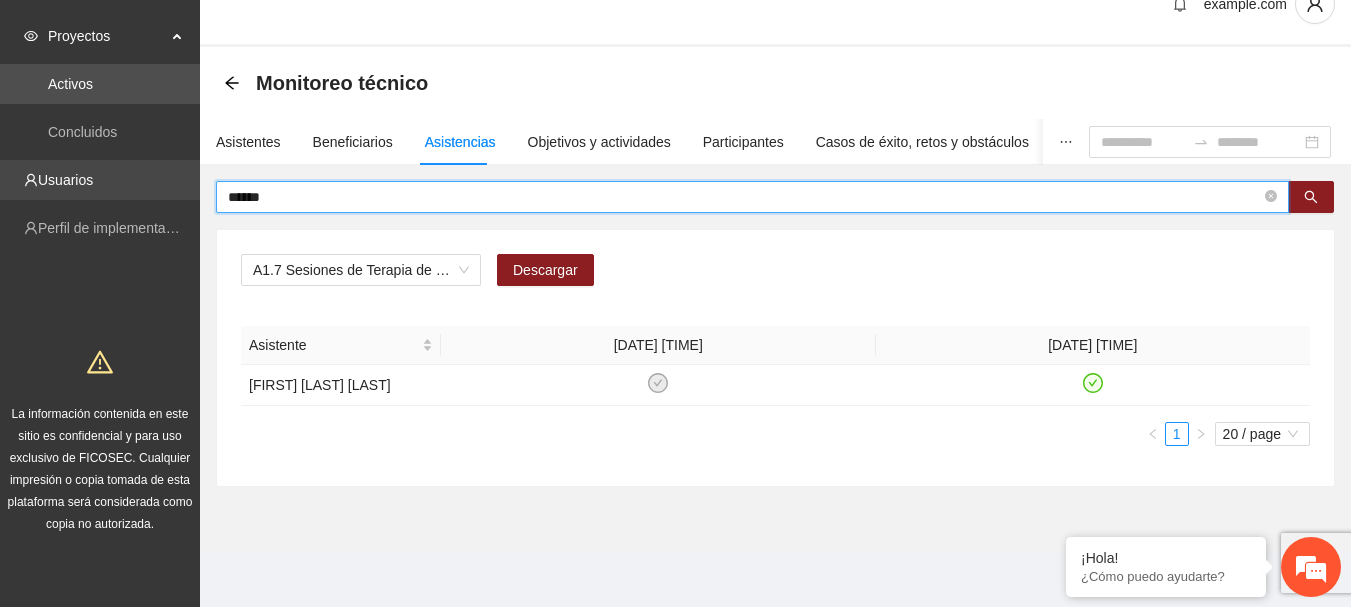type on "******" 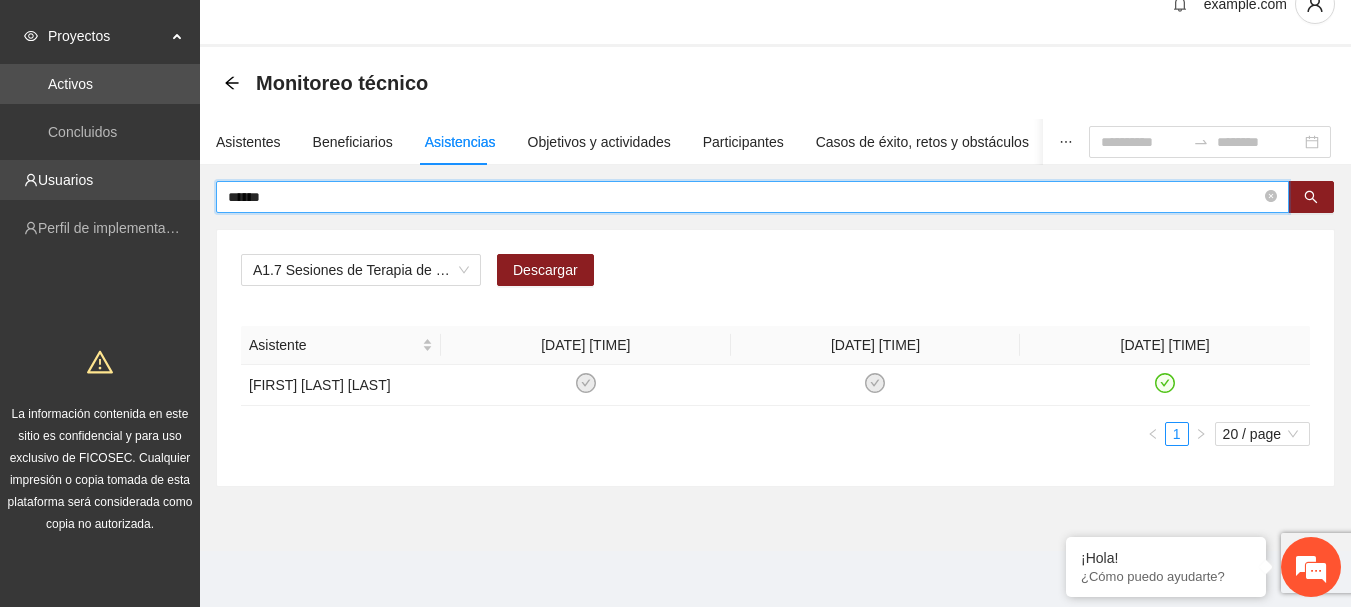 drag, startPoint x: 269, startPoint y: 203, endPoint x: 166, endPoint y: 200, distance: 103.04368 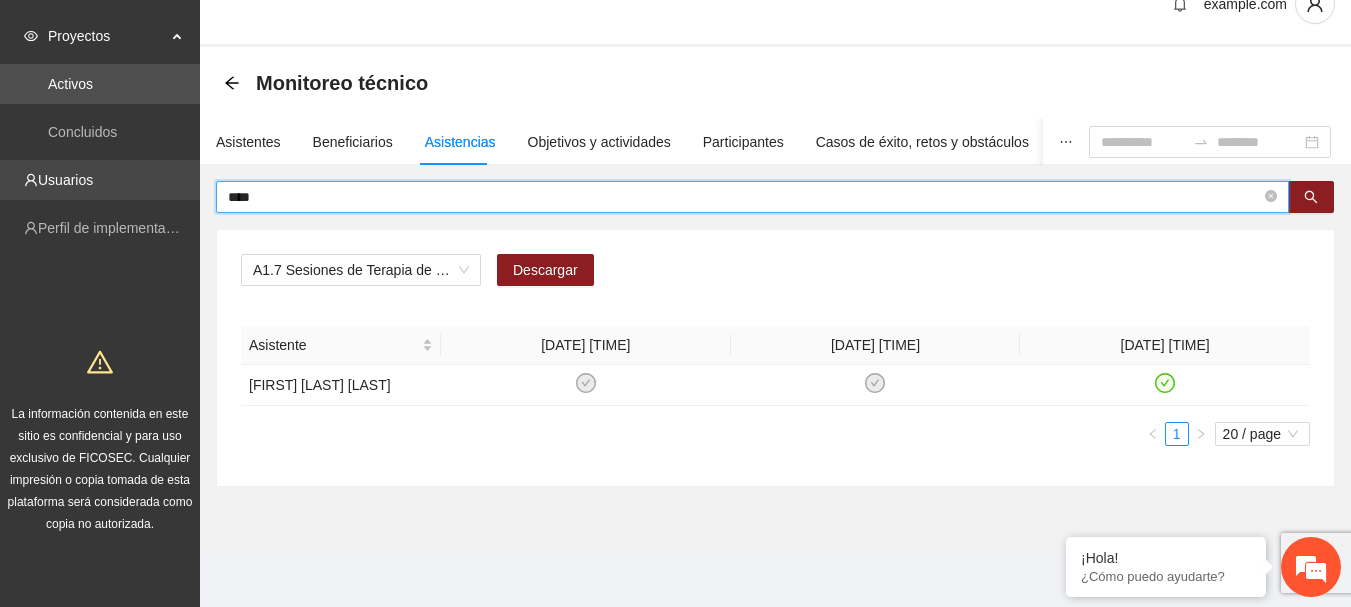 type on "****" 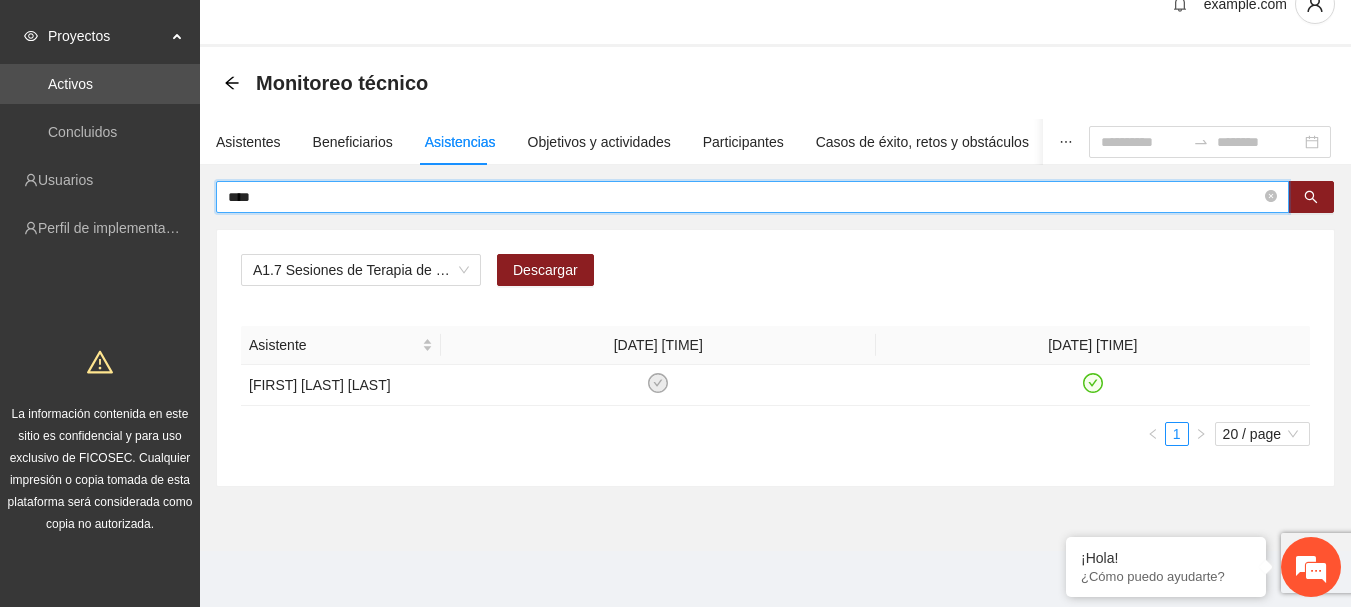 drag, startPoint x: 281, startPoint y: 196, endPoint x: 193, endPoint y: 207, distance: 88.68484 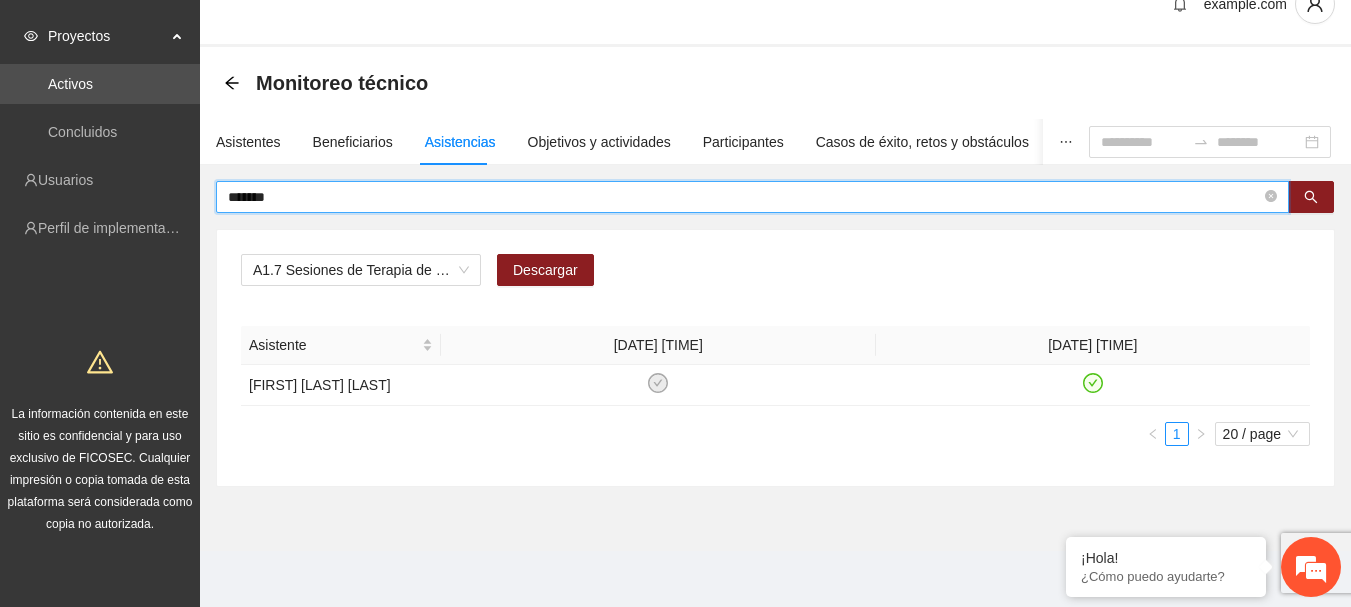 type on "******" 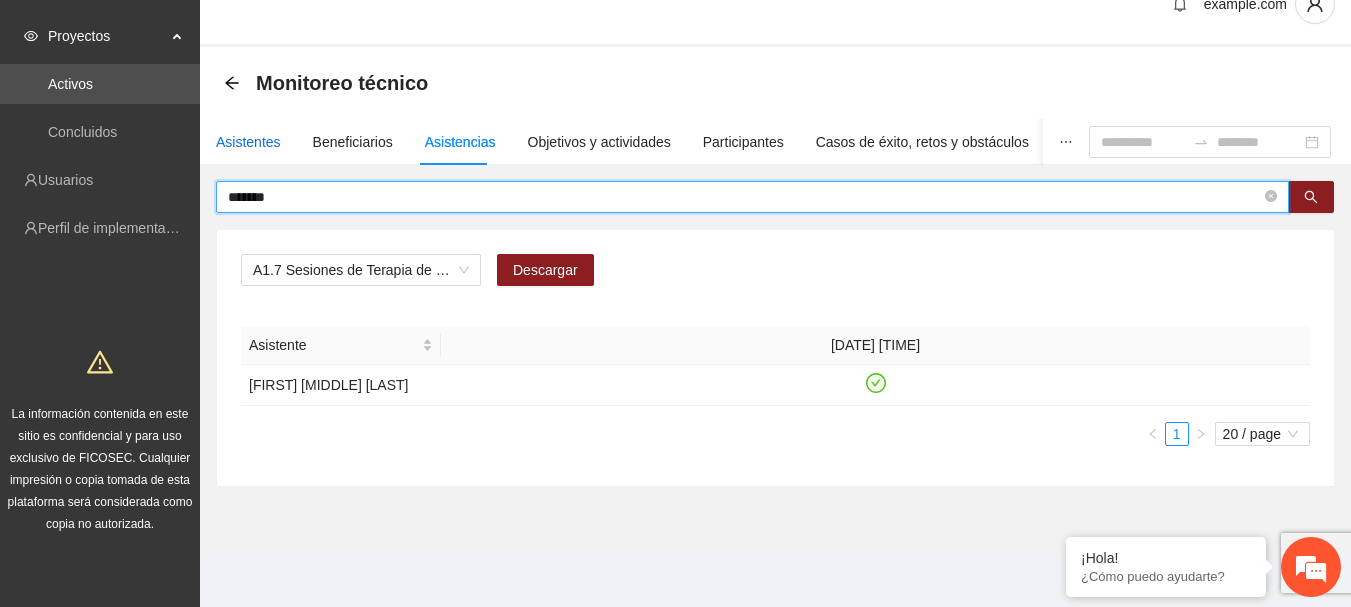 click on "Asistentes" at bounding box center [248, 142] 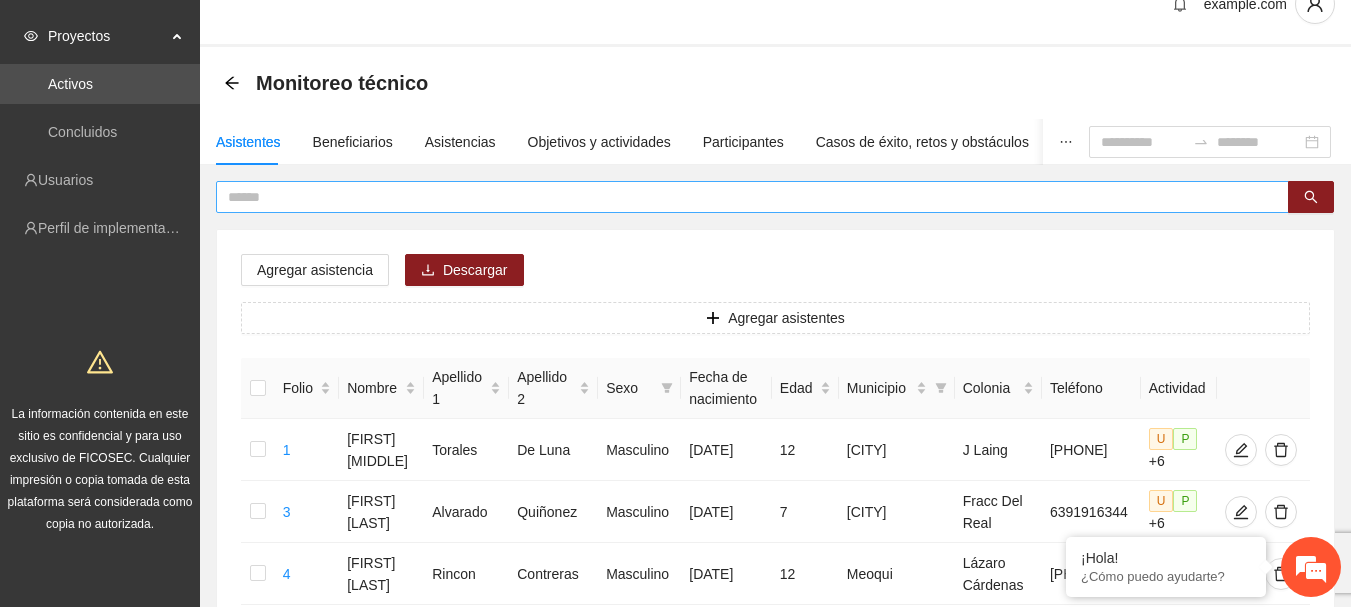 click at bounding box center (744, 197) 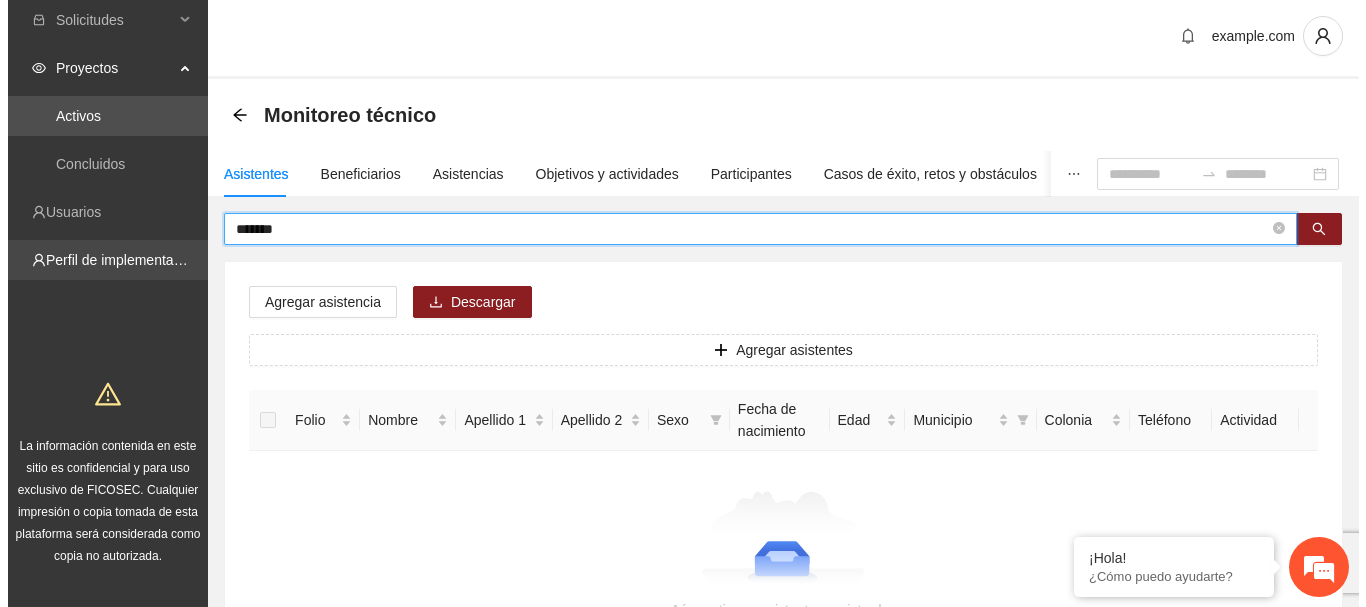 scroll, scrollTop: 0, scrollLeft: 0, axis: both 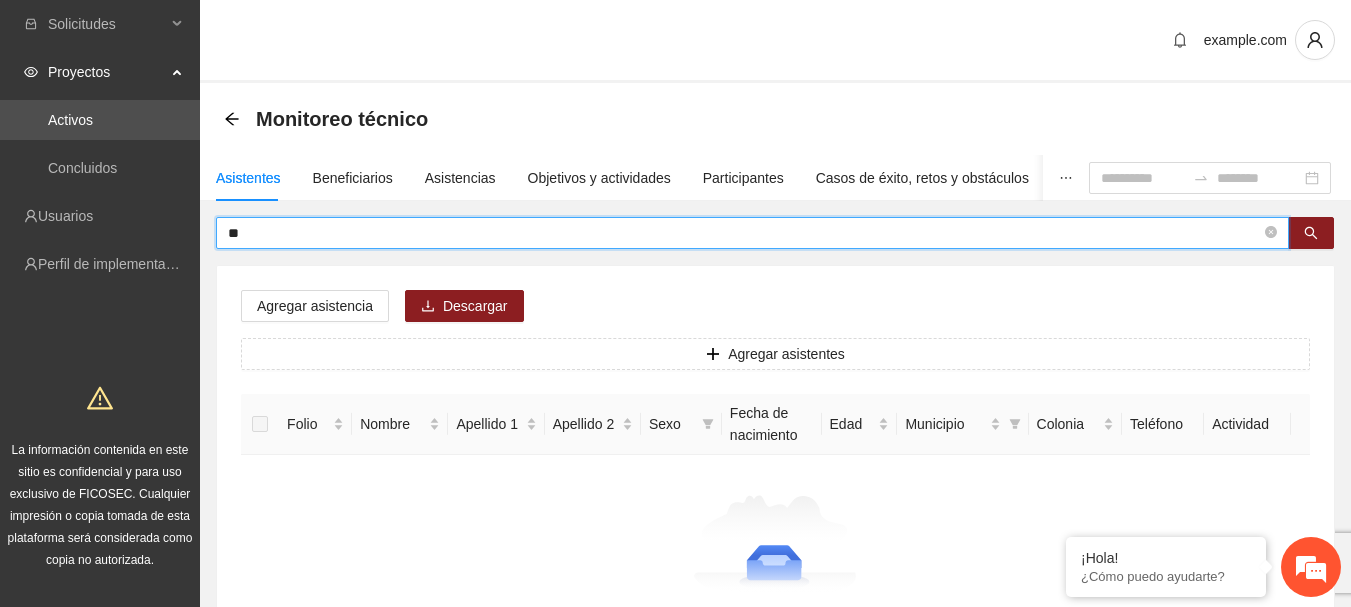 type on "*" 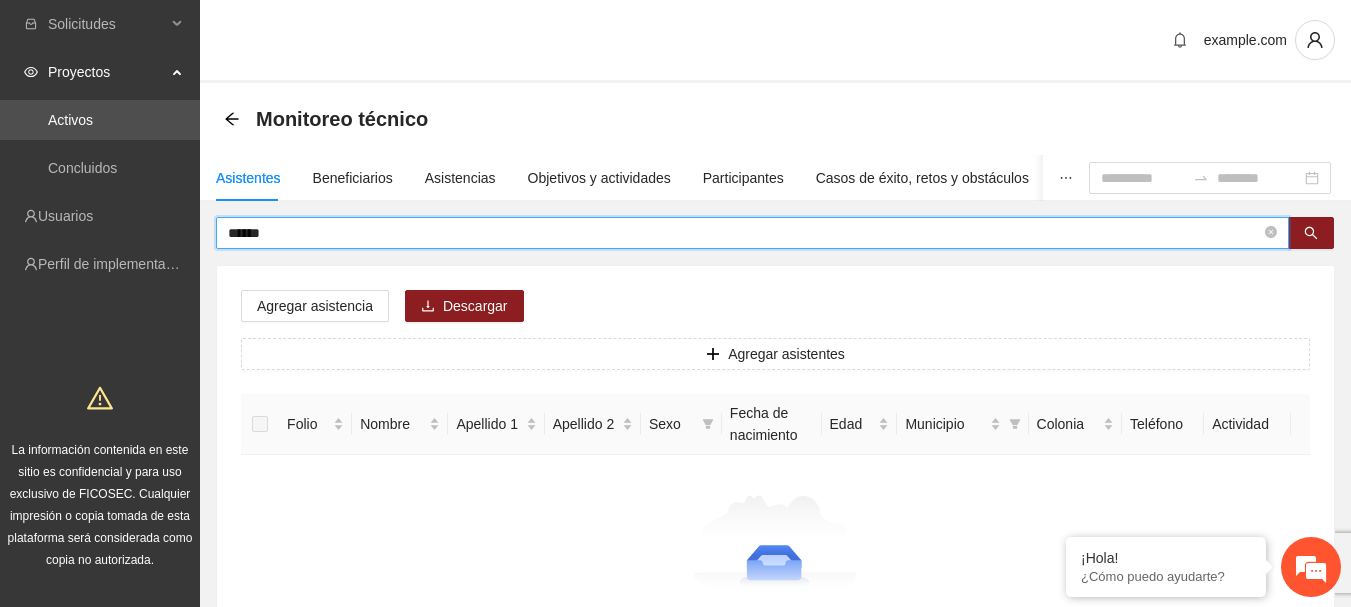 type on "******" 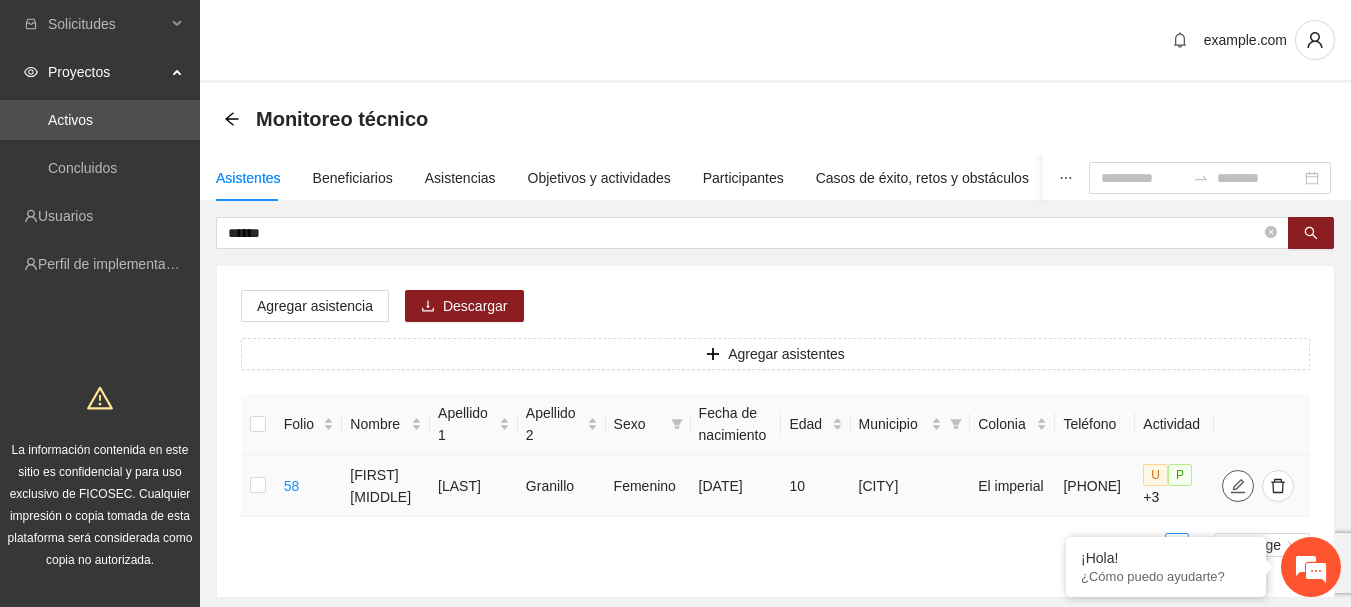 click at bounding box center [1238, 486] 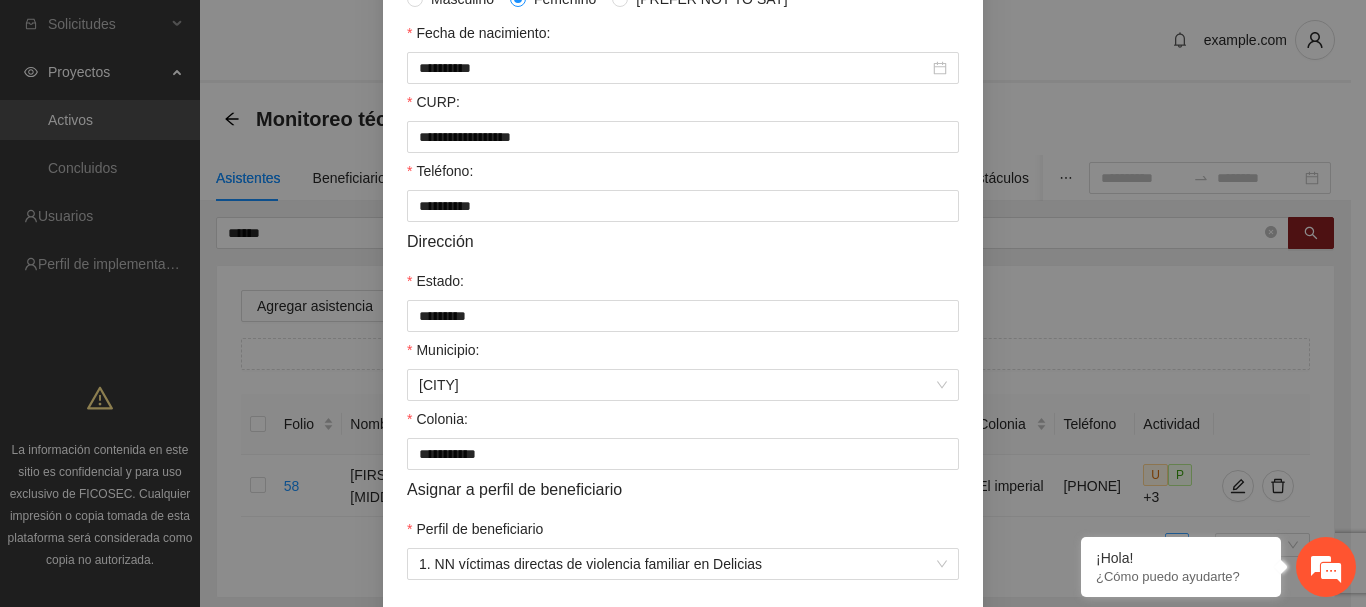scroll, scrollTop: 555, scrollLeft: 0, axis: vertical 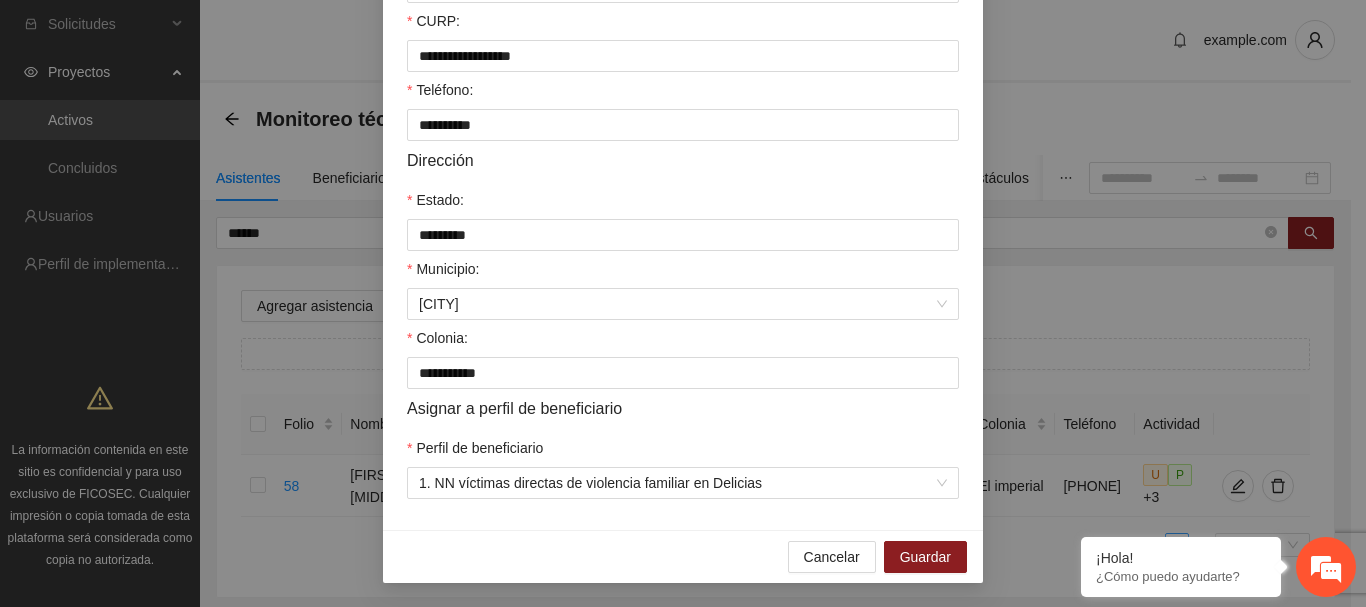 drag, startPoint x: 884, startPoint y: 406, endPoint x: 914, endPoint y: 411, distance: 30.413813 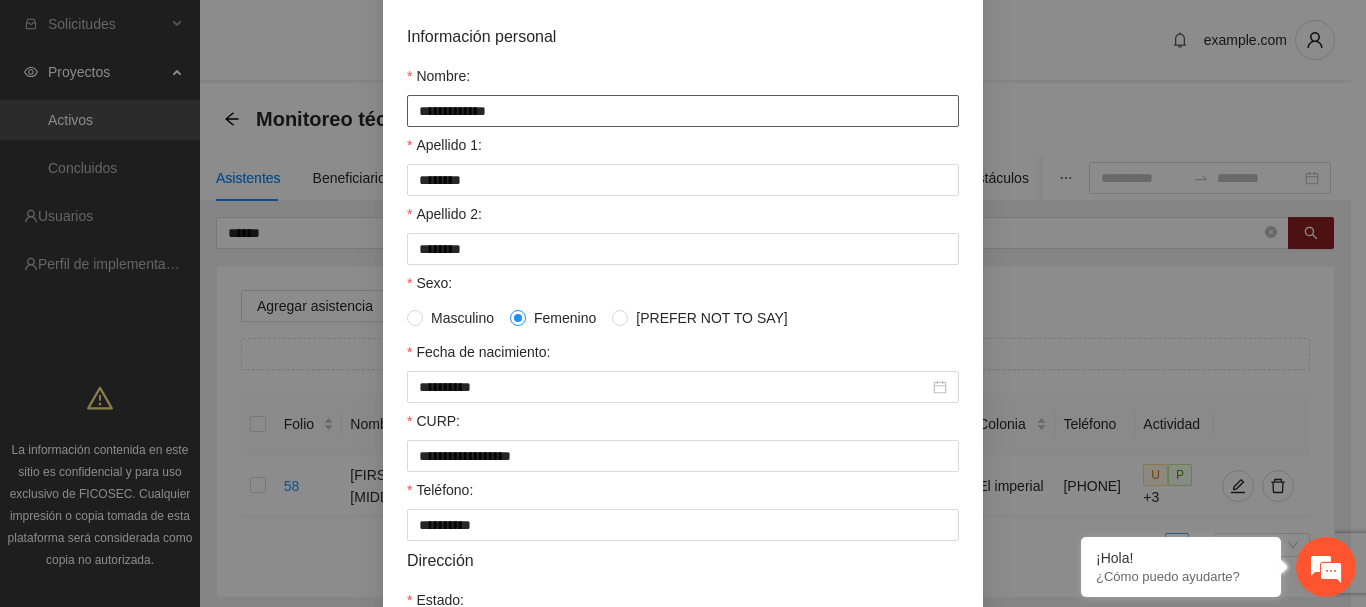 scroll, scrollTop: 0, scrollLeft: 0, axis: both 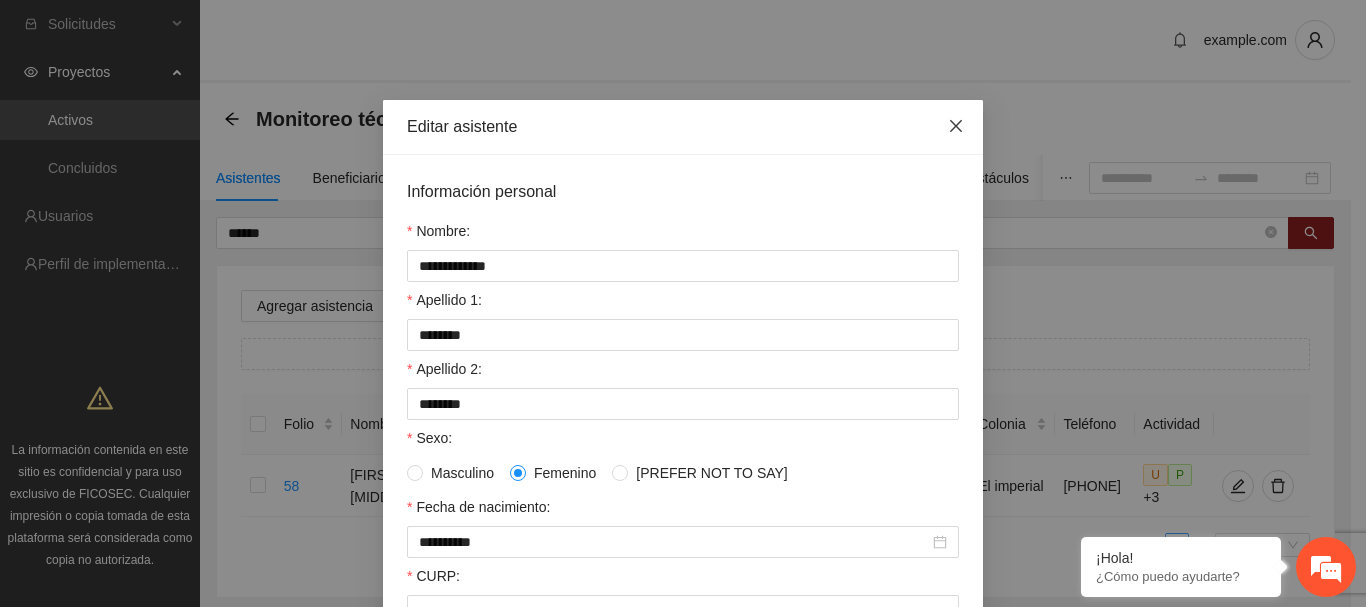 click 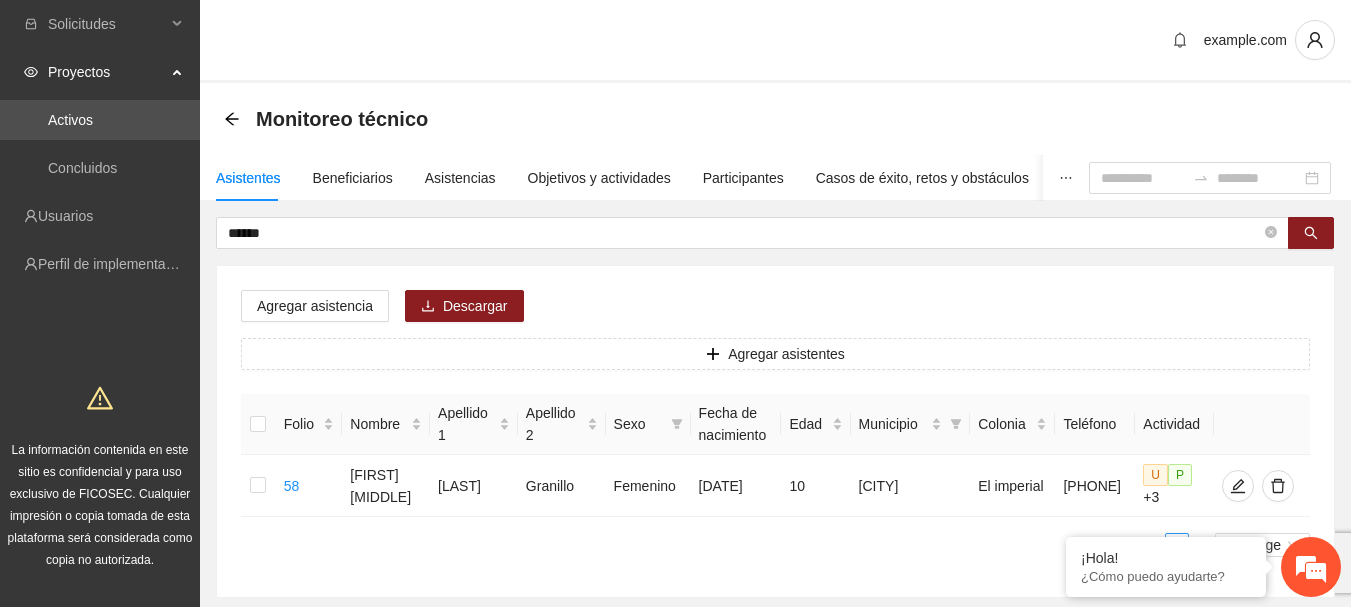drag, startPoint x: 275, startPoint y: 232, endPoint x: 138, endPoint y: 239, distance: 137.17871 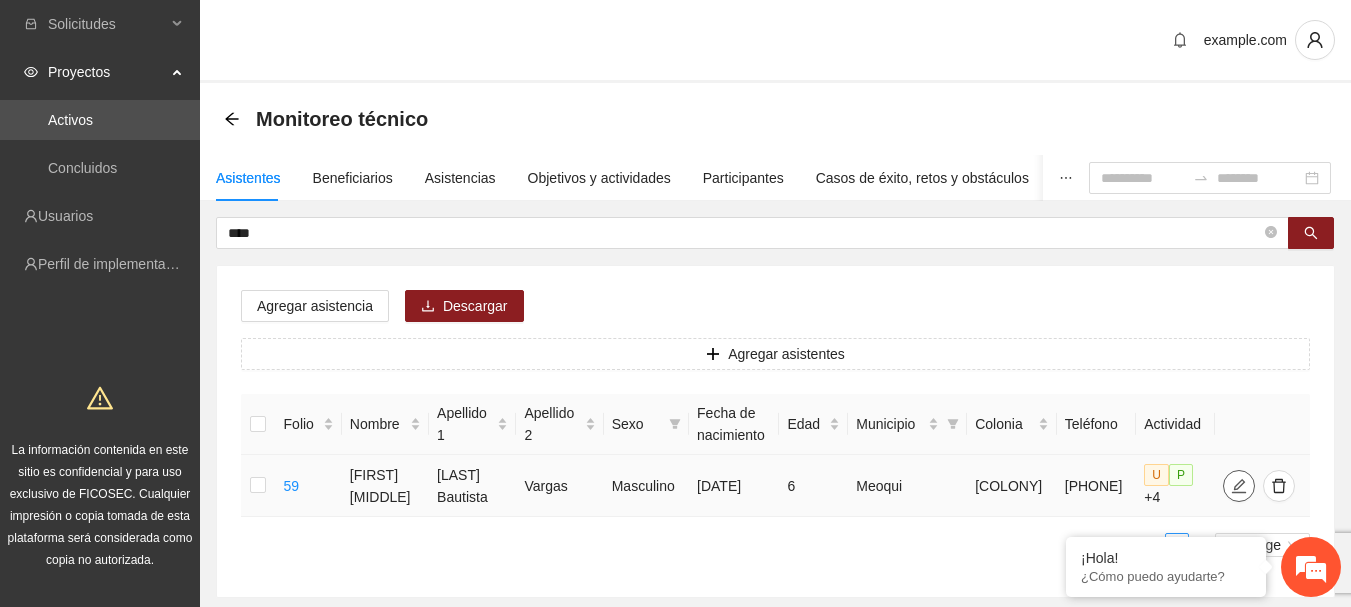 click 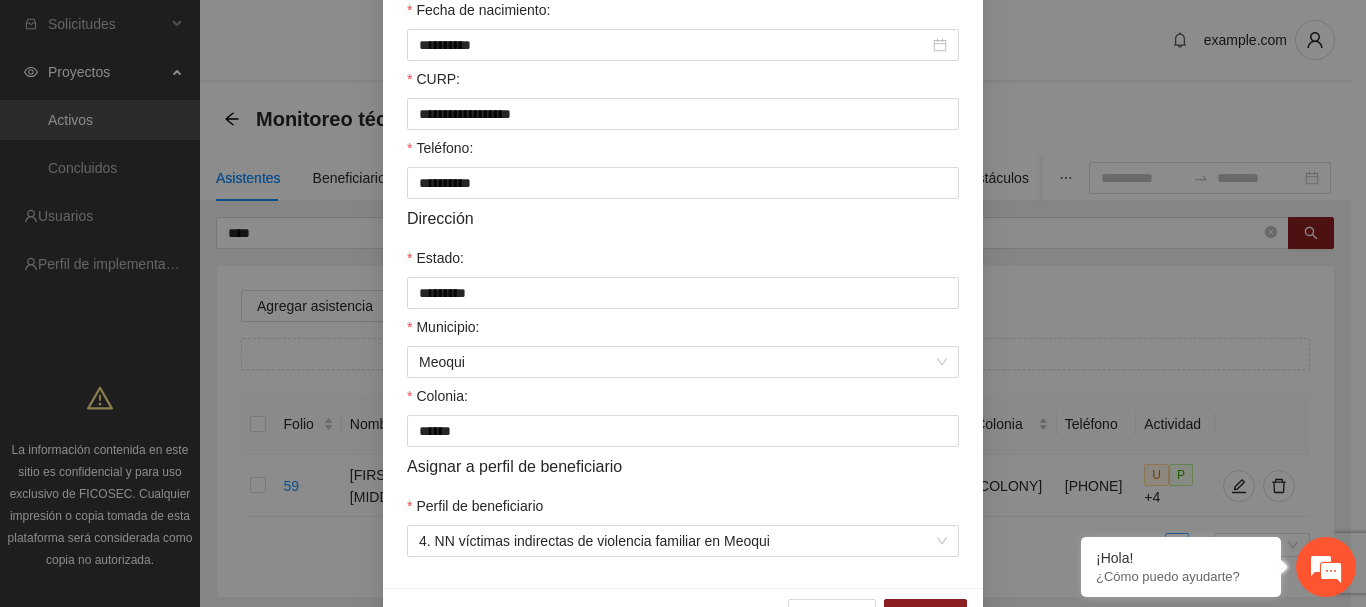 scroll, scrollTop: 500, scrollLeft: 0, axis: vertical 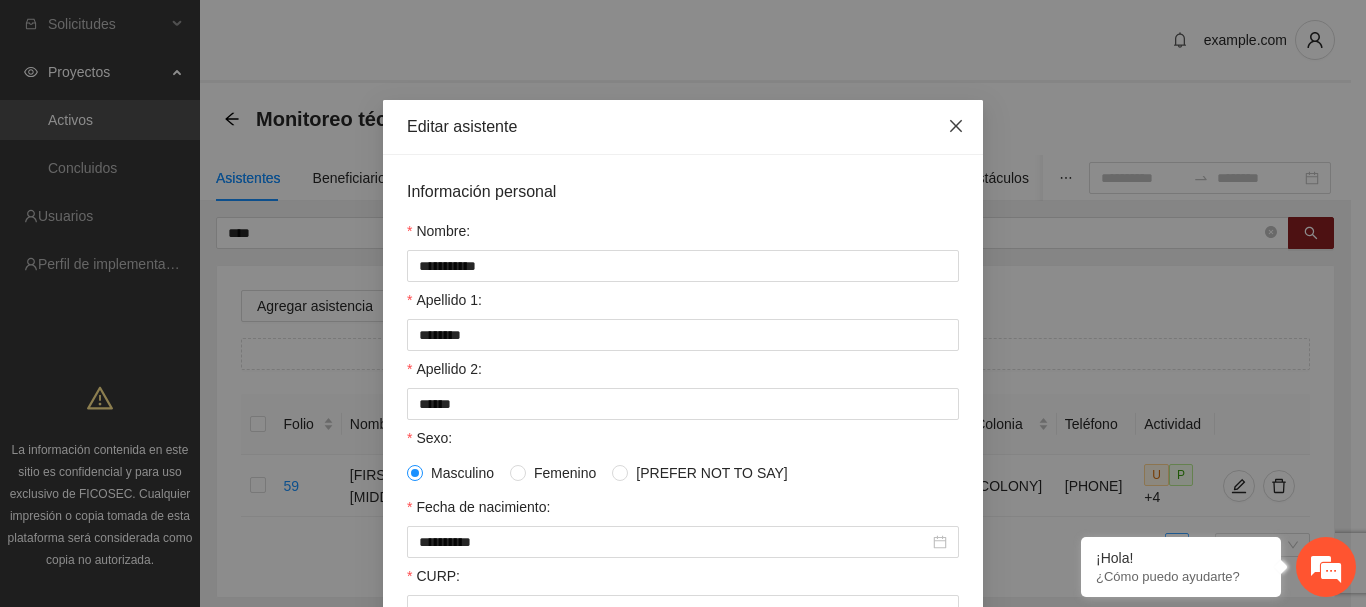 click at bounding box center [956, 127] 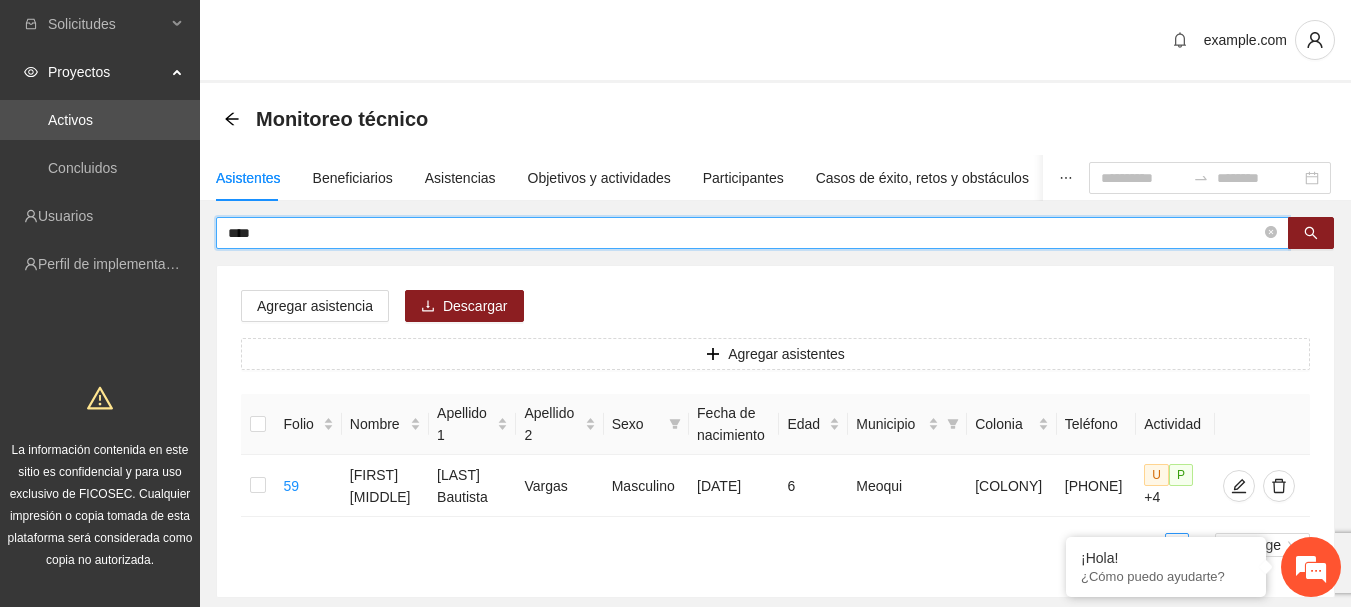 drag, startPoint x: 250, startPoint y: 230, endPoint x: 234, endPoint y: 232, distance: 16.124516 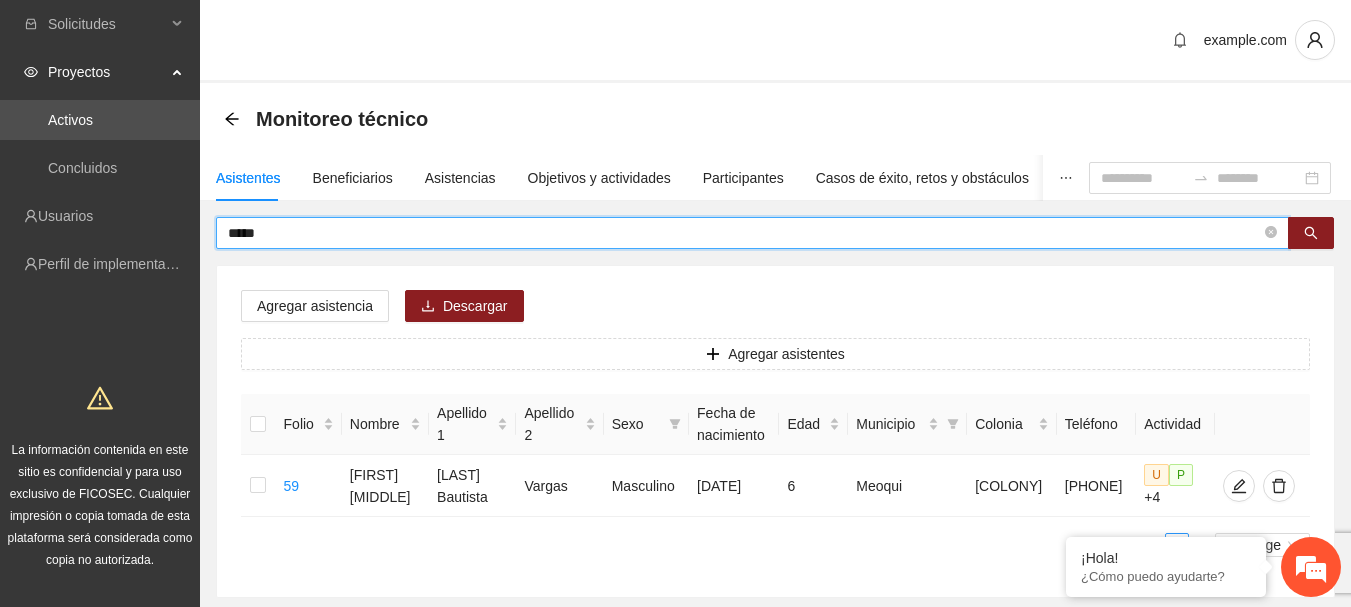 type on "*****" 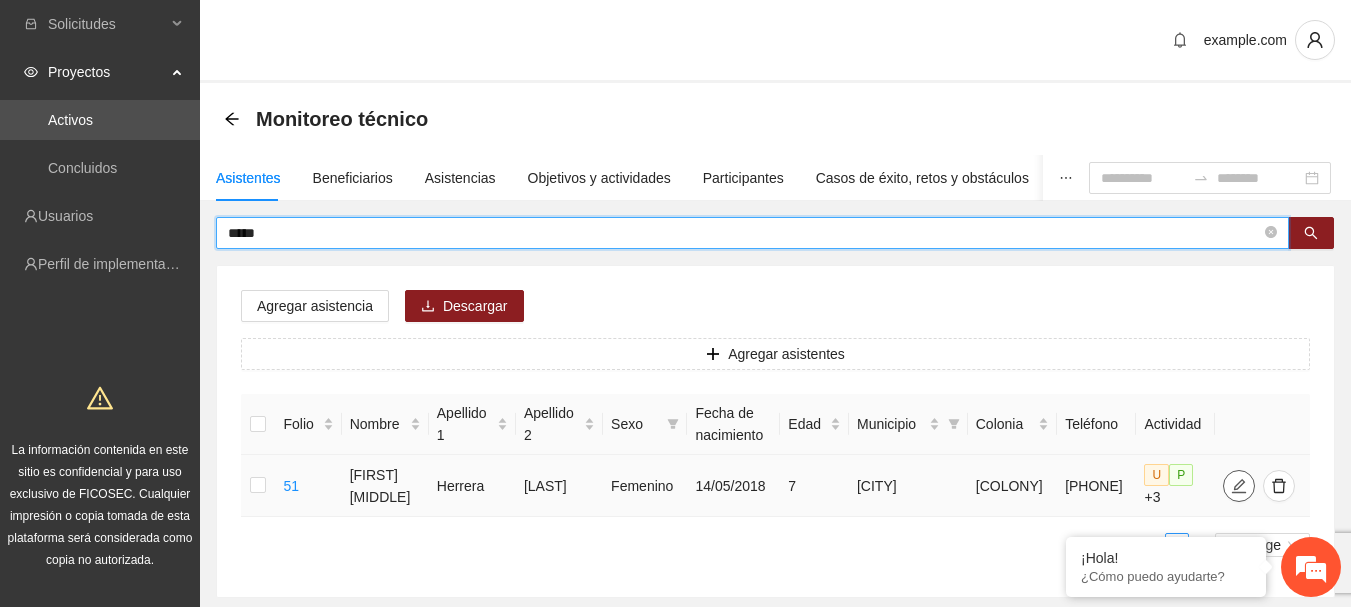 click at bounding box center [1239, 486] 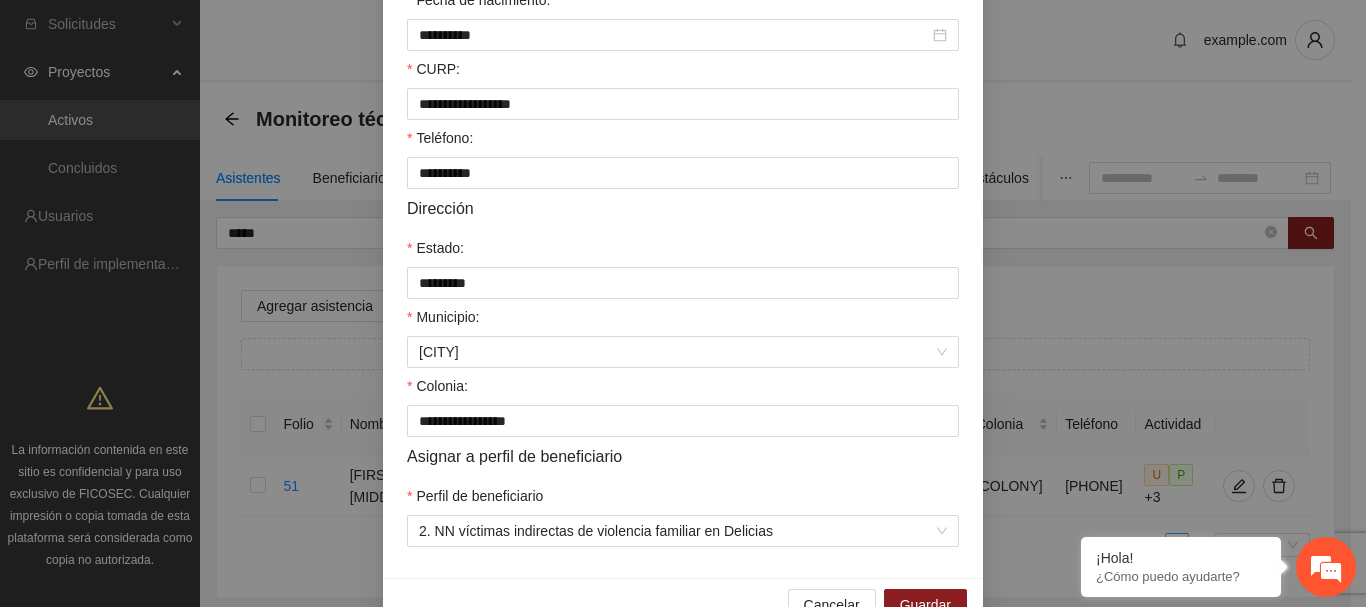 scroll, scrollTop: 555, scrollLeft: 0, axis: vertical 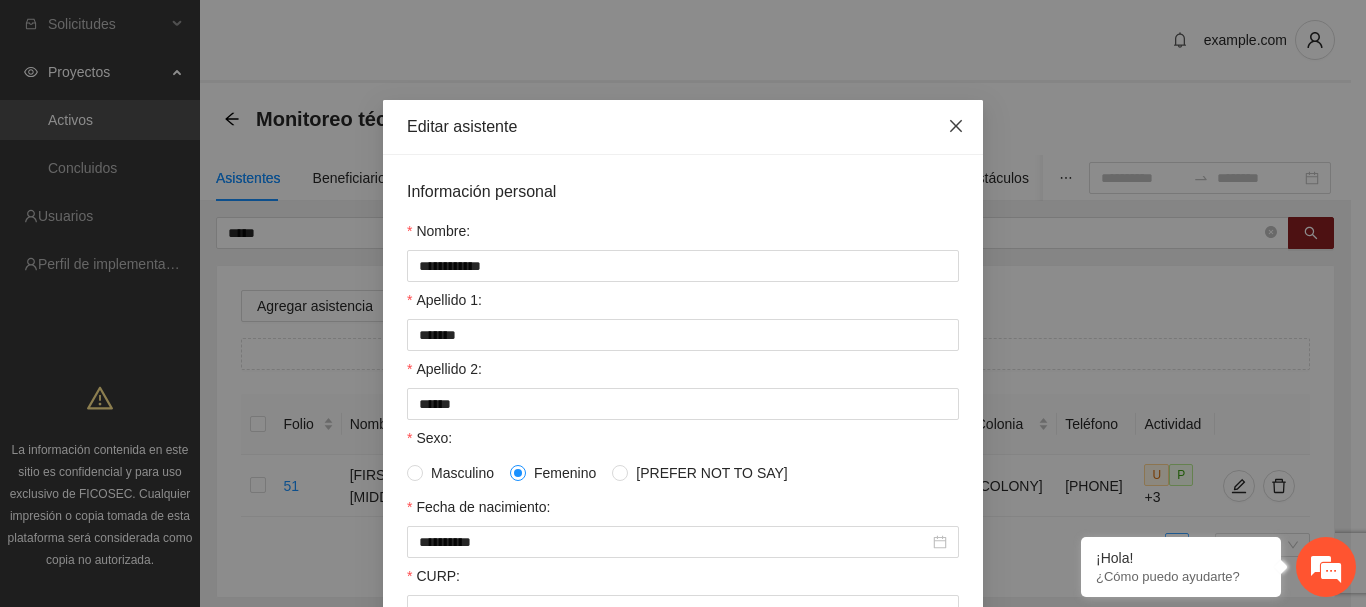 click 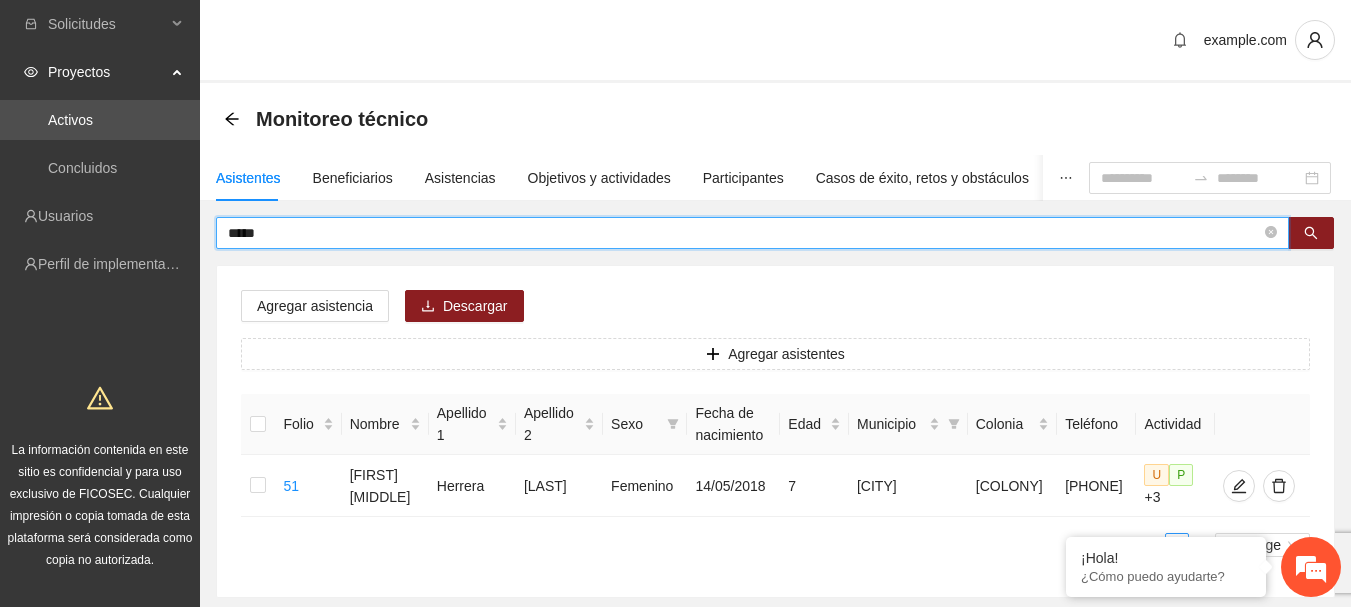 drag, startPoint x: 309, startPoint y: 224, endPoint x: 9, endPoint y: 237, distance: 300.28152 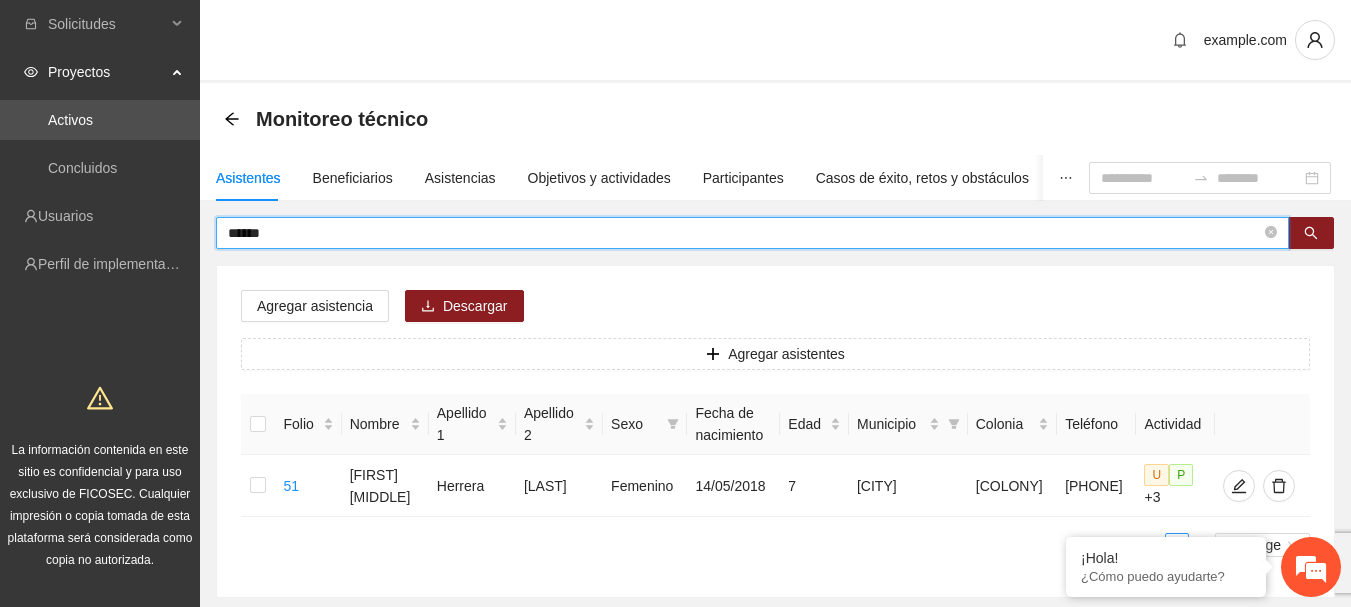 type on "******" 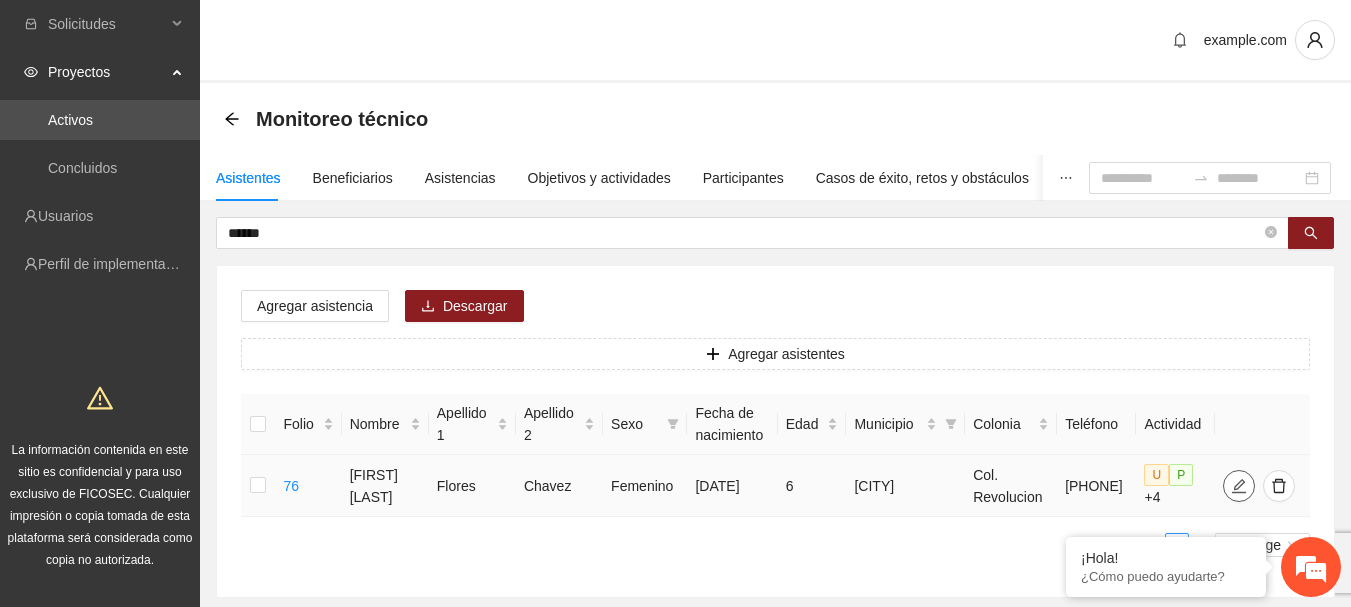 click 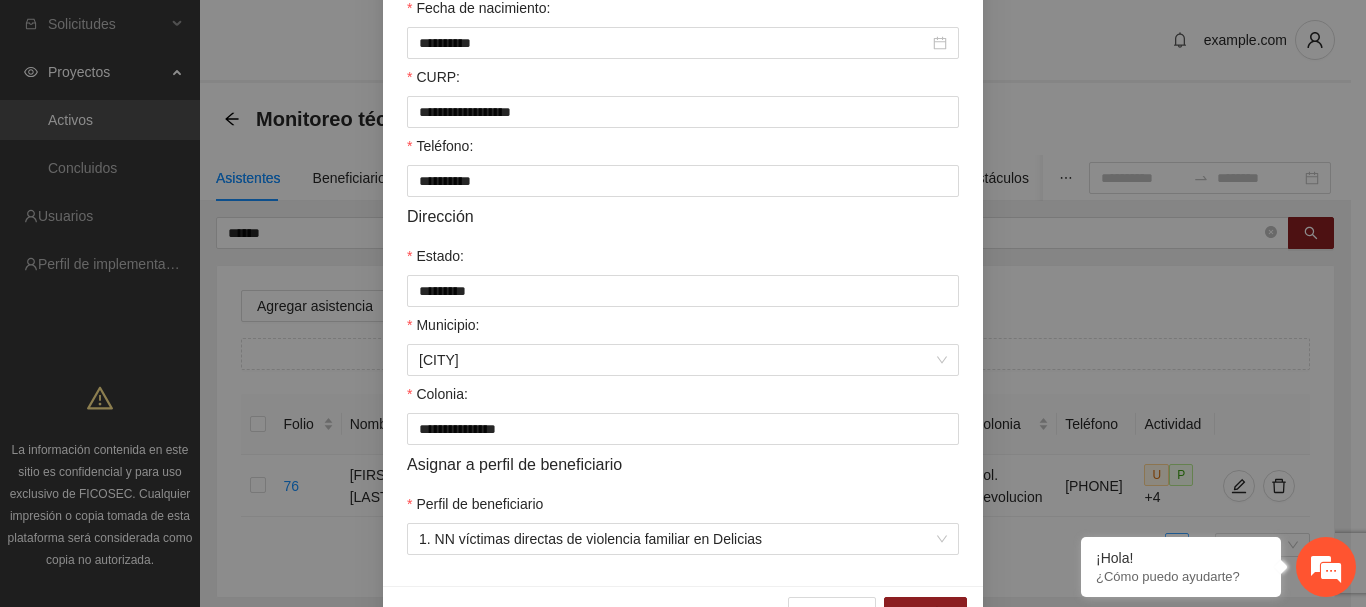 scroll, scrollTop: 500, scrollLeft: 0, axis: vertical 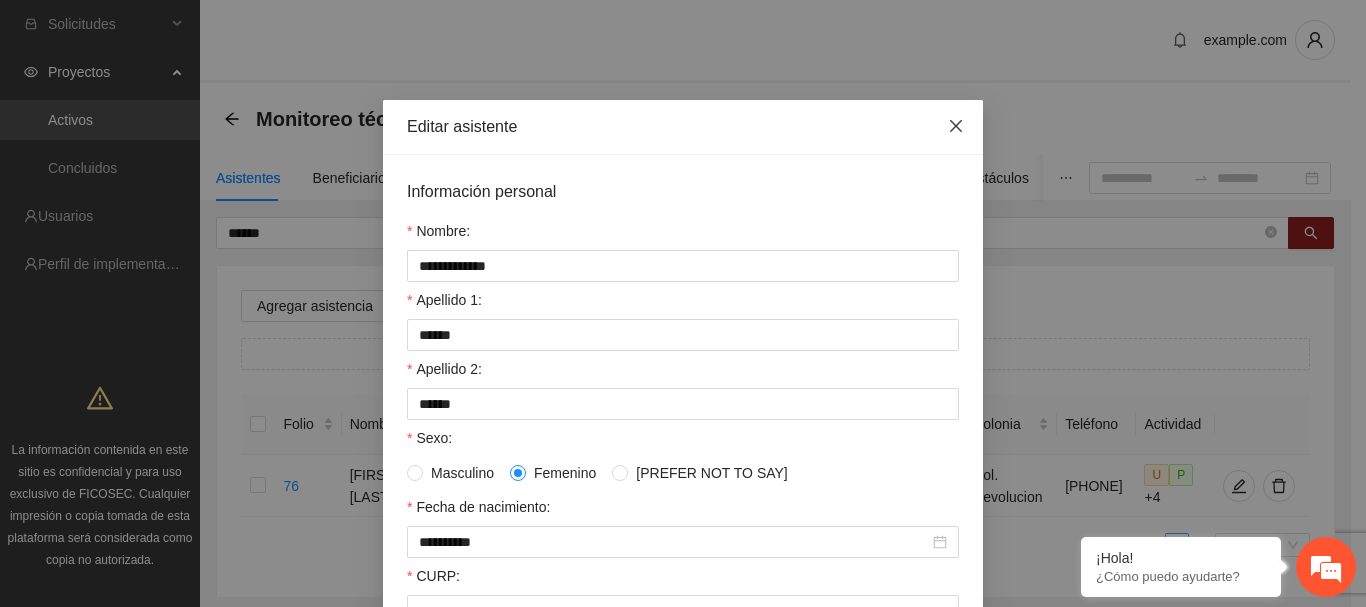 click 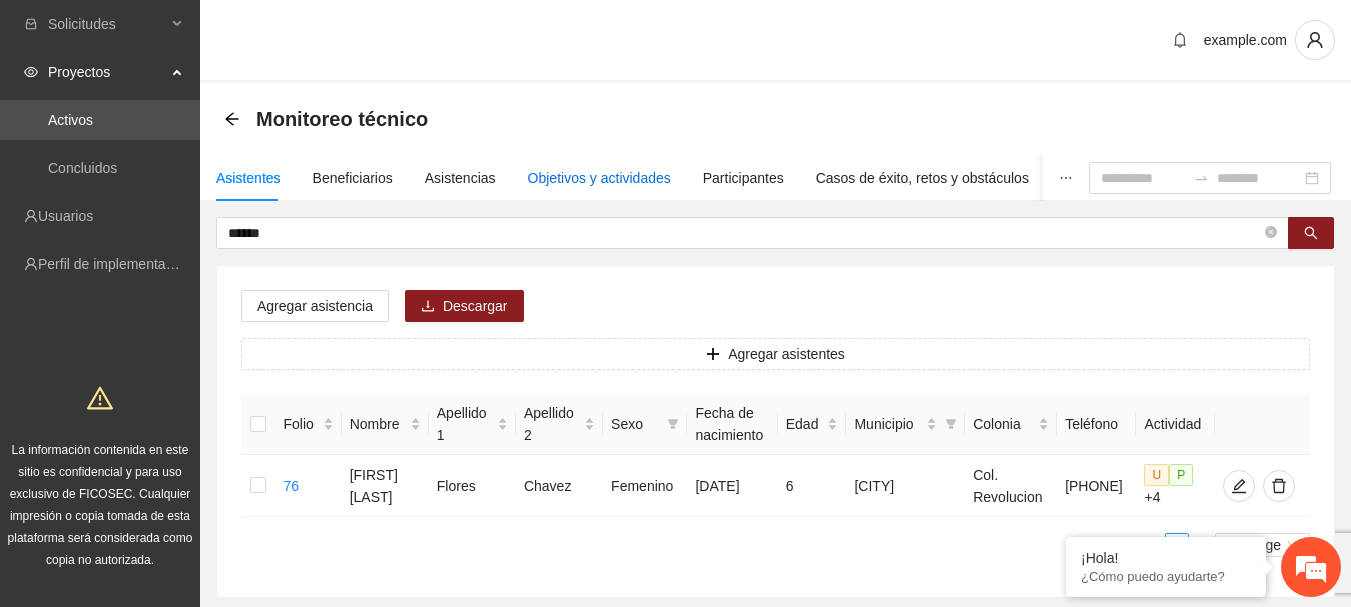 click on "Objetivos y actividades" at bounding box center (599, 178) 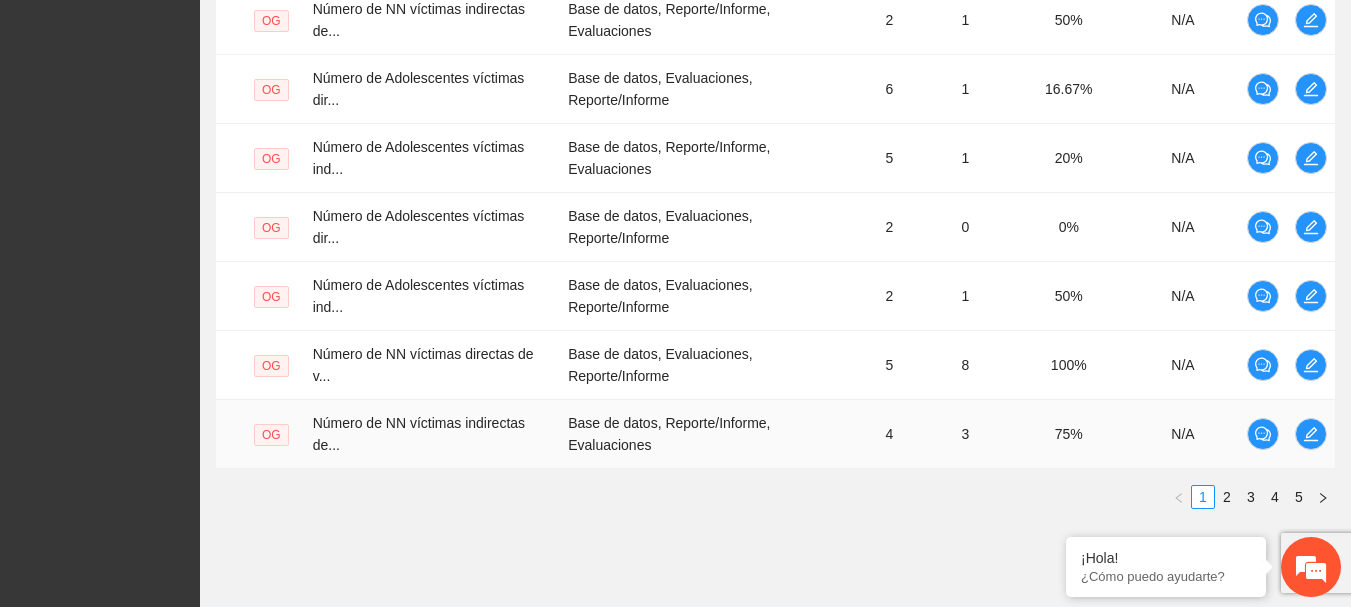 scroll, scrollTop: 800, scrollLeft: 0, axis: vertical 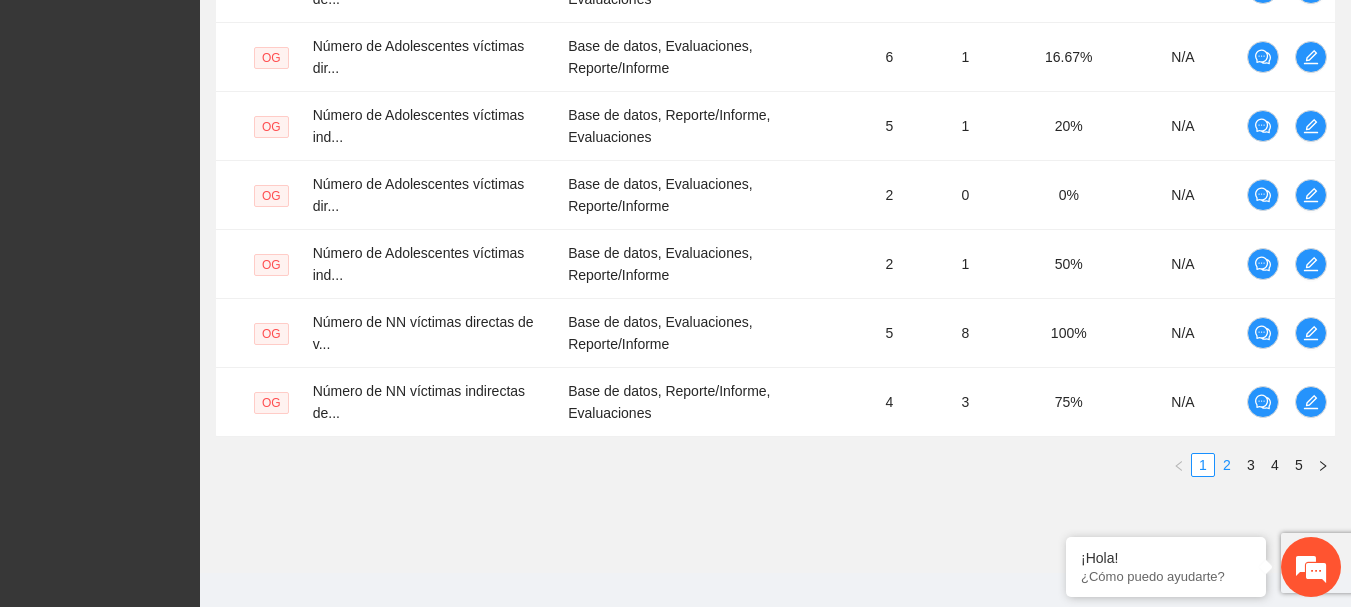 click on "2" at bounding box center [1227, 465] 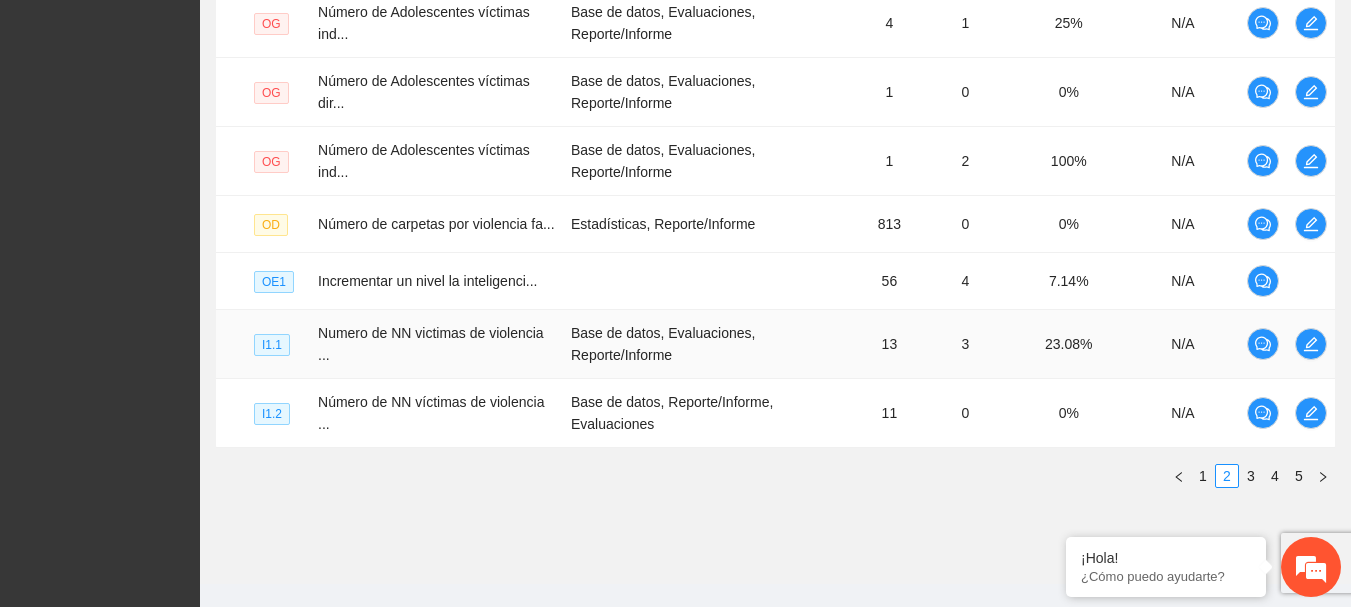 scroll, scrollTop: 798, scrollLeft: 0, axis: vertical 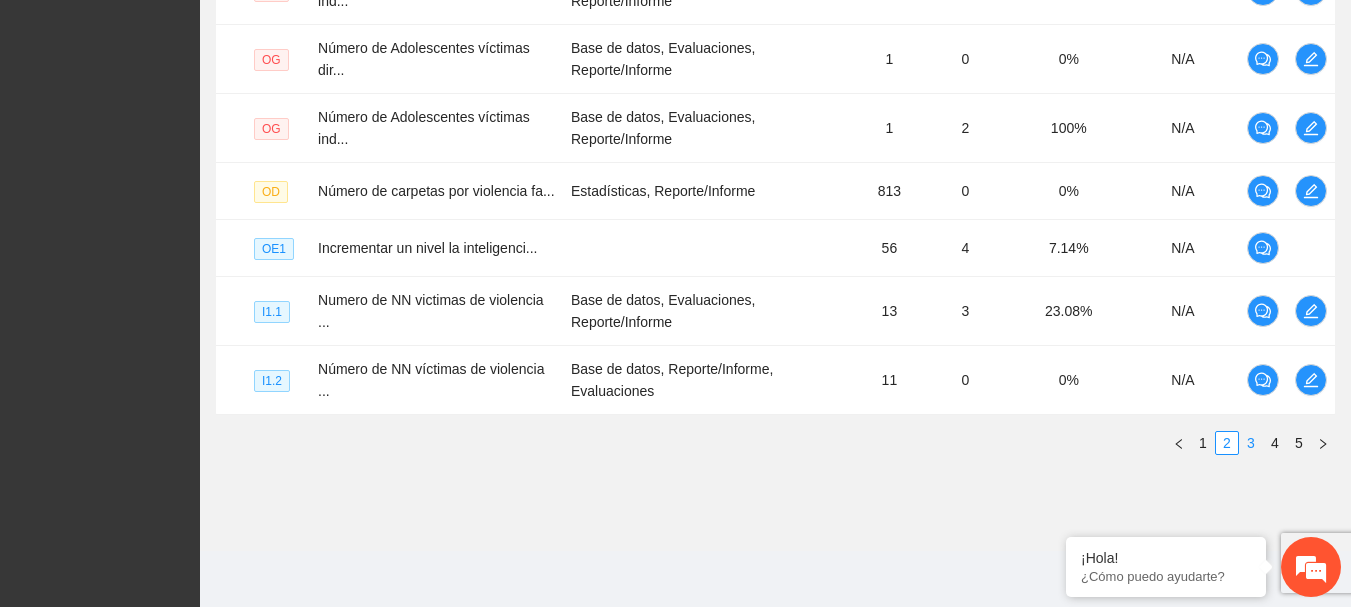 click on "3" at bounding box center [1251, 443] 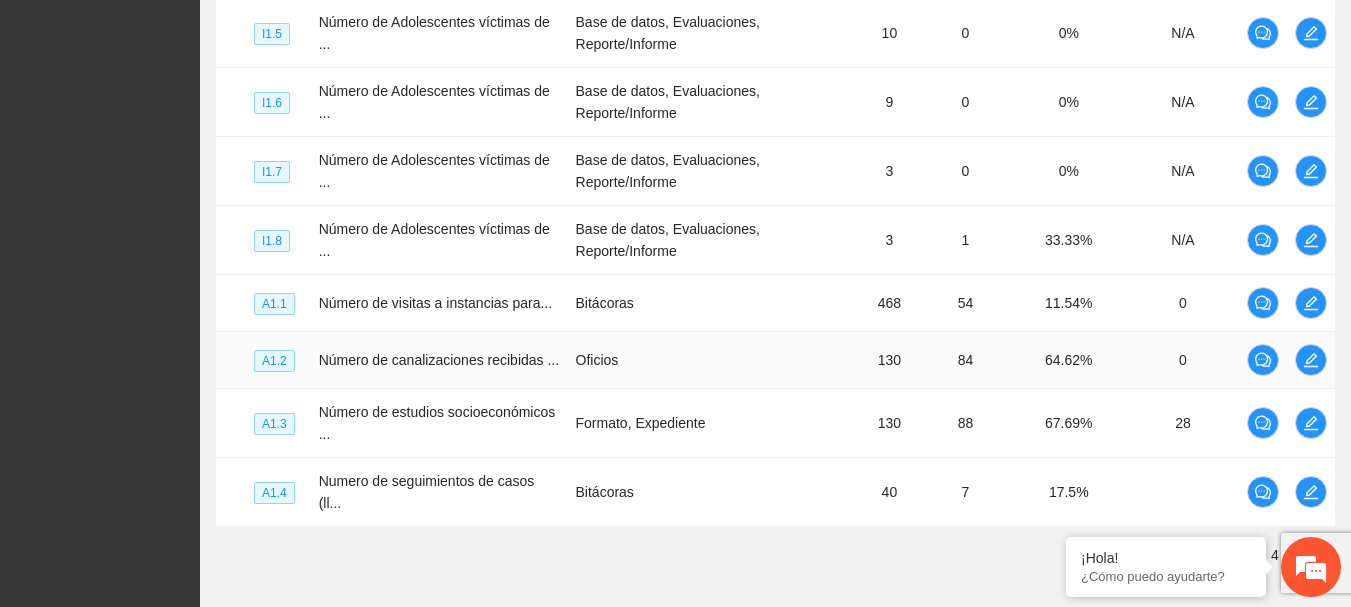 scroll, scrollTop: 786, scrollLeft: 0, axis: vertical 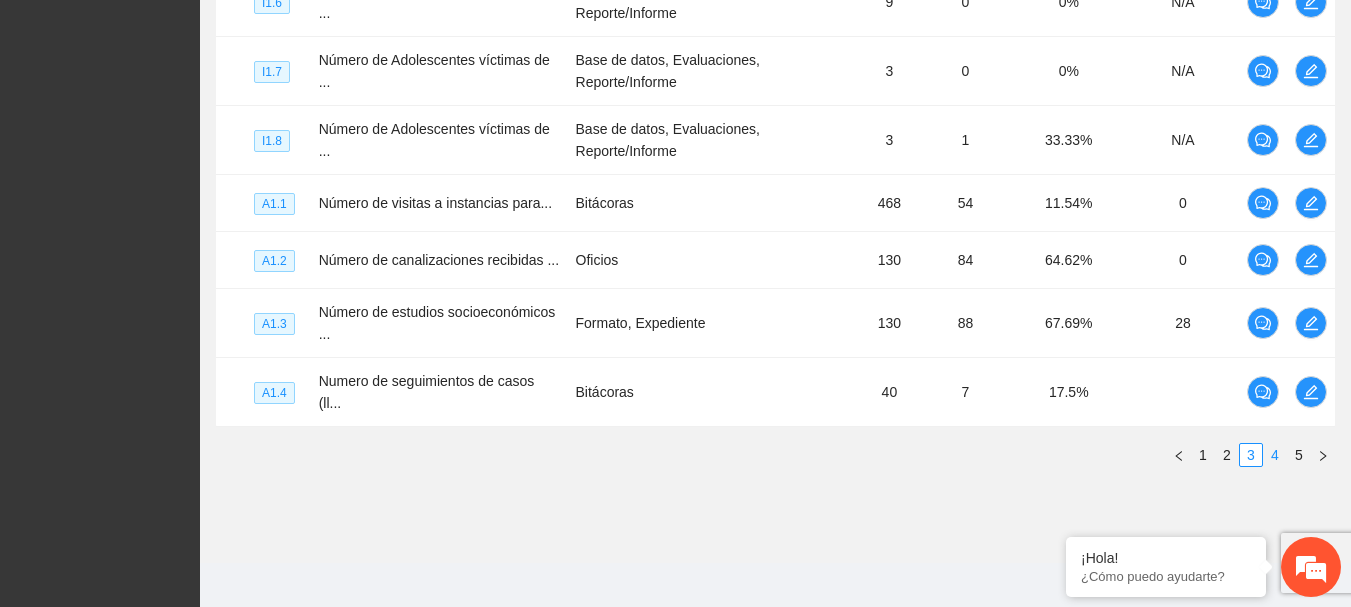 click on "4" at bounding box center (1275, 455) 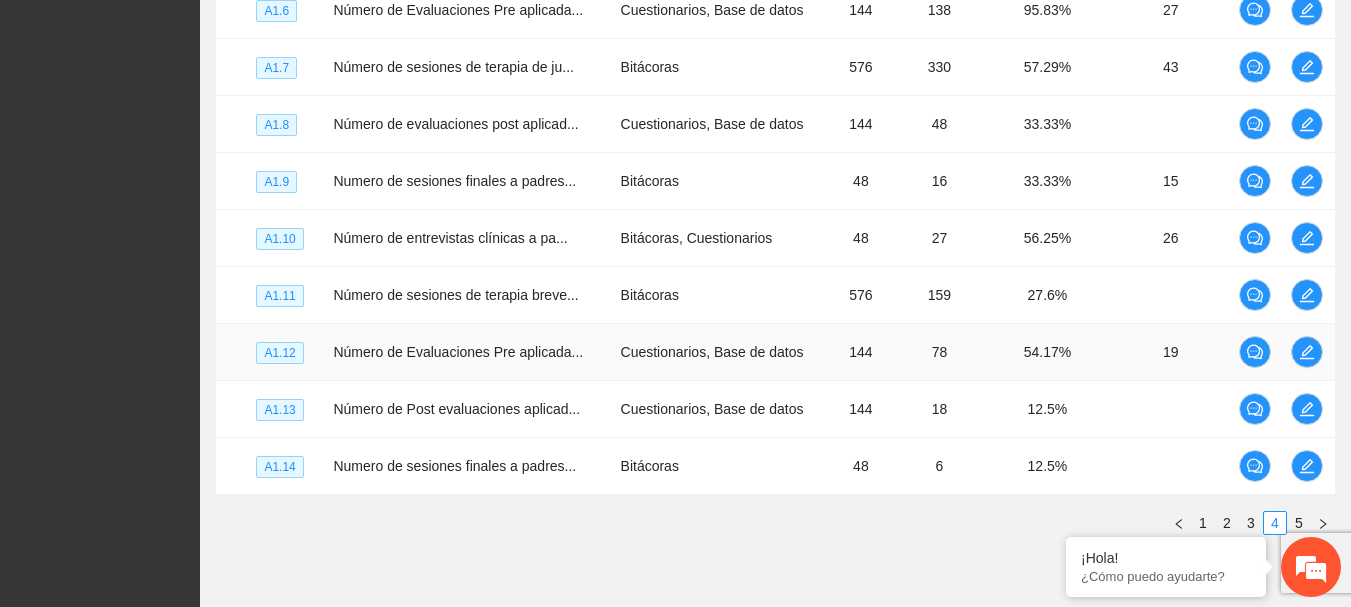 scroll, scrollTop: 702, scrollLeft: 0, axis: vertical 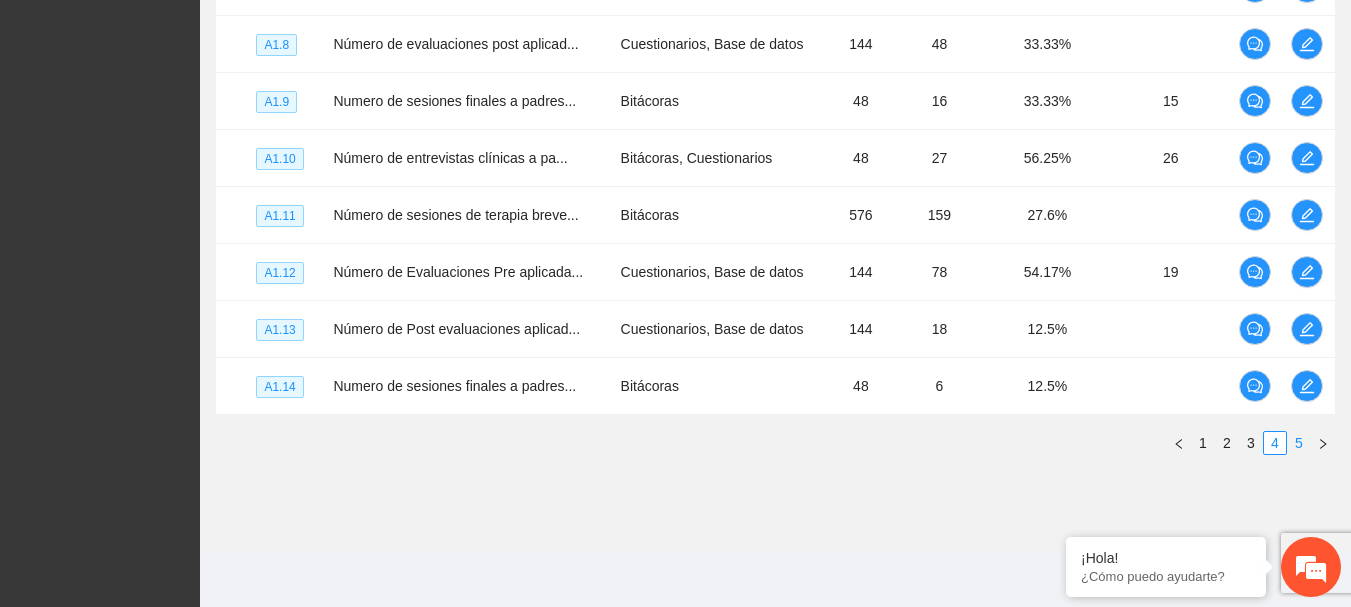 click on "5" at bounding box center [1299, 443] 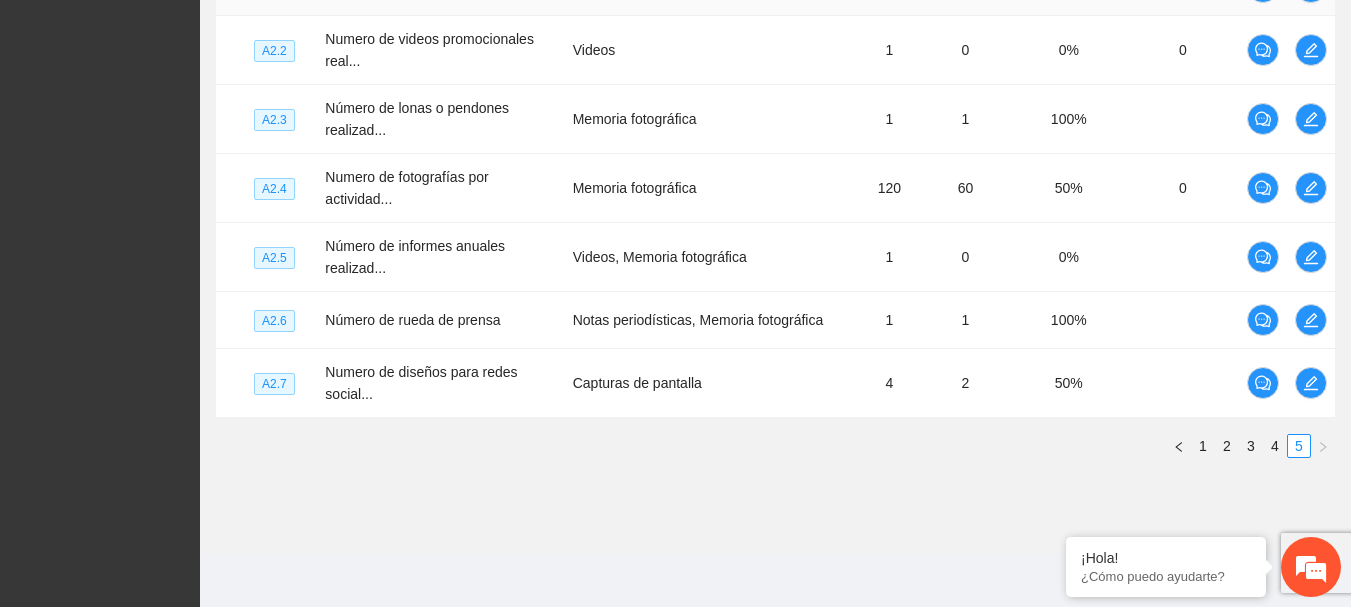 scroll, scrollTop: 786, scrollLeft: 0, axis: vertical 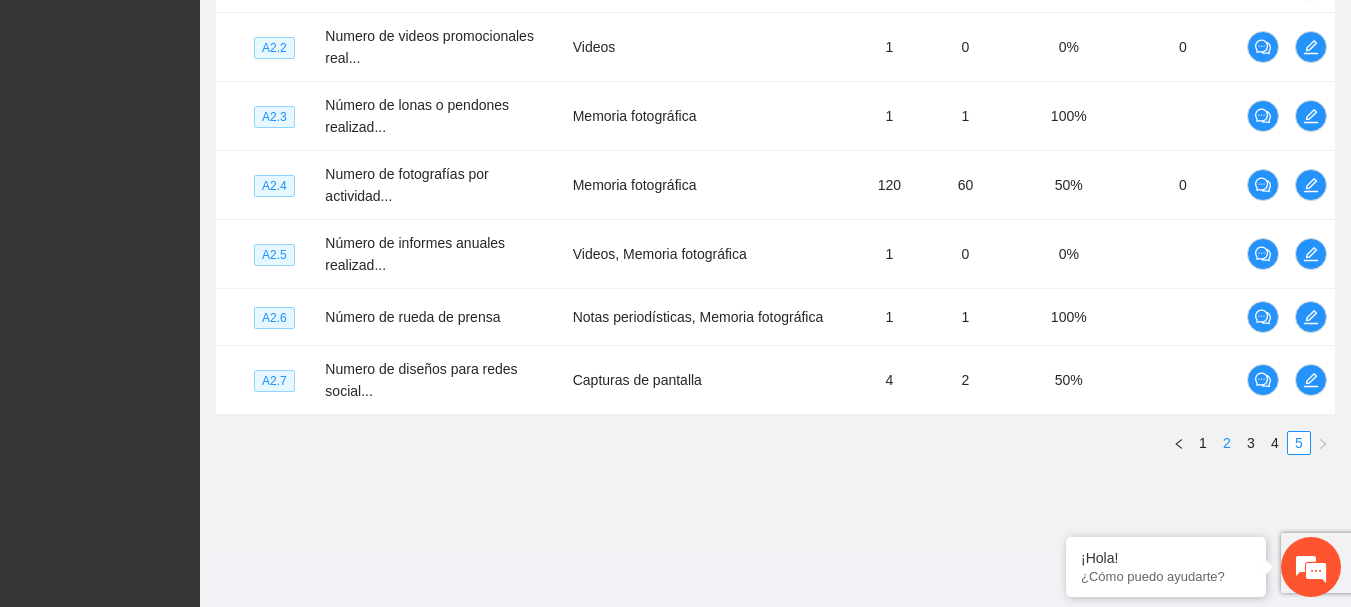 click on "2" at bounding box center (1227, 443) 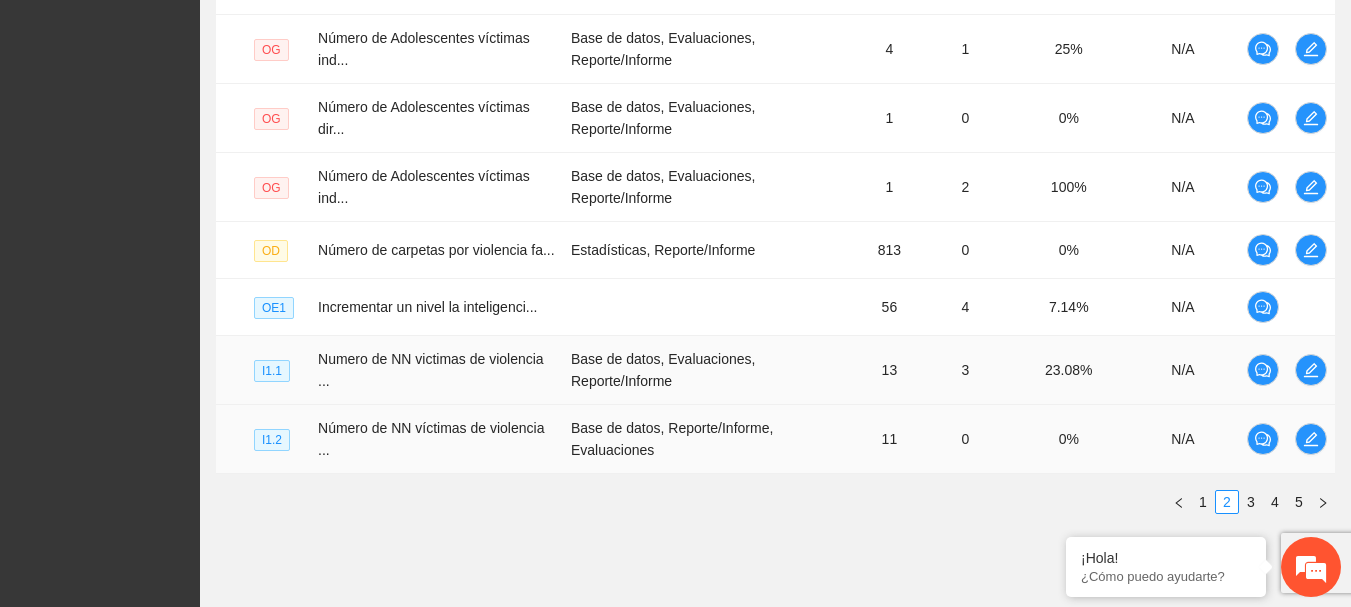 scroll, scrollTop: 786, scrollLeft: 0, axis: vertical 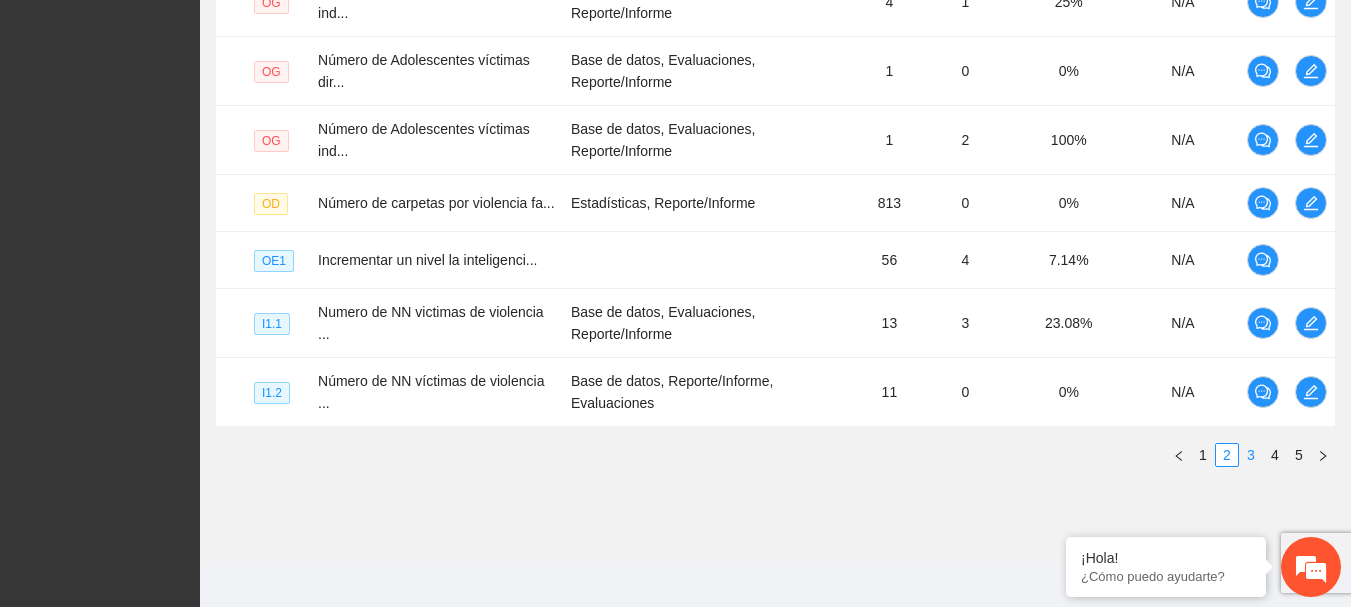 click on "3" at bounding box center (1251, 455) 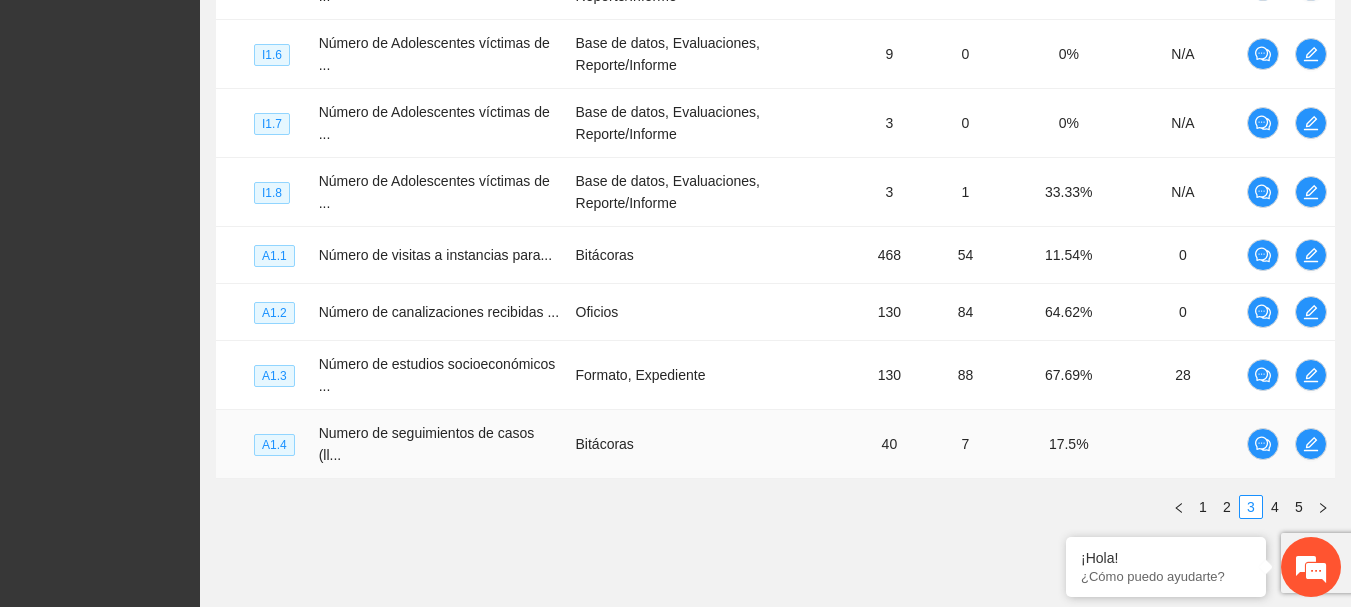 scroll, scrollTop: 686, scrollLeft: 0, axis: vertical 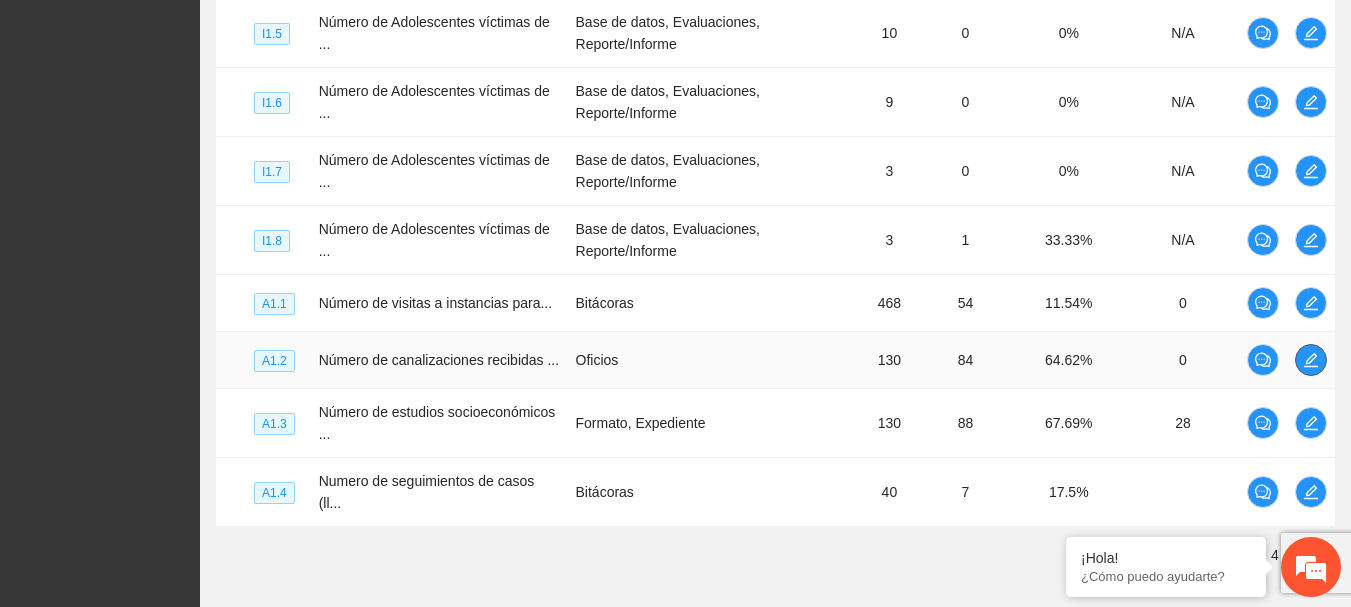 click at bounding box center (1311, 360) 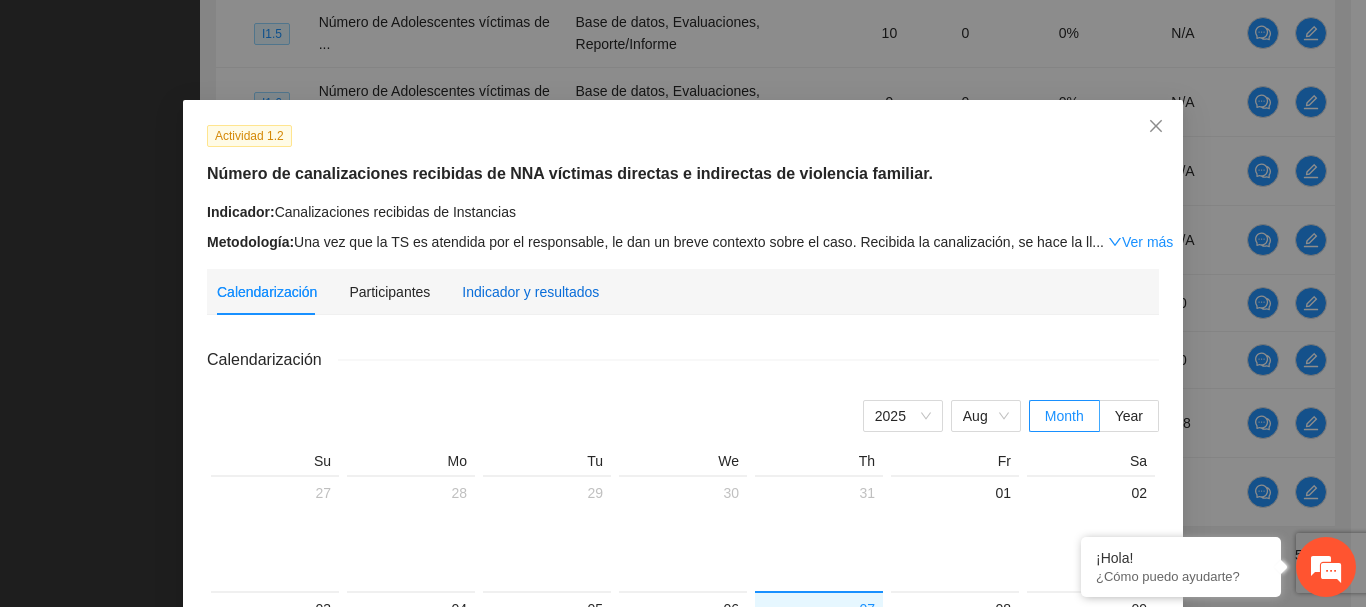 click on "Indicador y resultados" at bounding box center [530, 292] 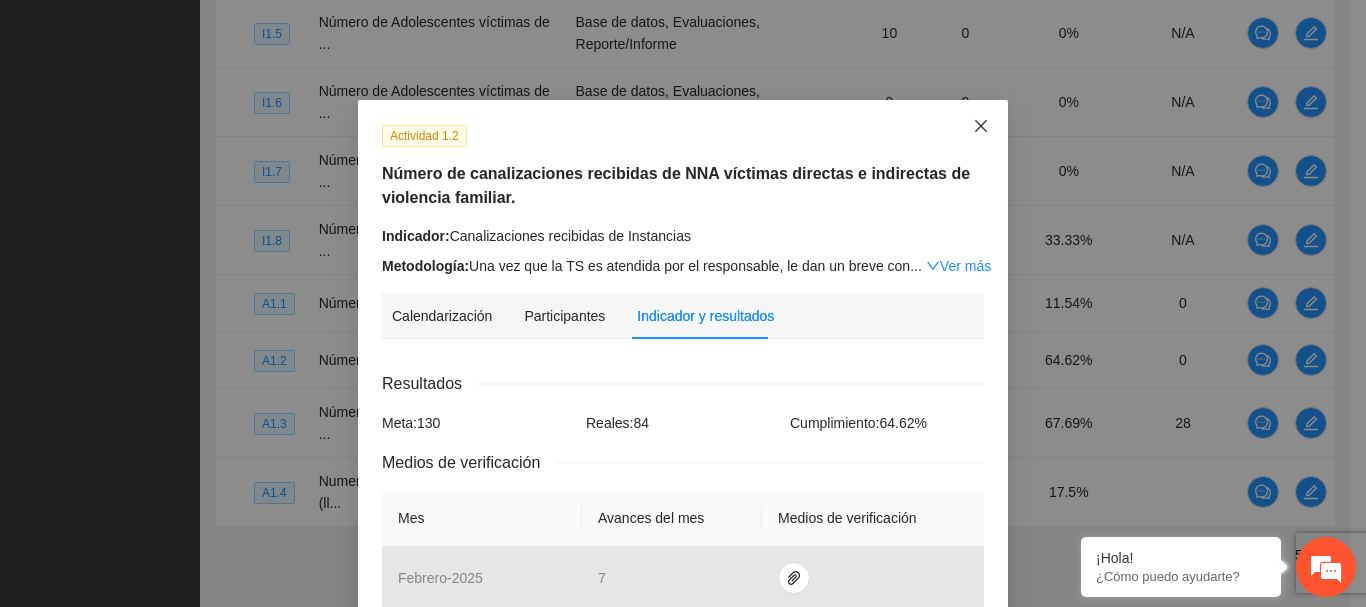 click 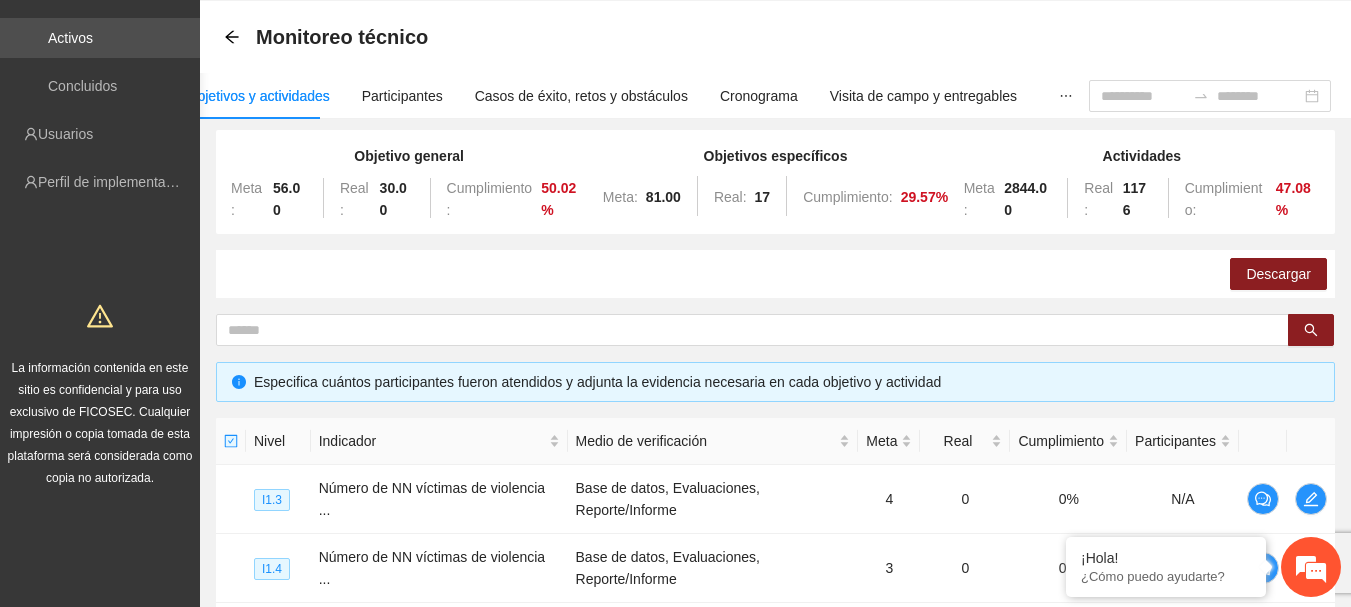 scroll, scrollTop: 0, scrollLeft: 0, axis: both 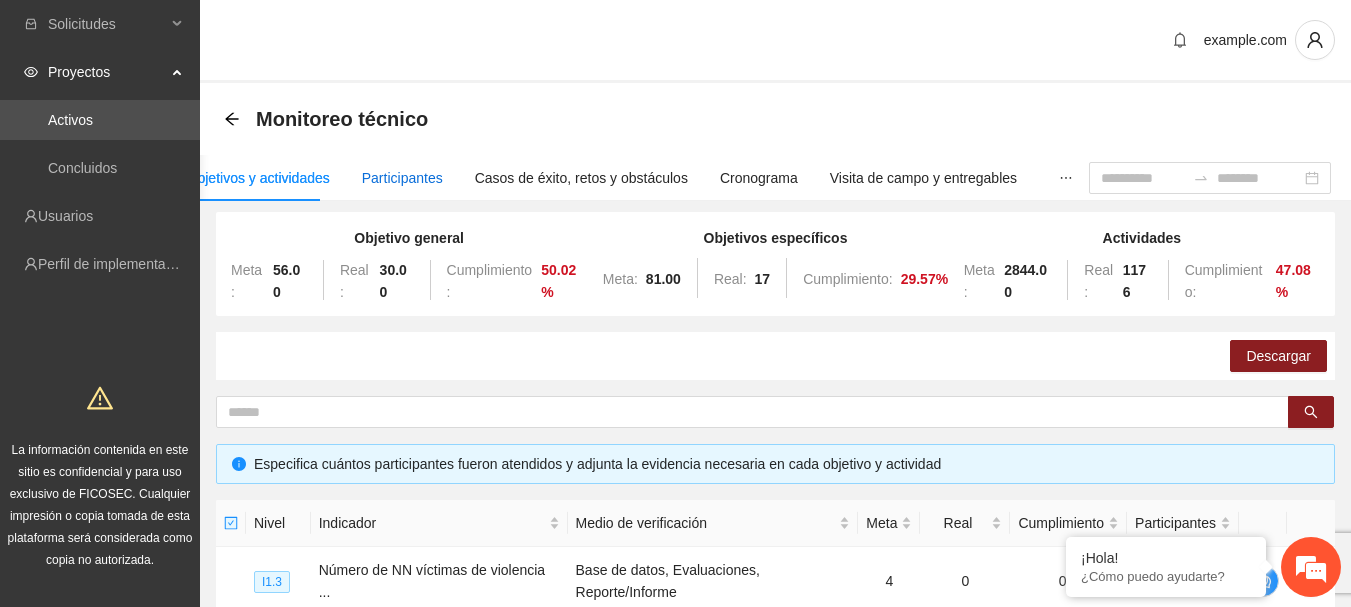 click on "Participantes" at bounding box center [402, 178] 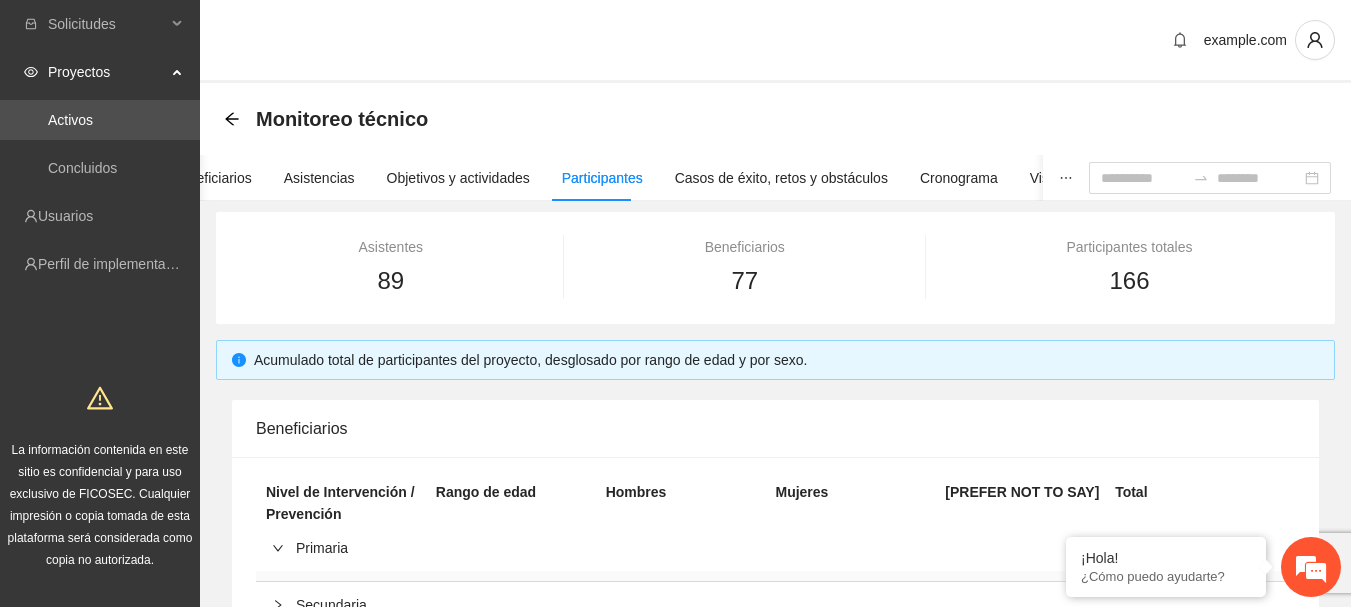 click at bounding box center (1066, 178) 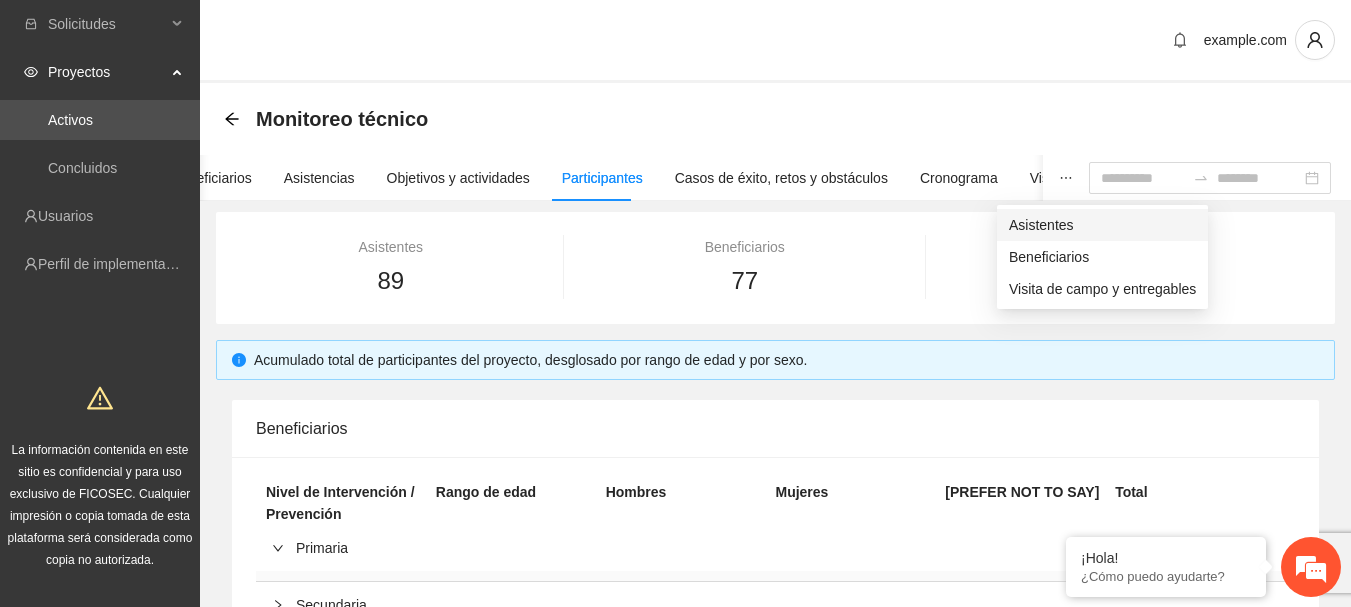 click on "Asistentes" at bounding box center [1102, 225] 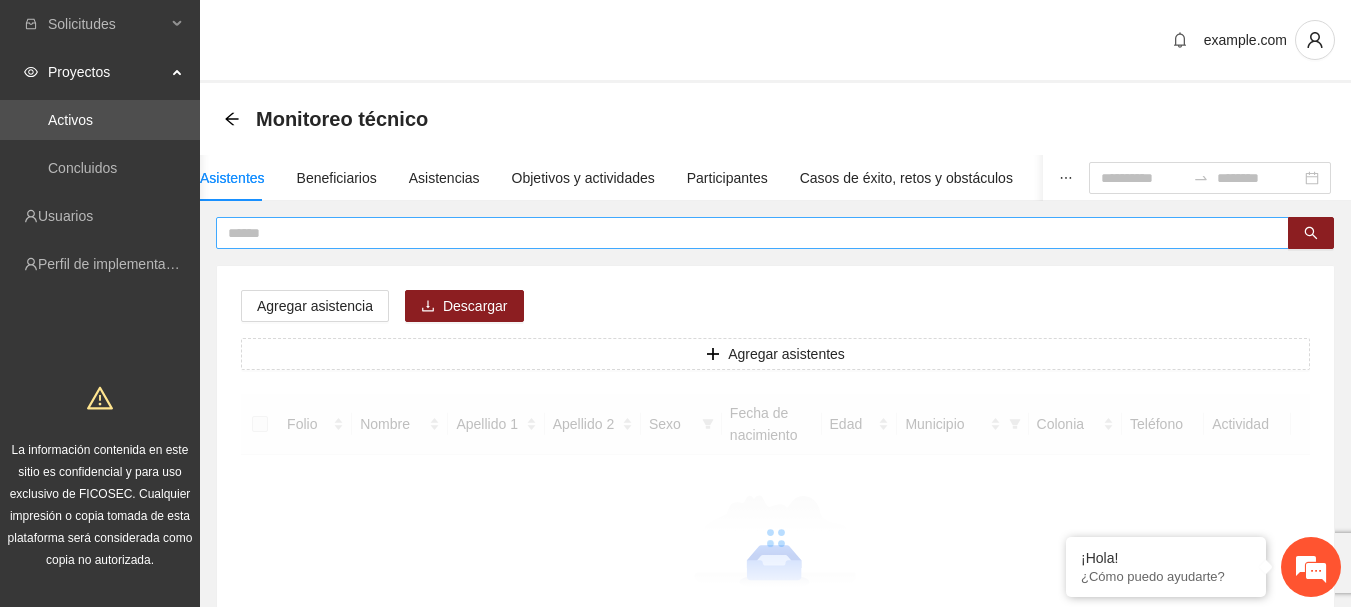 click at bounding box center (744, 233) 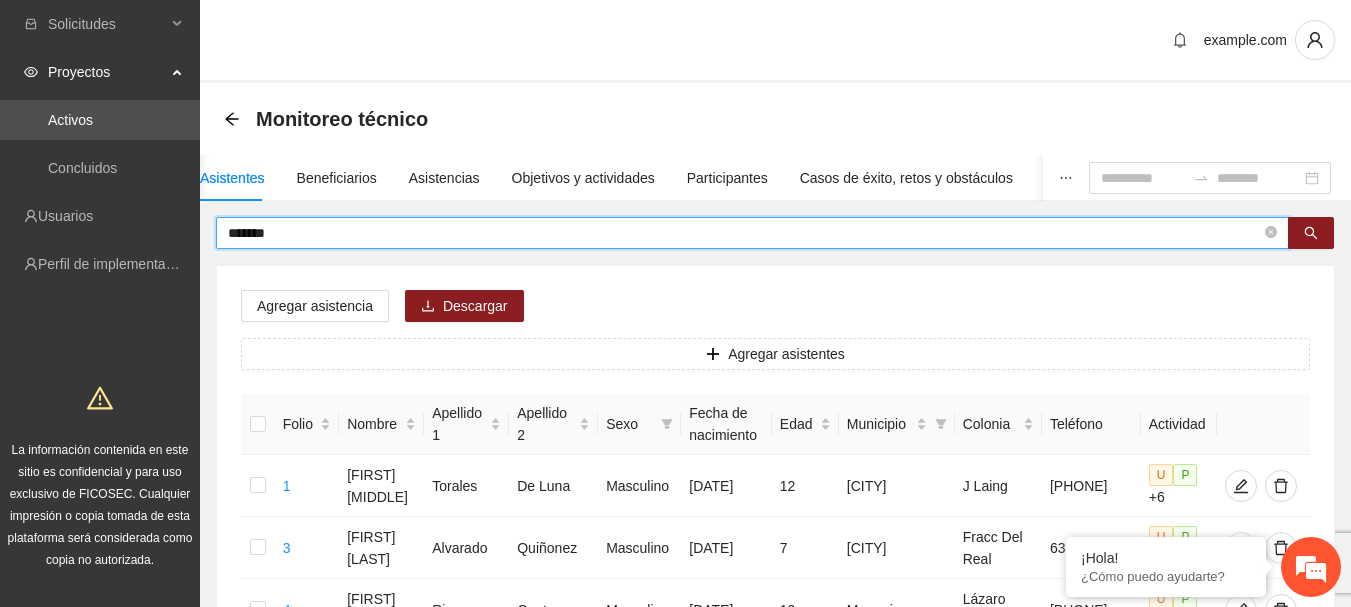 type on "*******" 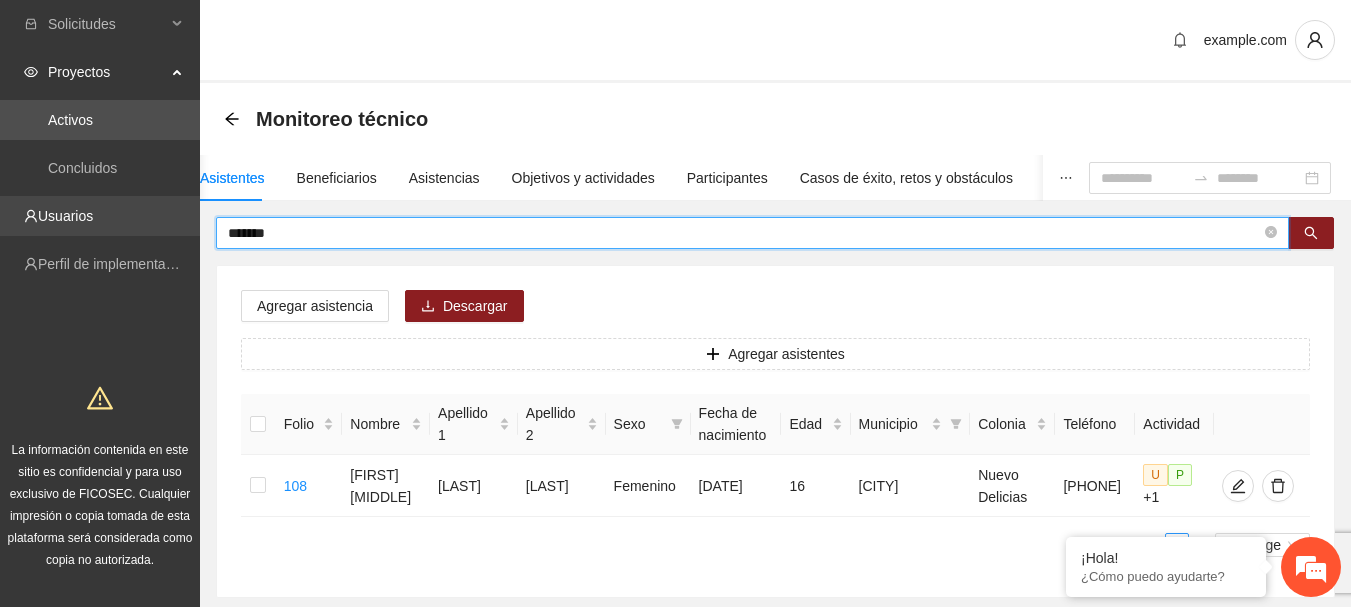 drag, startPoint x: 317, startPoint y: 227, endPoint x: 159, endPoint y: 228, distance: 158.00316 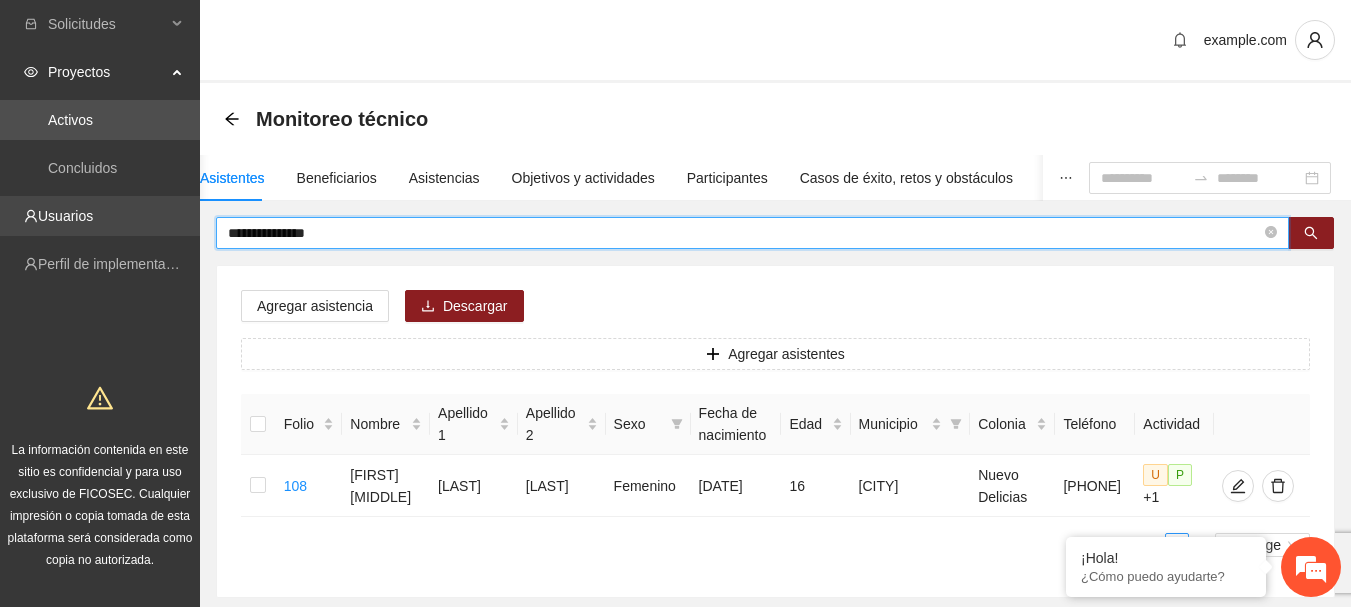 type on "**********" 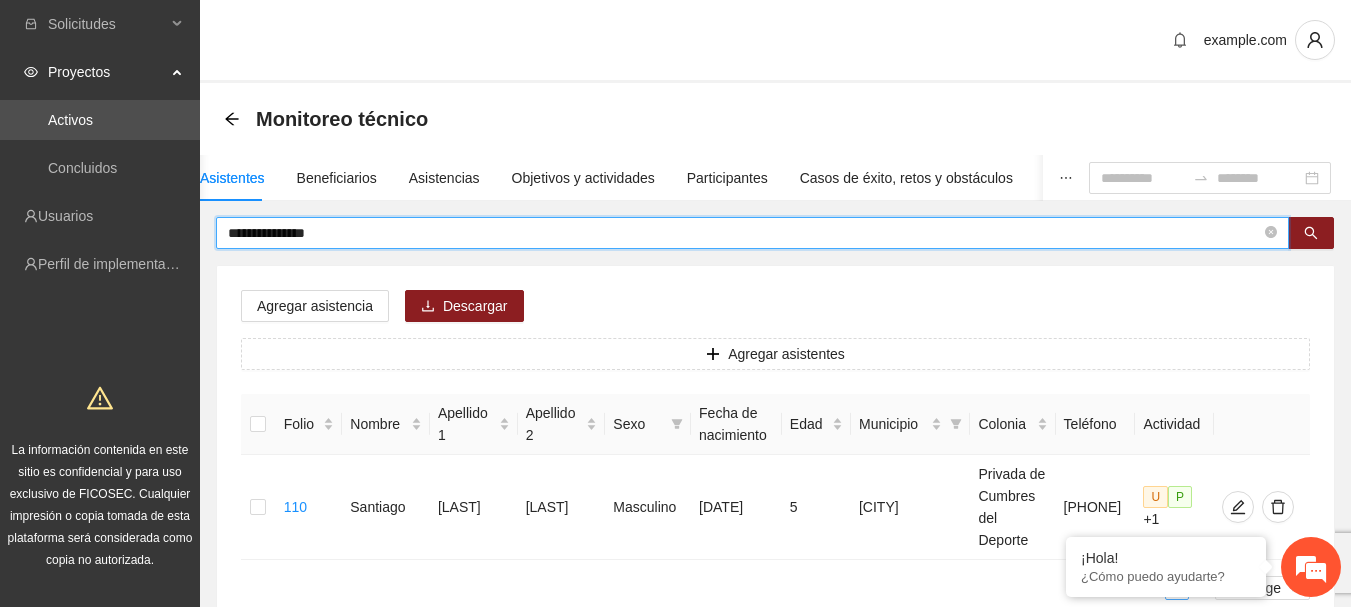 drag, startPoint x: 353, startPoint y: 236, endPoint x: 909, endPoint y: 204, distance: 556.9201 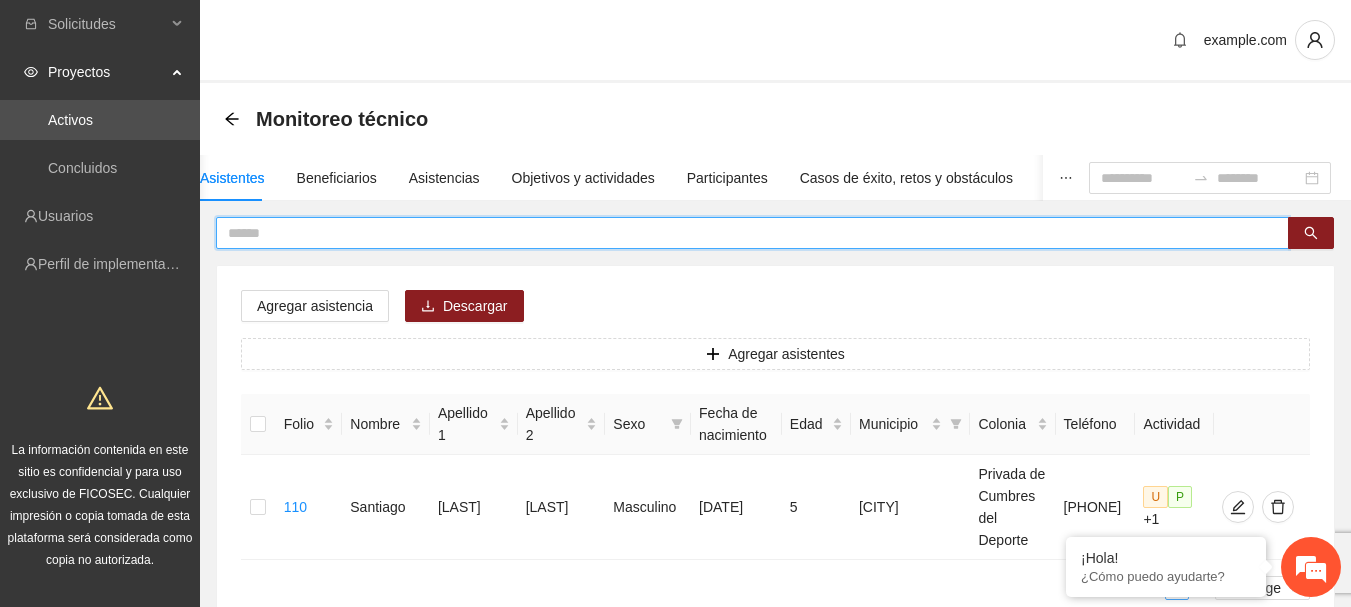 click at bounding box center [744, 233] 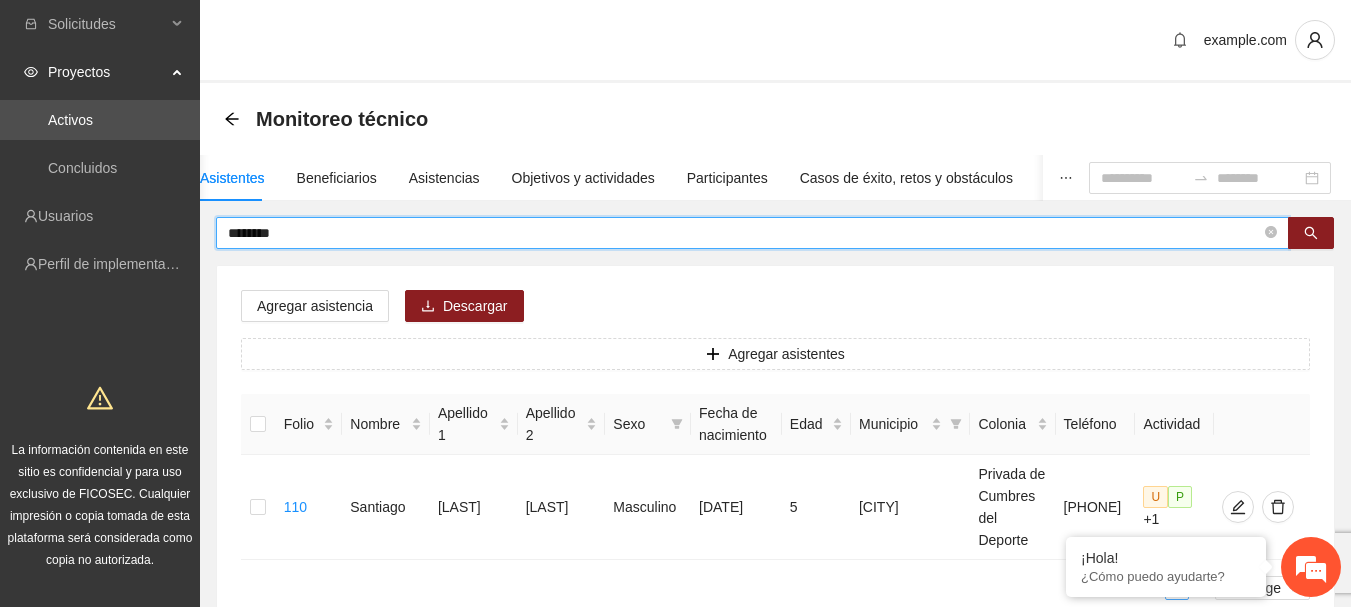 type on "********" 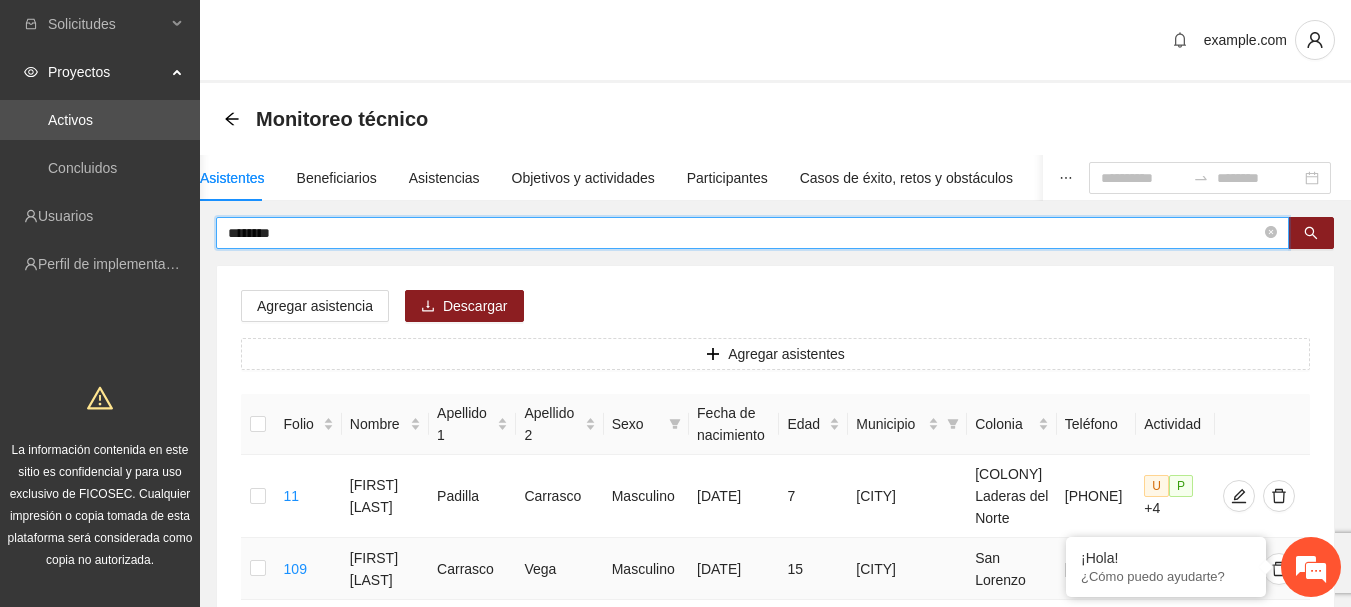 scroll, scrollTop: 100, scrollLeft: 0, axis: vertical 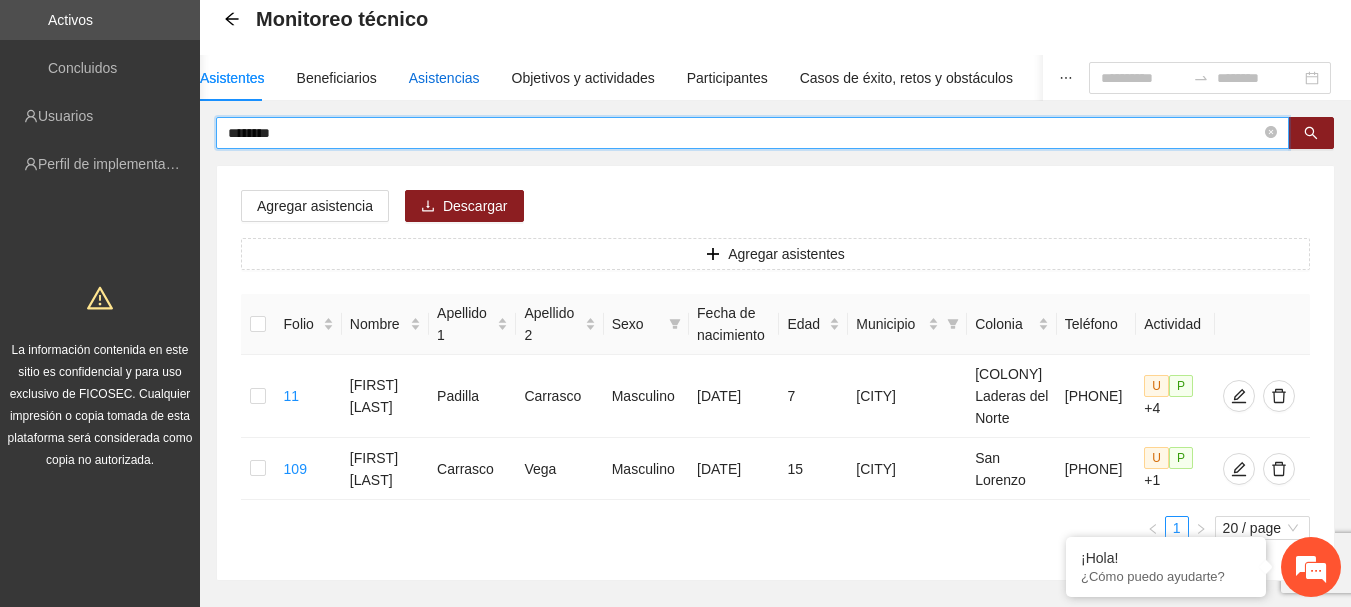 click on "Asistencias" at bounding box center (444, 78) 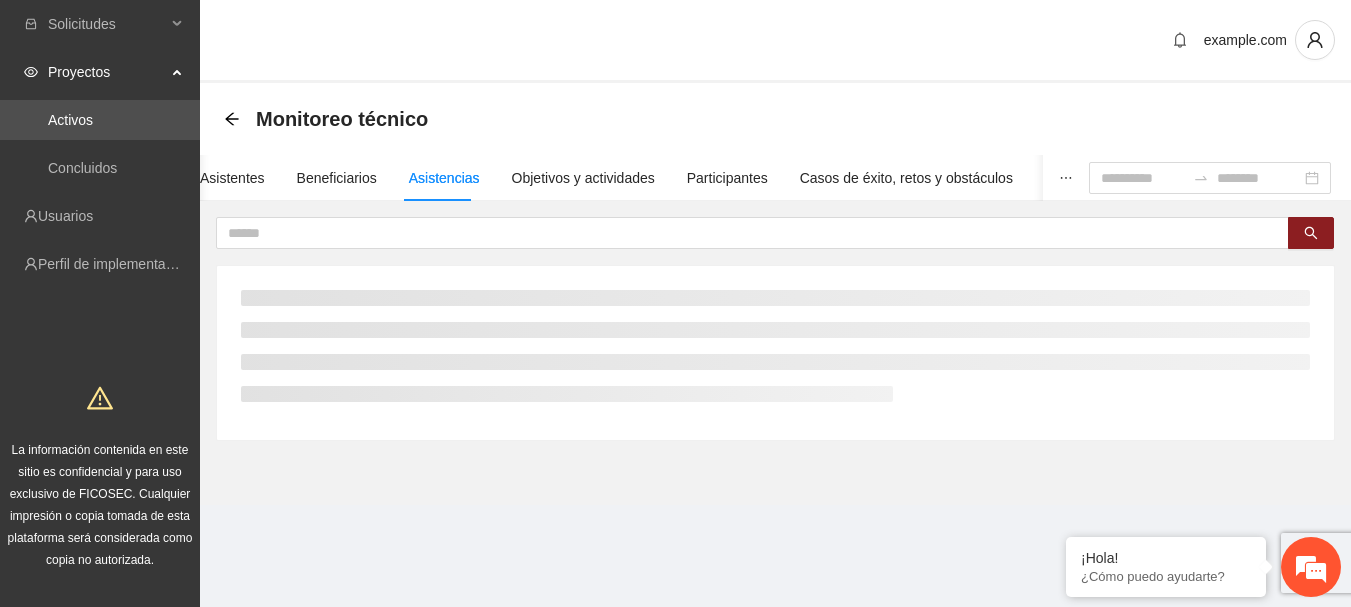 scroll, scrollTop: 0, scrollLeft: 0, axis: both 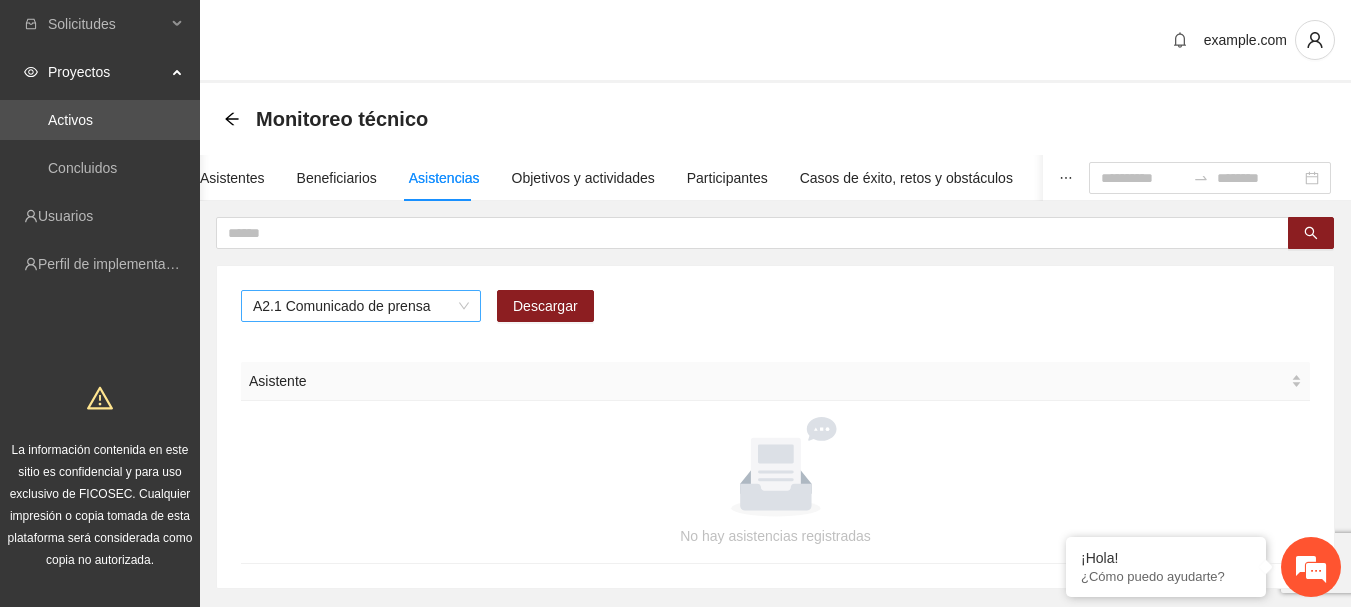 click on "A2.1 Comunicado de prensa" at bounding box center (361, 306) 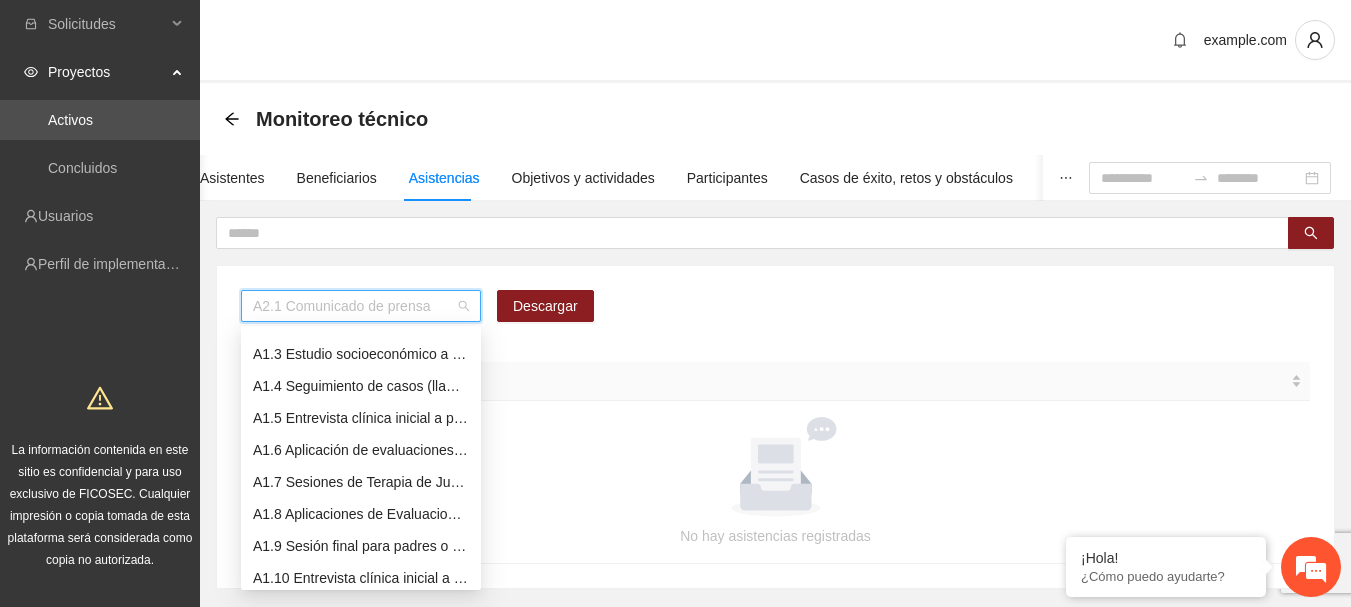 scroll, scrollTop: 0, scrollLeft: 0, axis: both 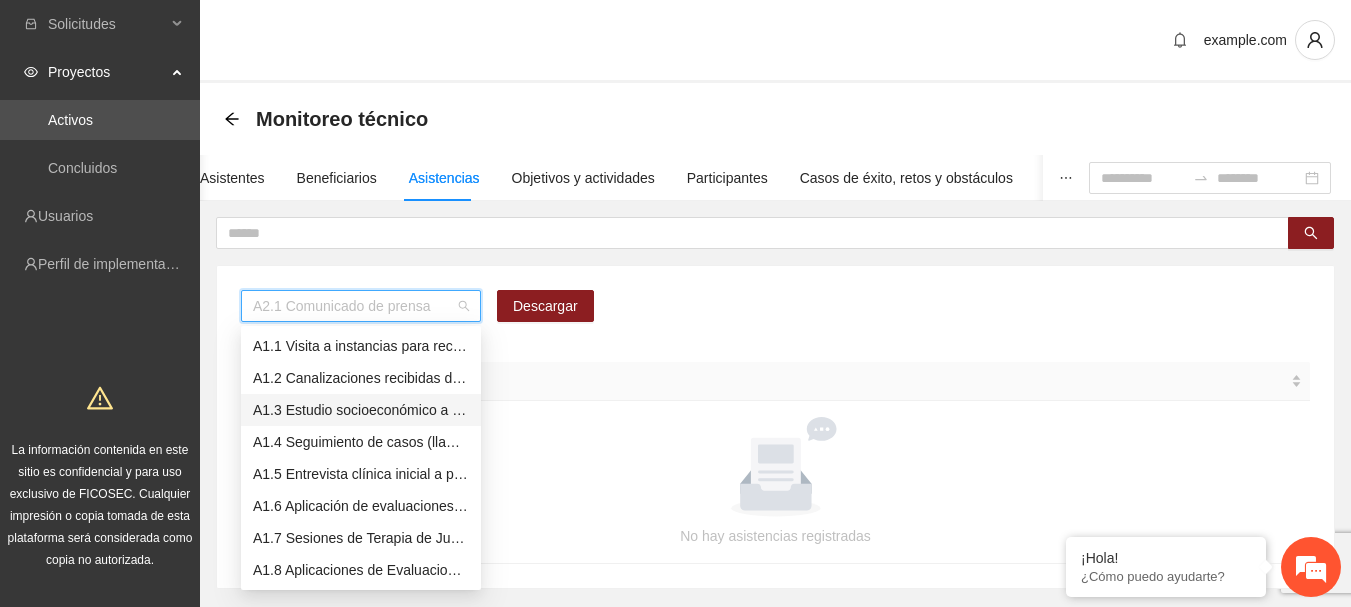 click on "A1.3 Estudio socioeconómico a padres o tutores" at bounding box center [361, 410] 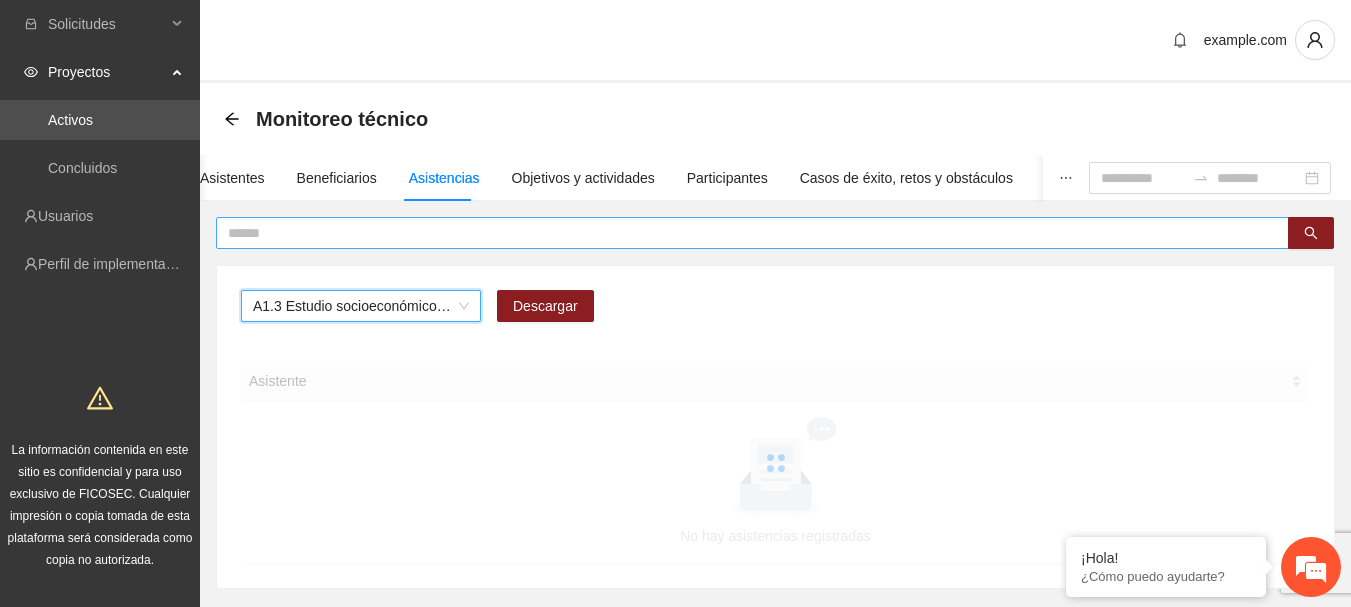 click at bounding box center (744, 233) 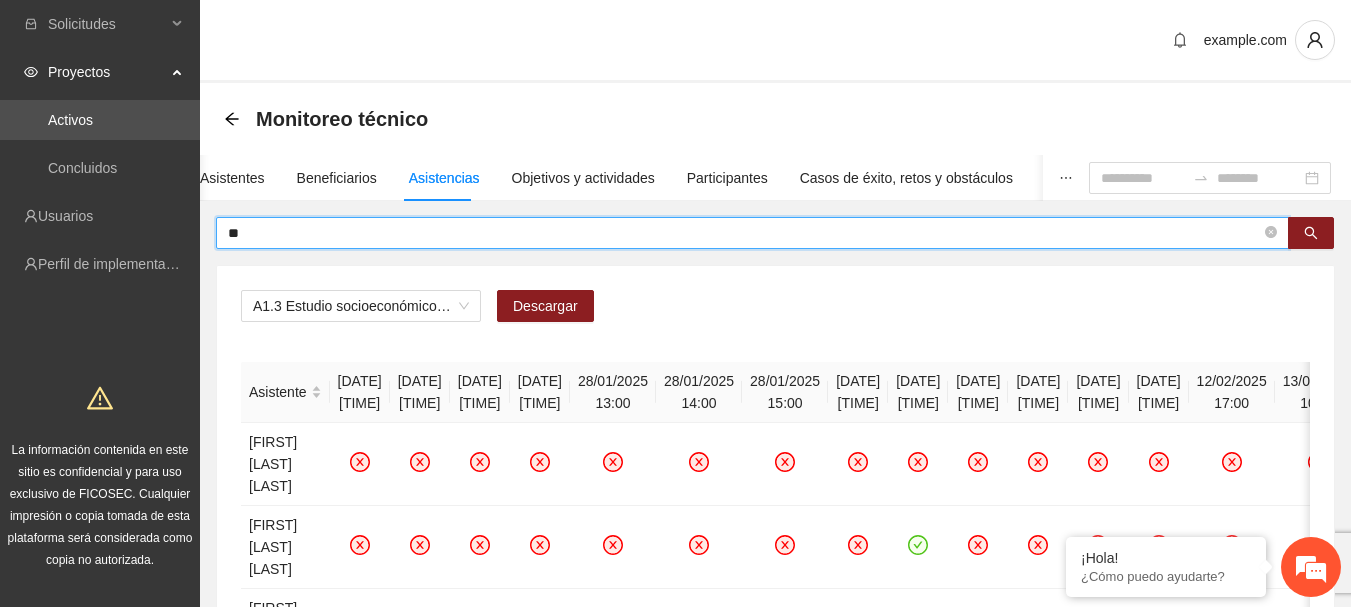 type on "*" 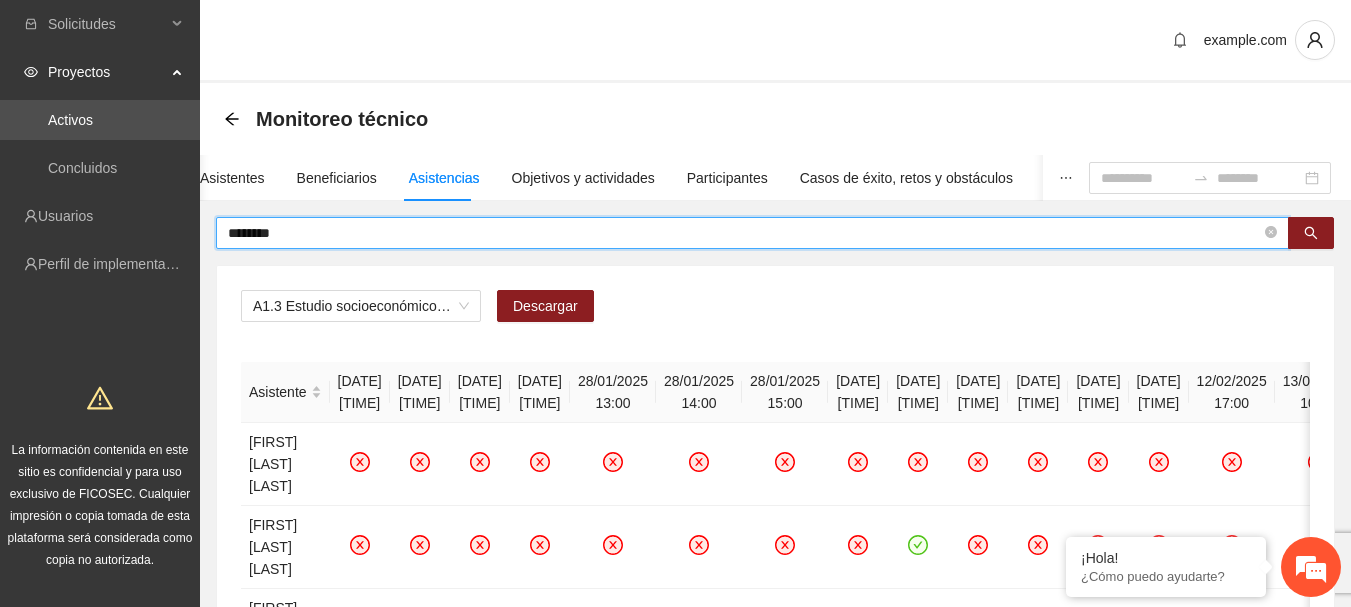 type on "********" 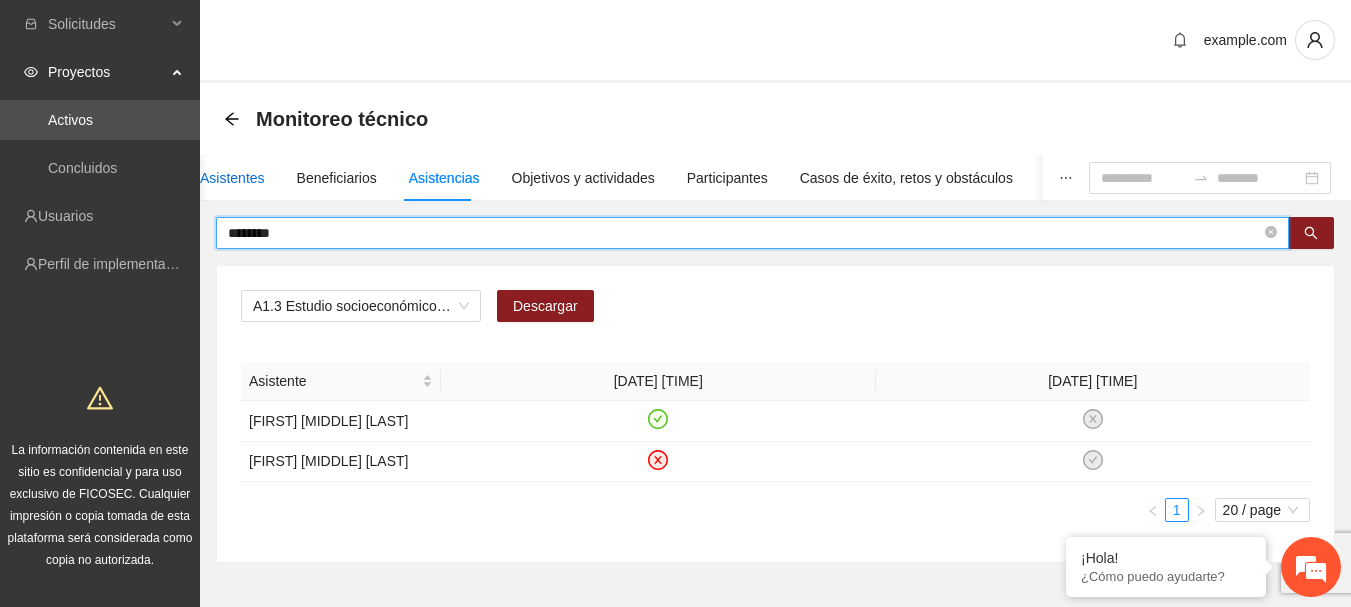 click on "Asistentes" at bounding box center (232, 178) 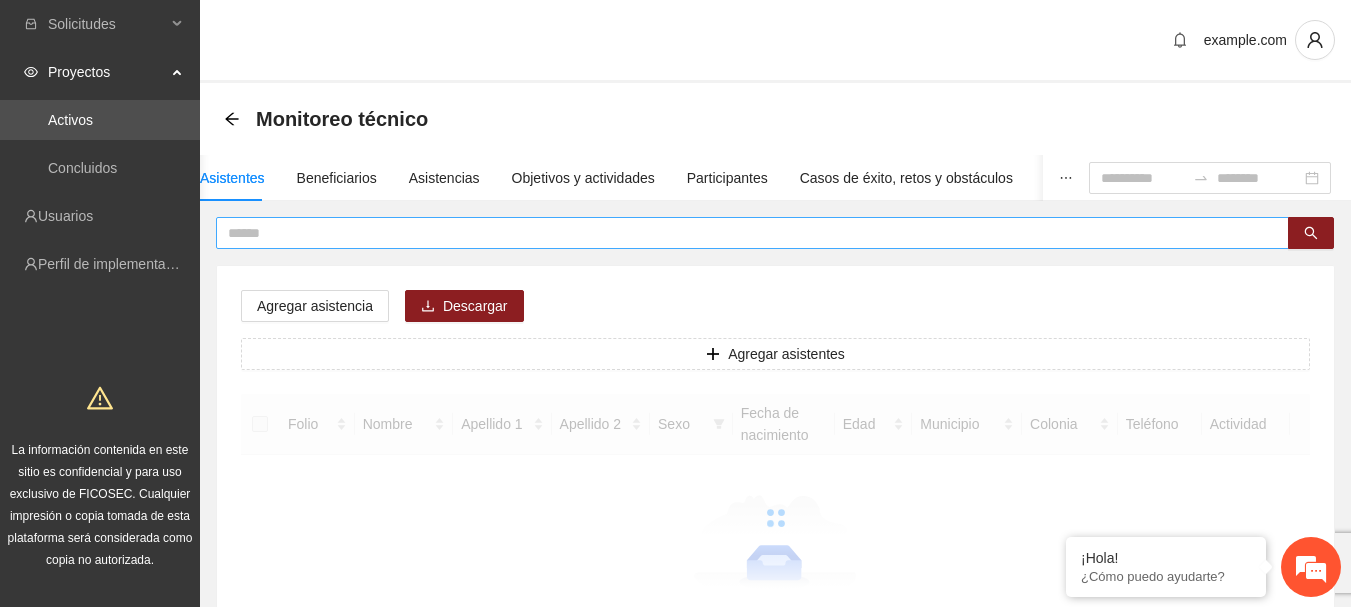 click at bounding box center [744, 233] 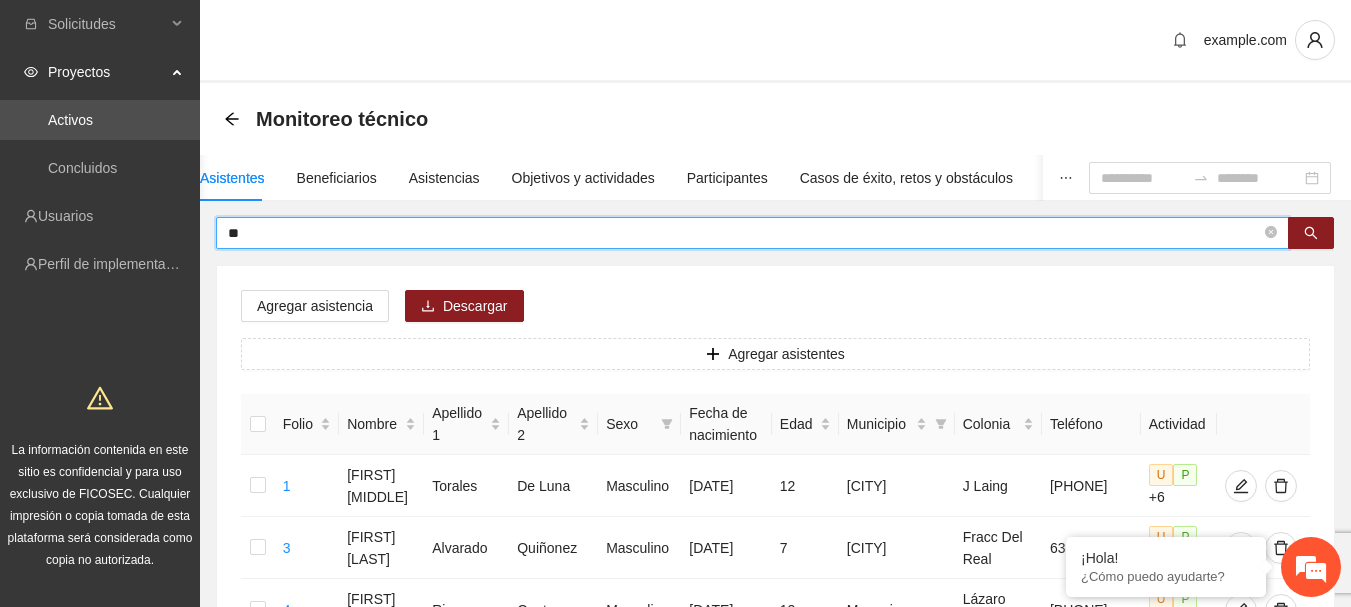 type on "*" 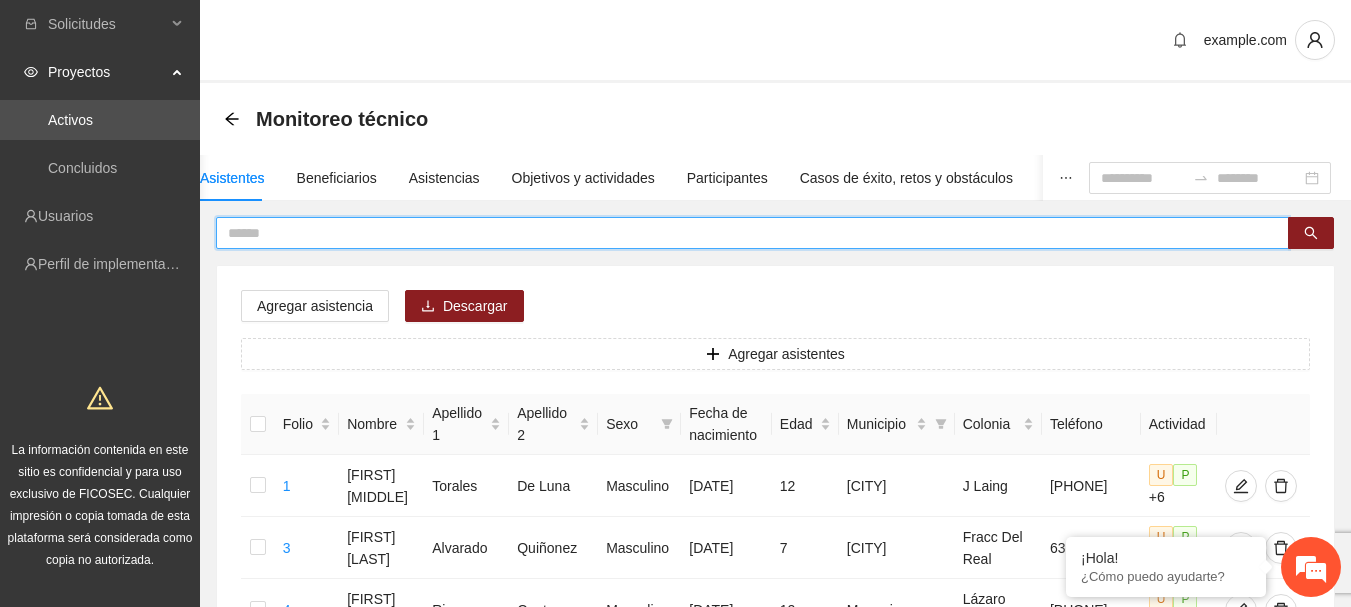 type on "*" 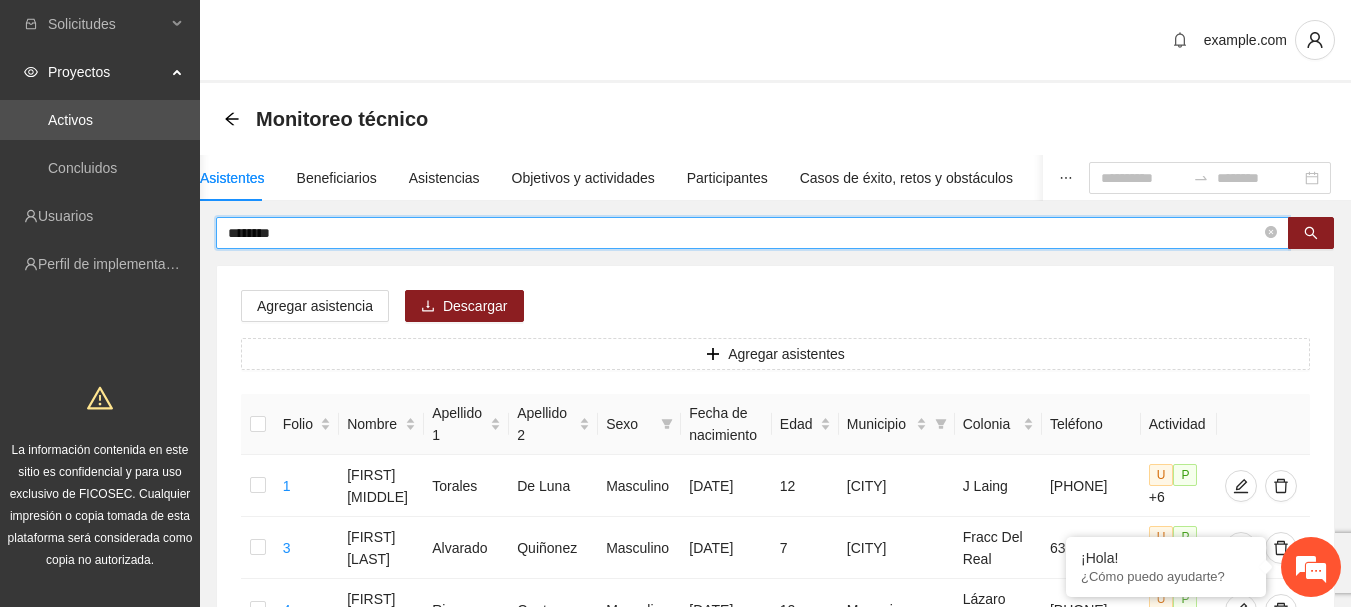 type on "********" 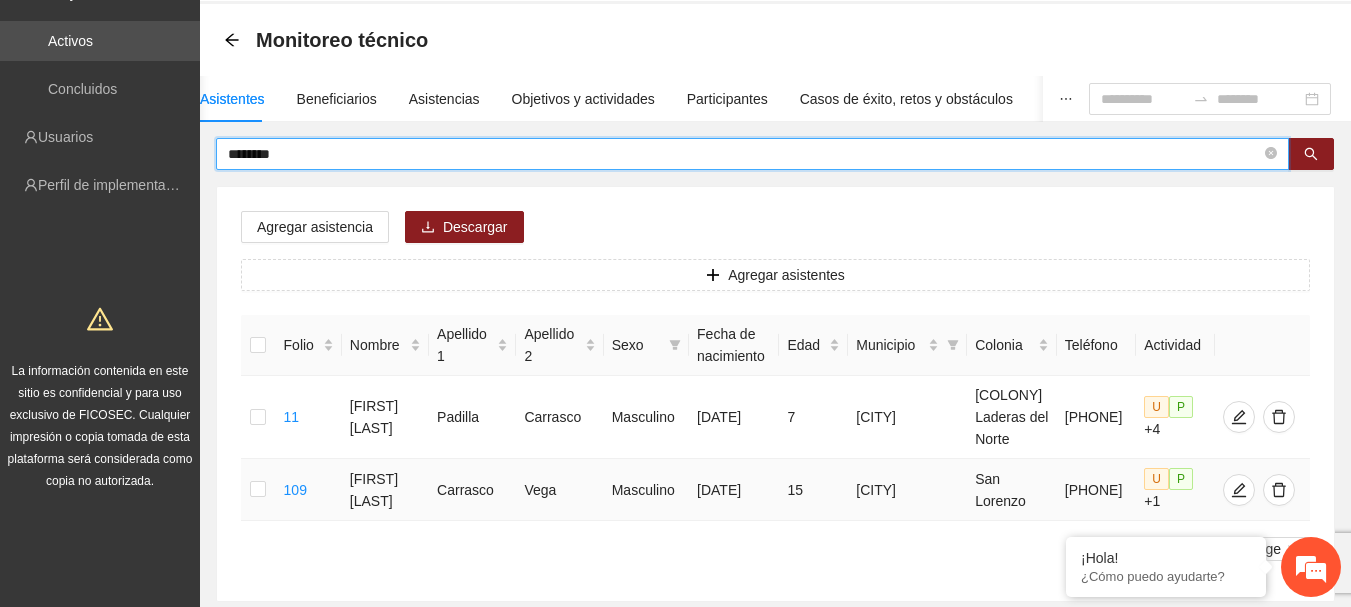 scroll, scrollTop: 100, scrollLeft: 0, axis: vertical 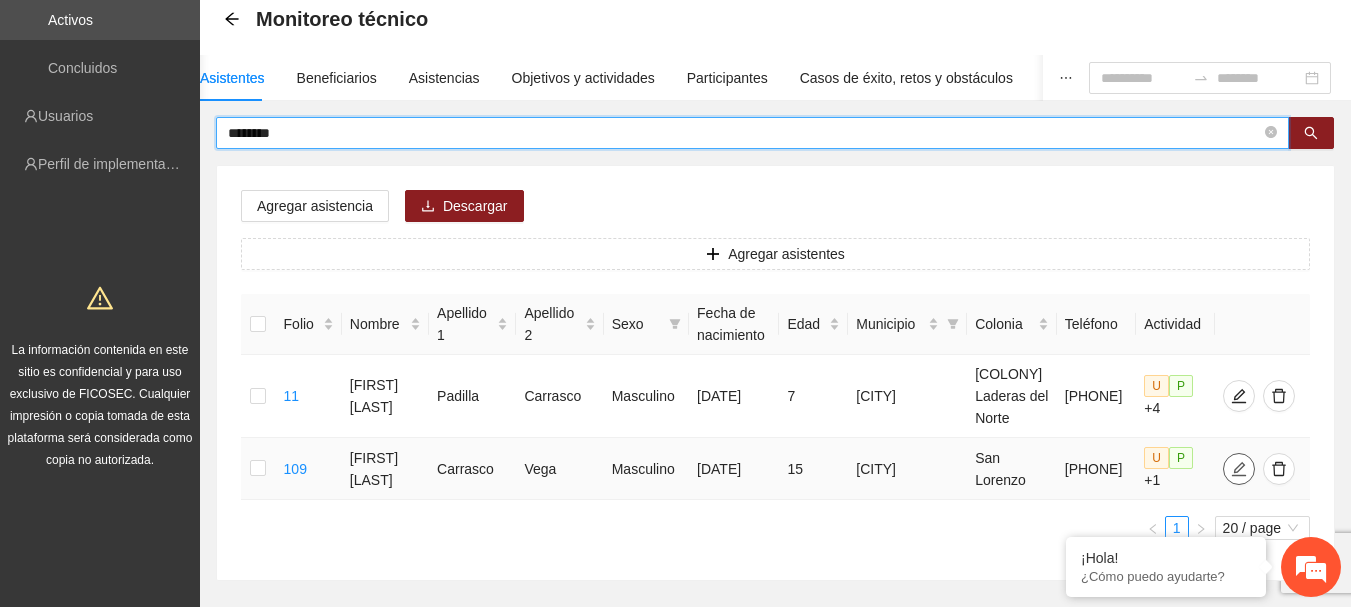 click at bounding box center (1239, 469) 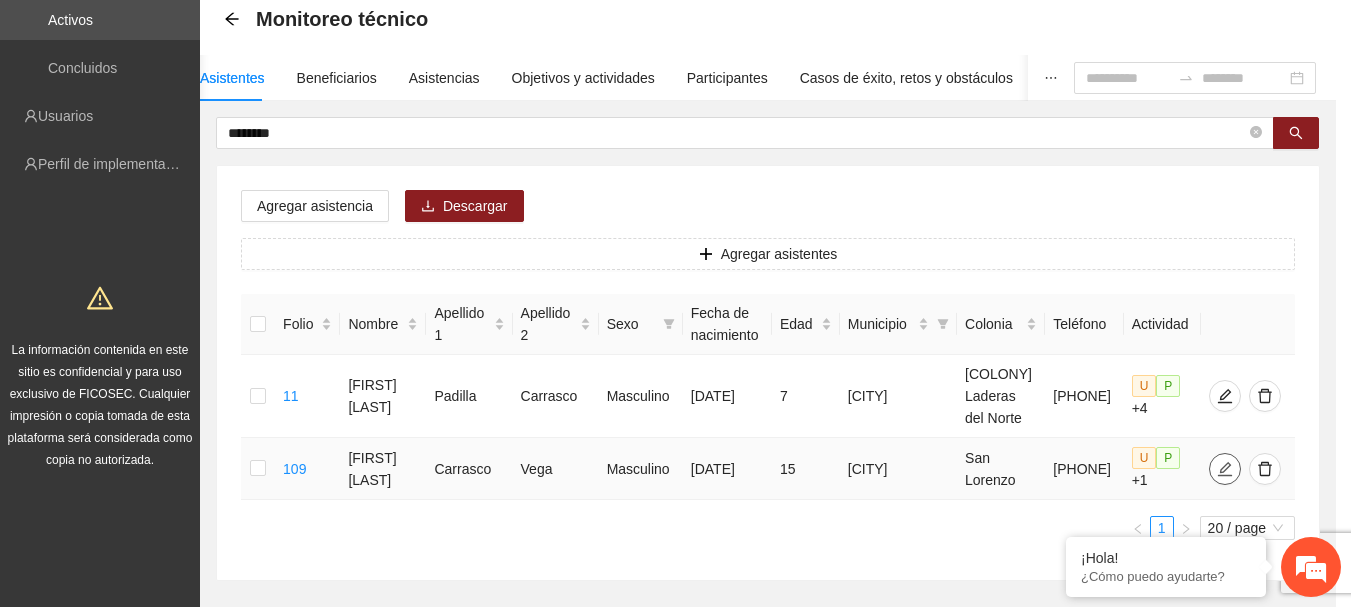 type on "**********" 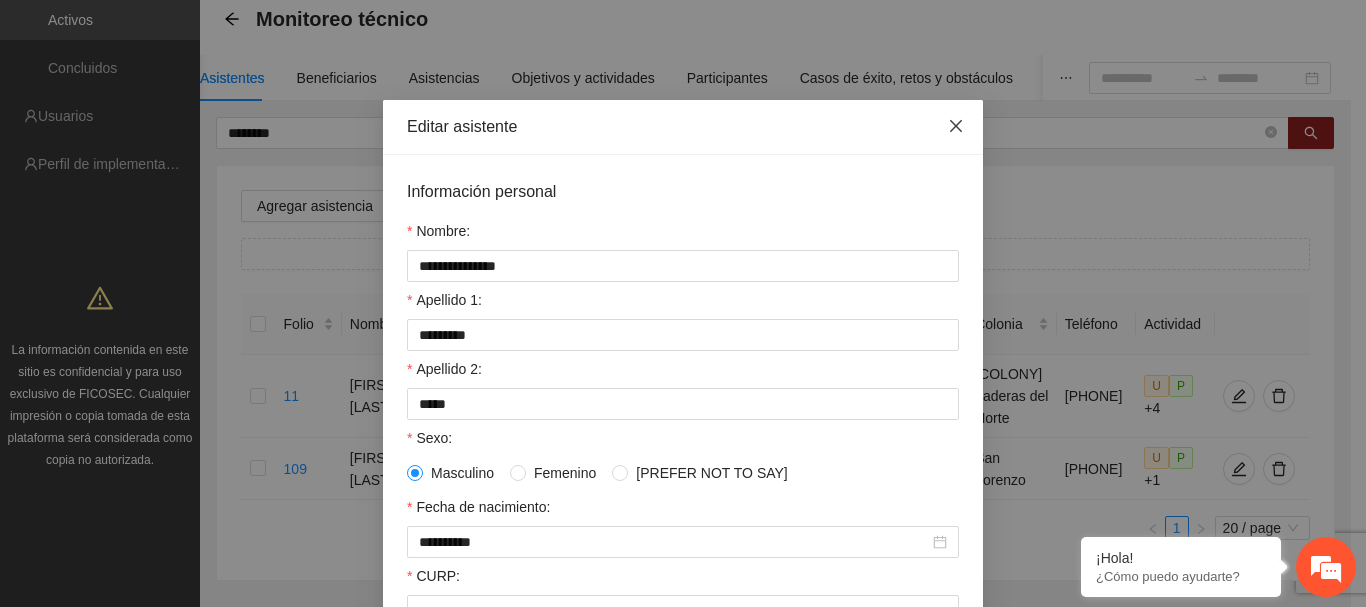 click 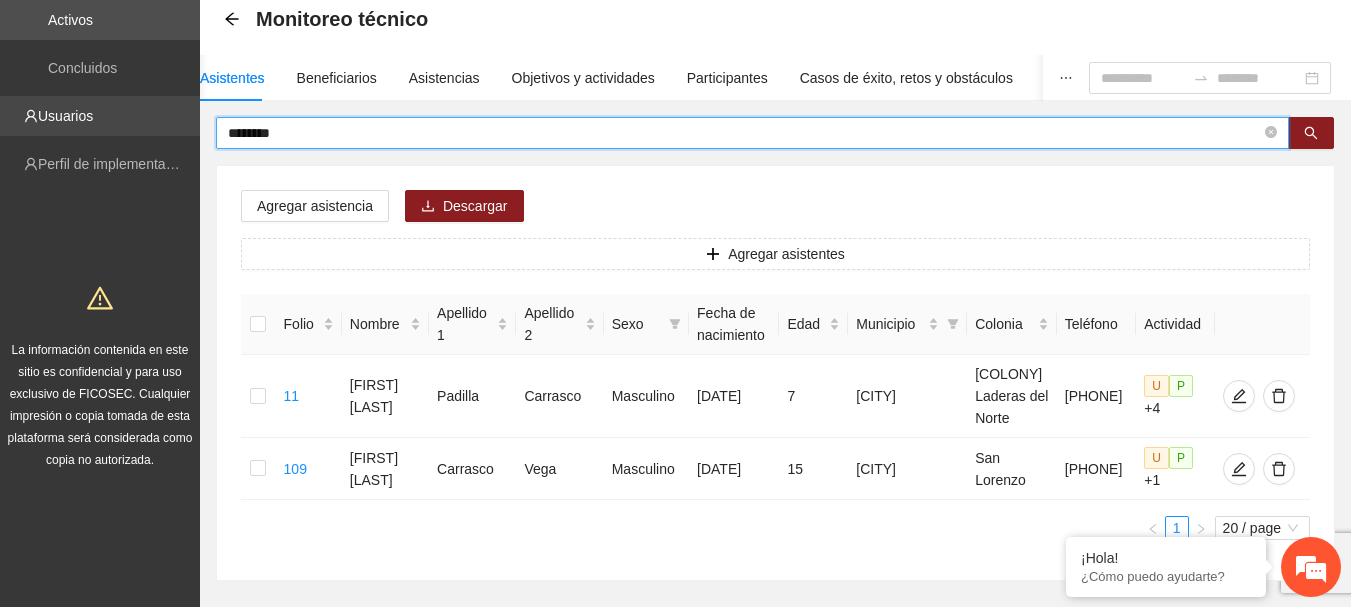 drag, startPoint x: 299, startPoint y: 137, endPoint x: 131, endPoint y: 125, distance: 168.42802 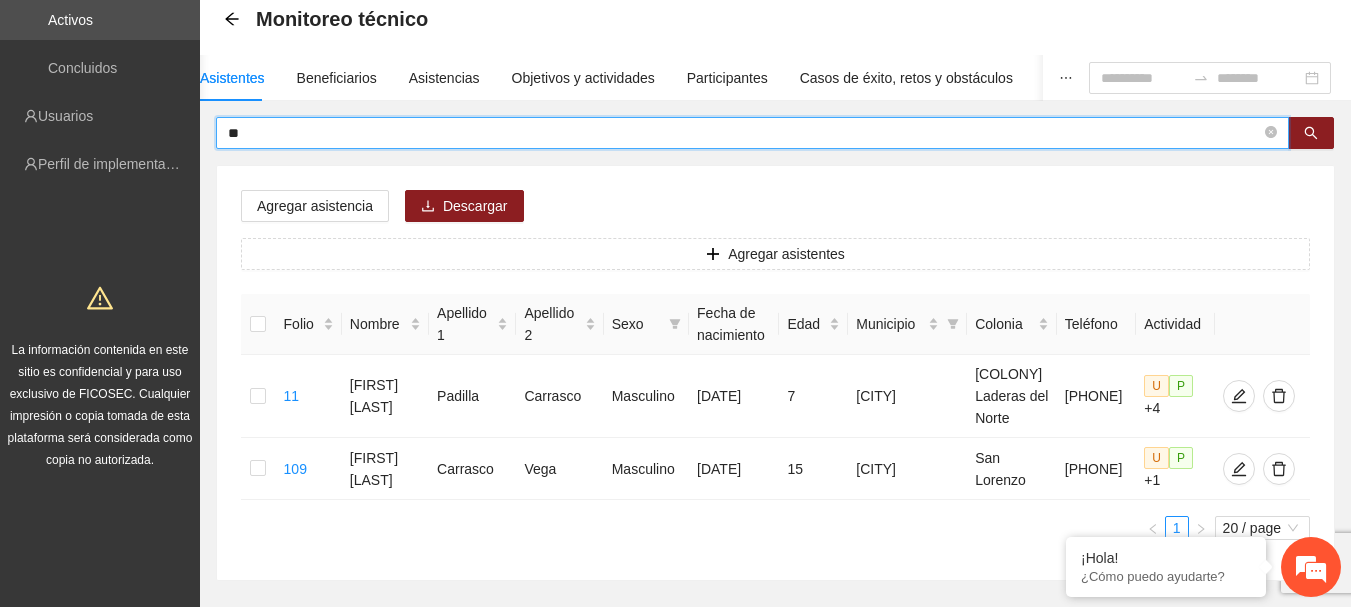 type on "*" 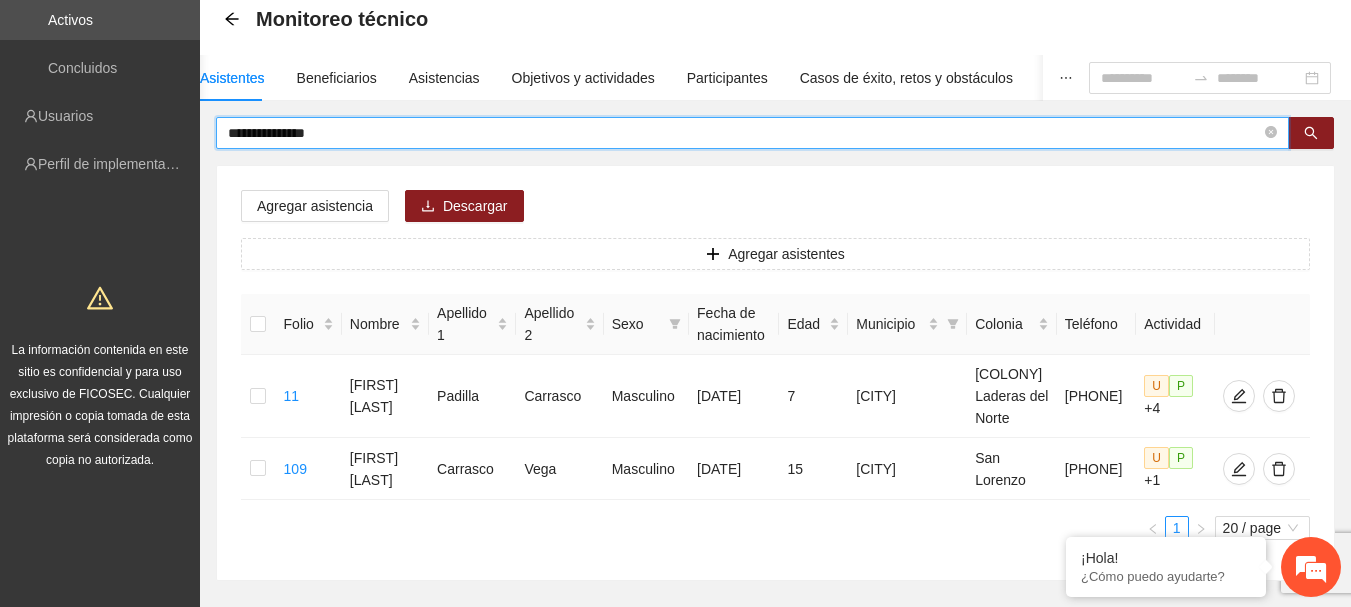 type on "**********" 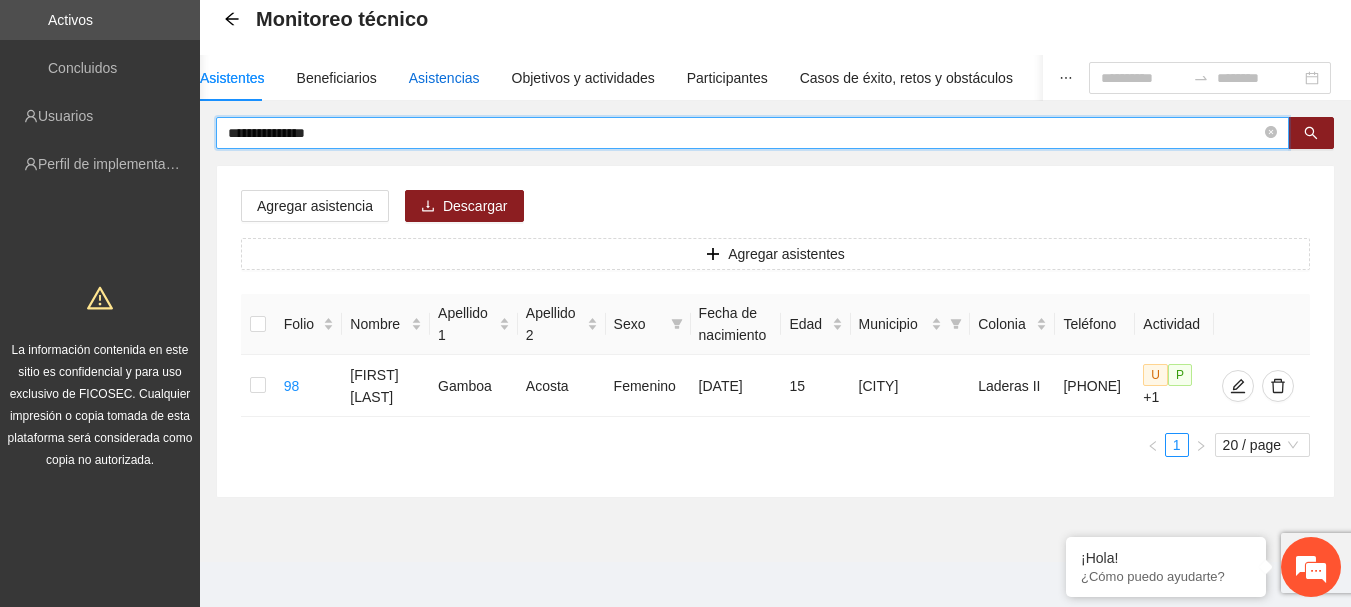 click on "Asistencias" at bounding box center [444, 78] 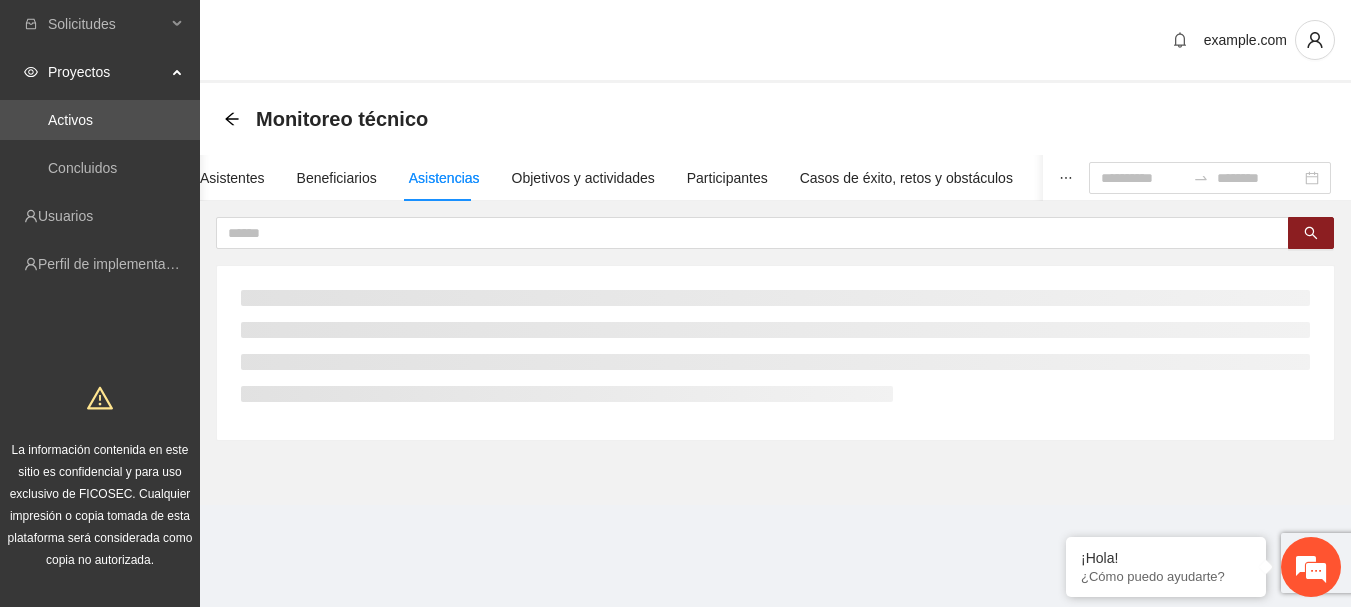 scroll, scrollTop: 0, scrollLeft: 0, axis: both 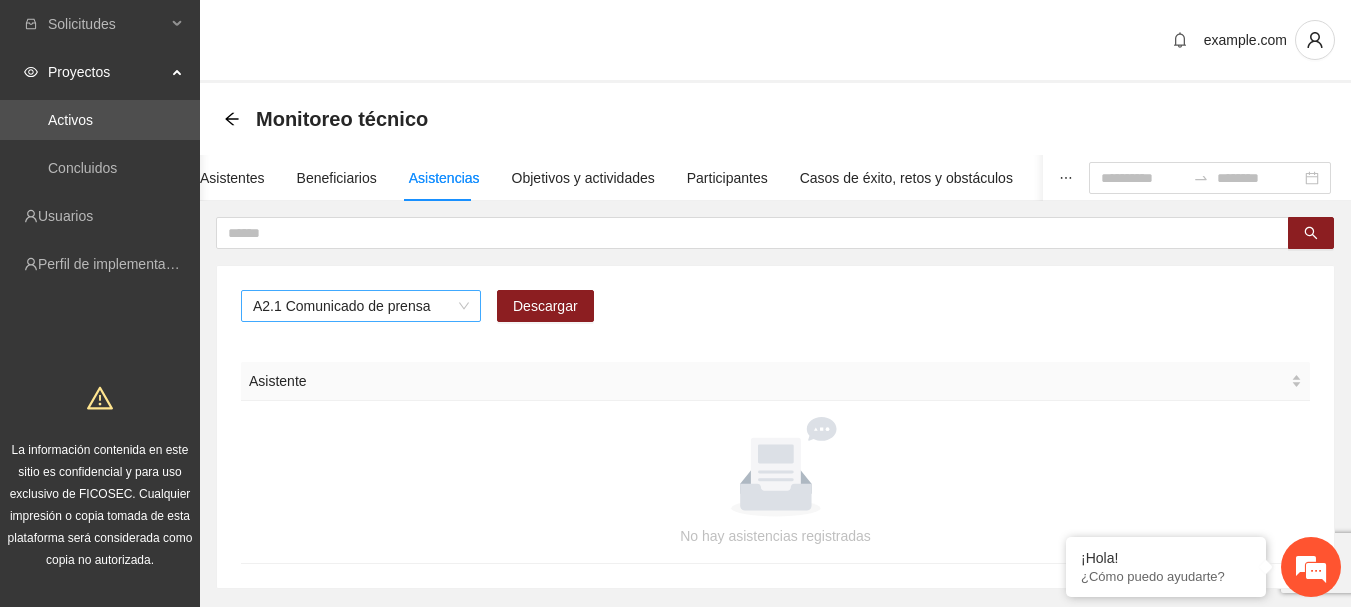 click on "A2.1 Comunicado de prensa" at bounding box center (361, 306) 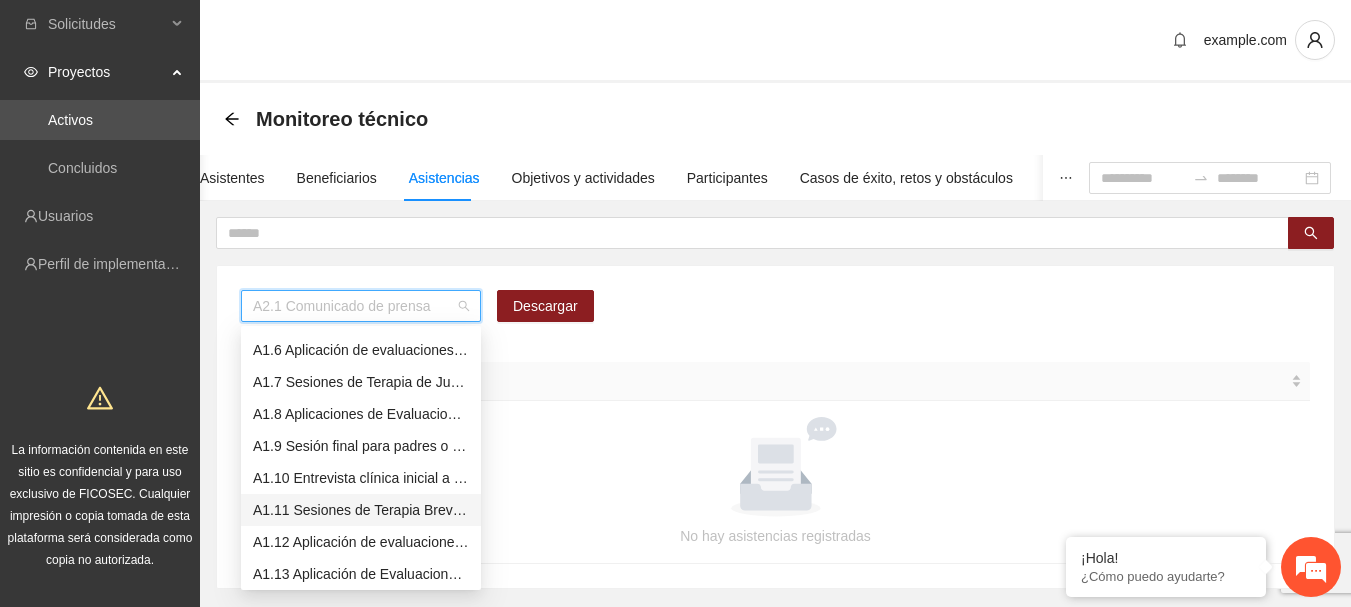 scroll, scrollTop: 0, scrollLeft: 0, axis: both 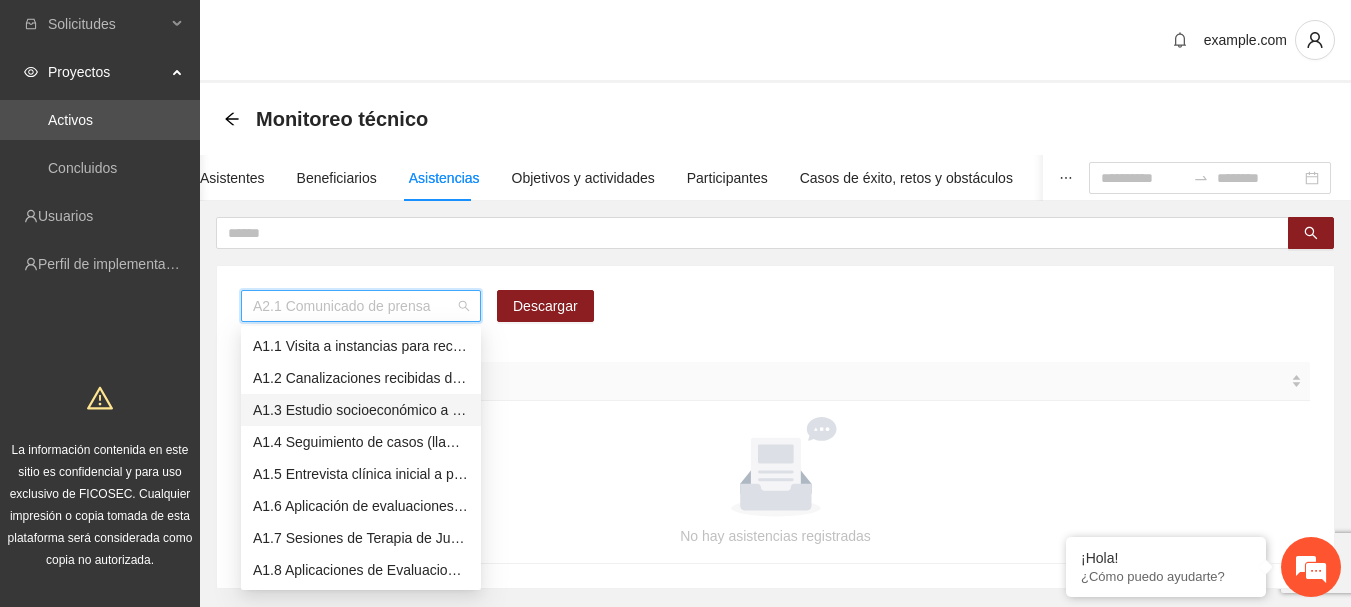click on "A1.3 Estudio socioeconómico a padres o tutores" at bounding box center (361, 410) 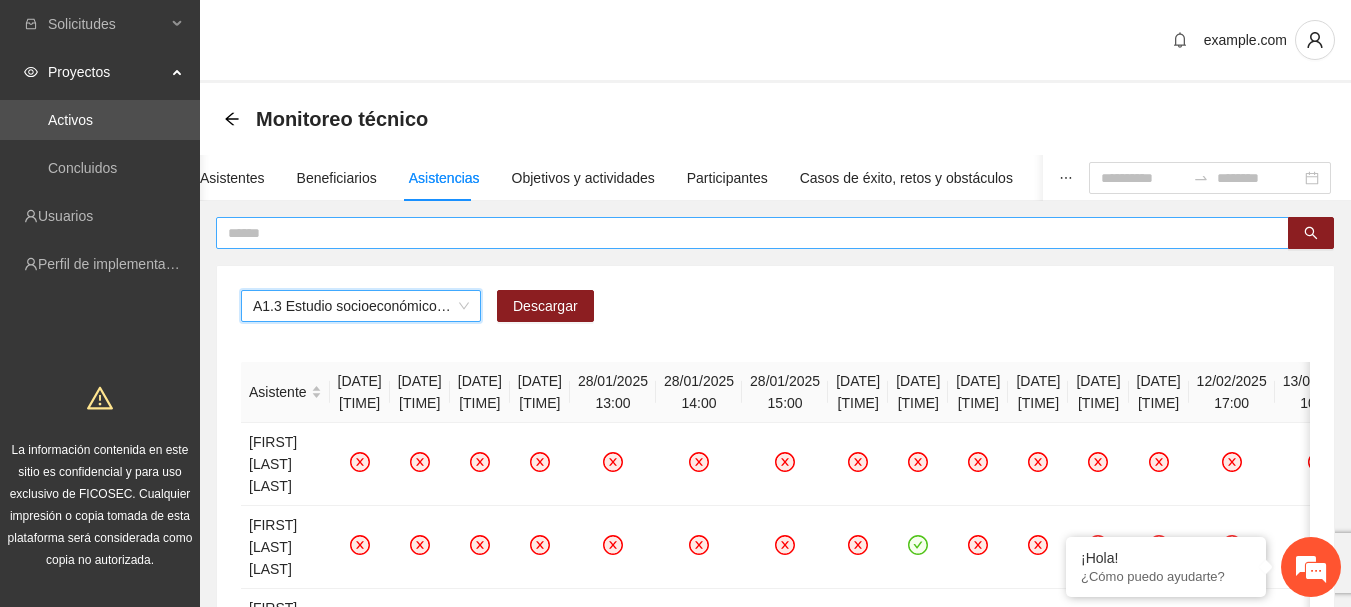 click at bounding box center [744, 233] 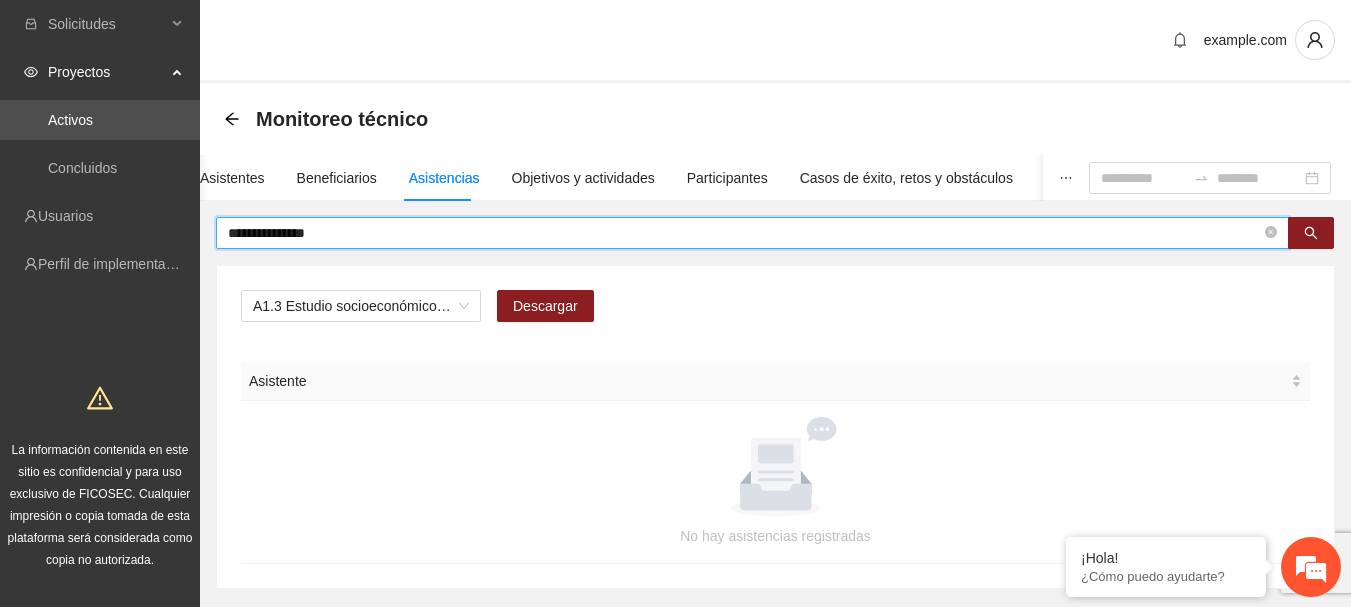 click on "**********" at bounding box center (744, 233) 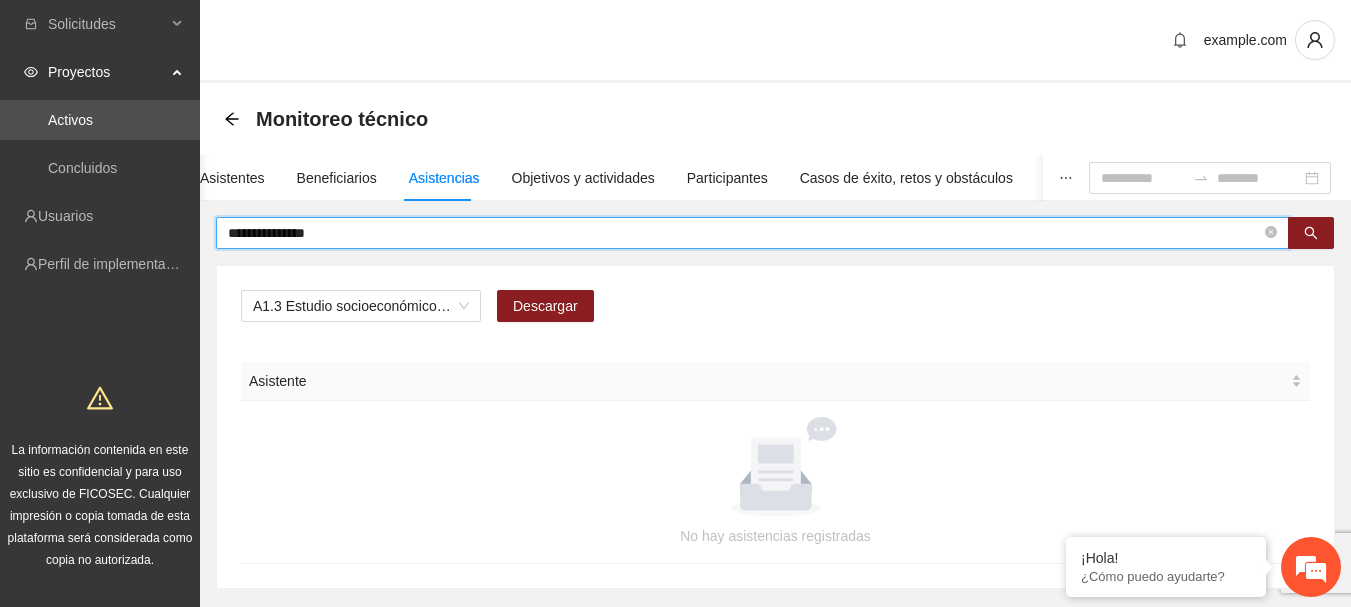 type on "**********" 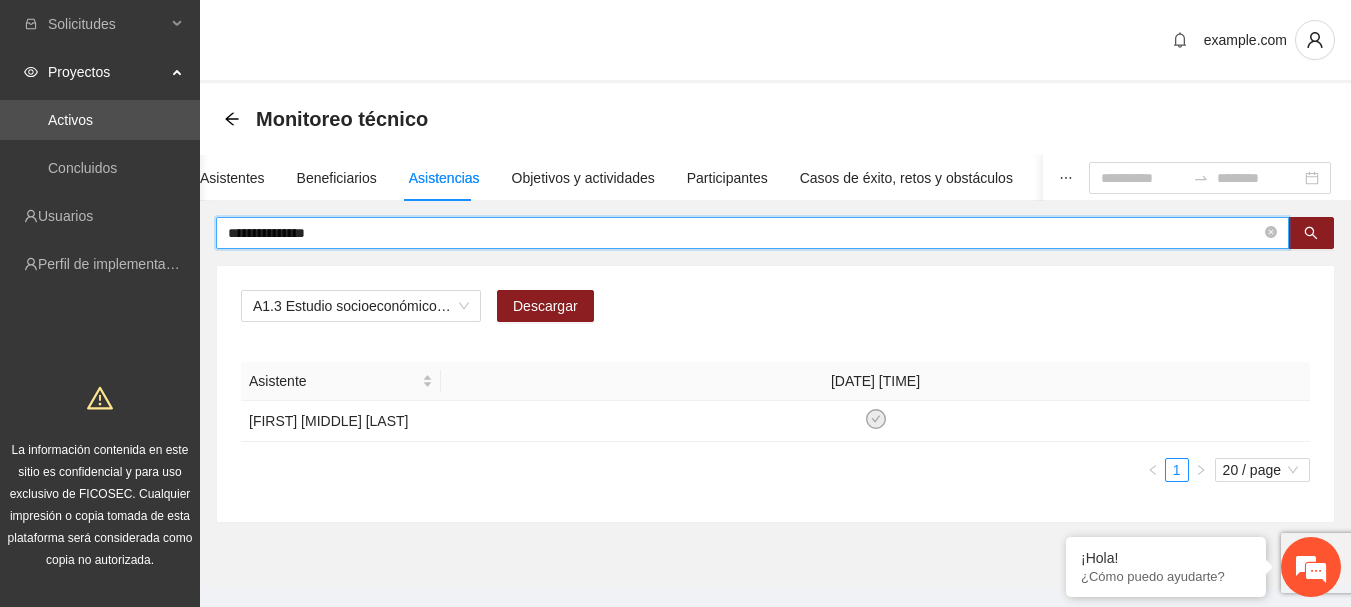 drag, startPoint x: 360, startPoint y: 225, endPoint x: 83, endPoint y: 238, distance: 277.3049 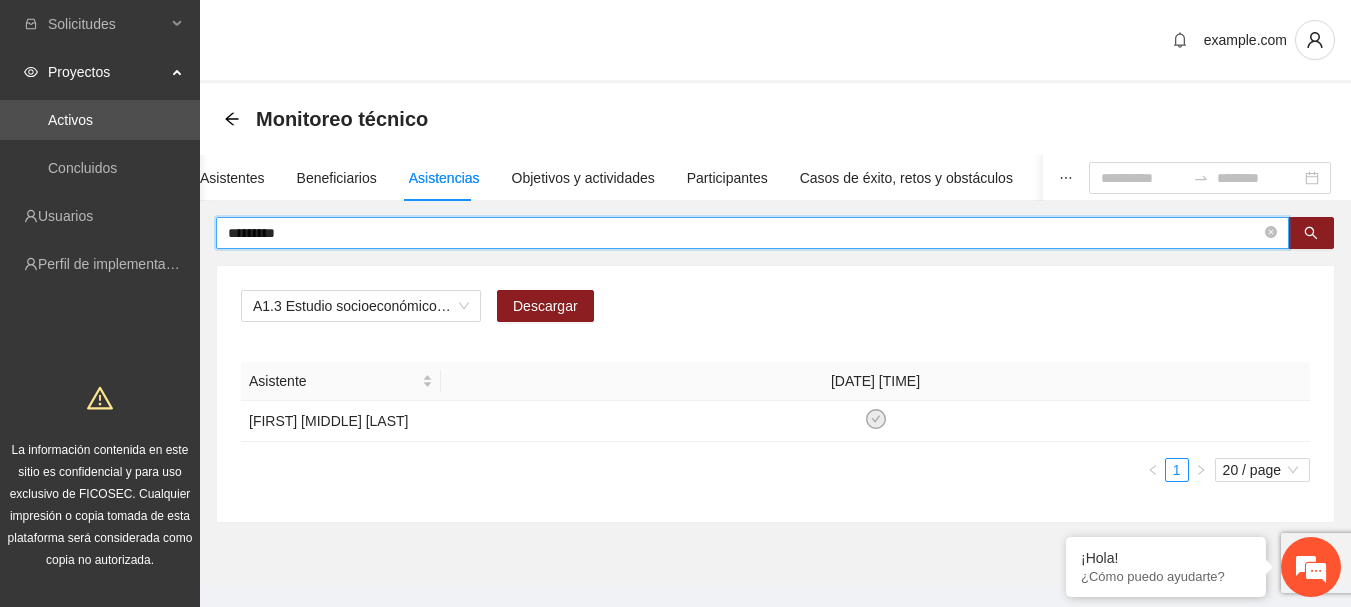 type on "*********" 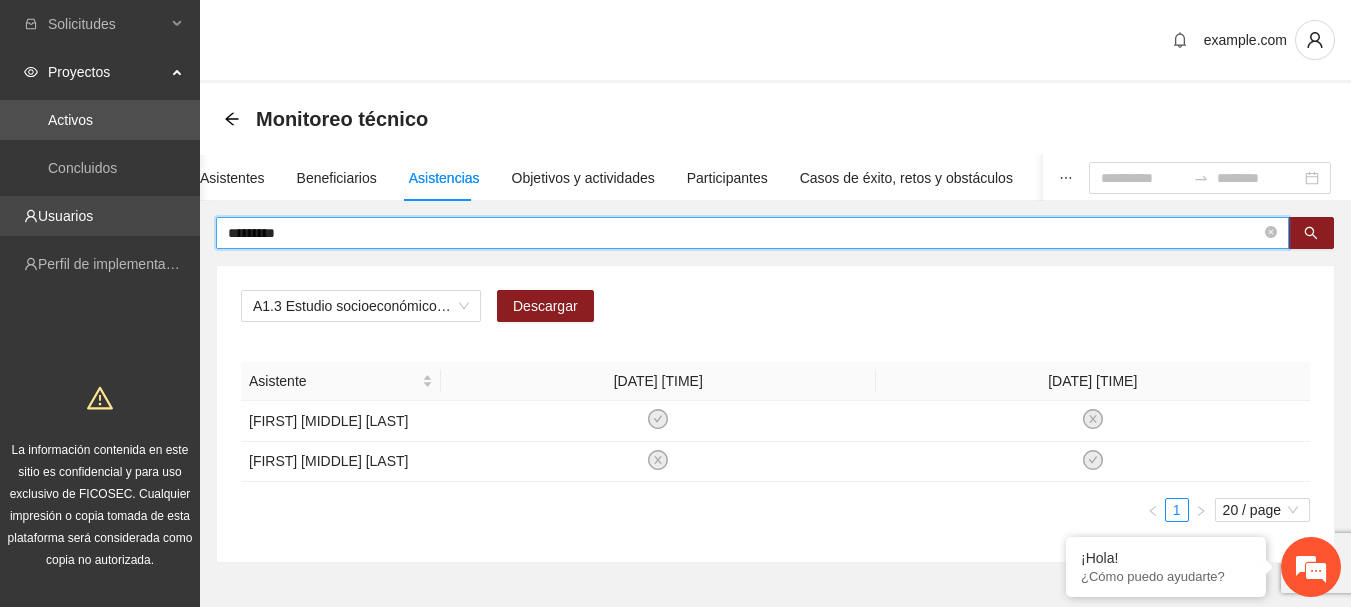drag, startPoint x: 343, startPoint y: 229, endPoint x: 25, endPoint y: 206, distance: 318.8307 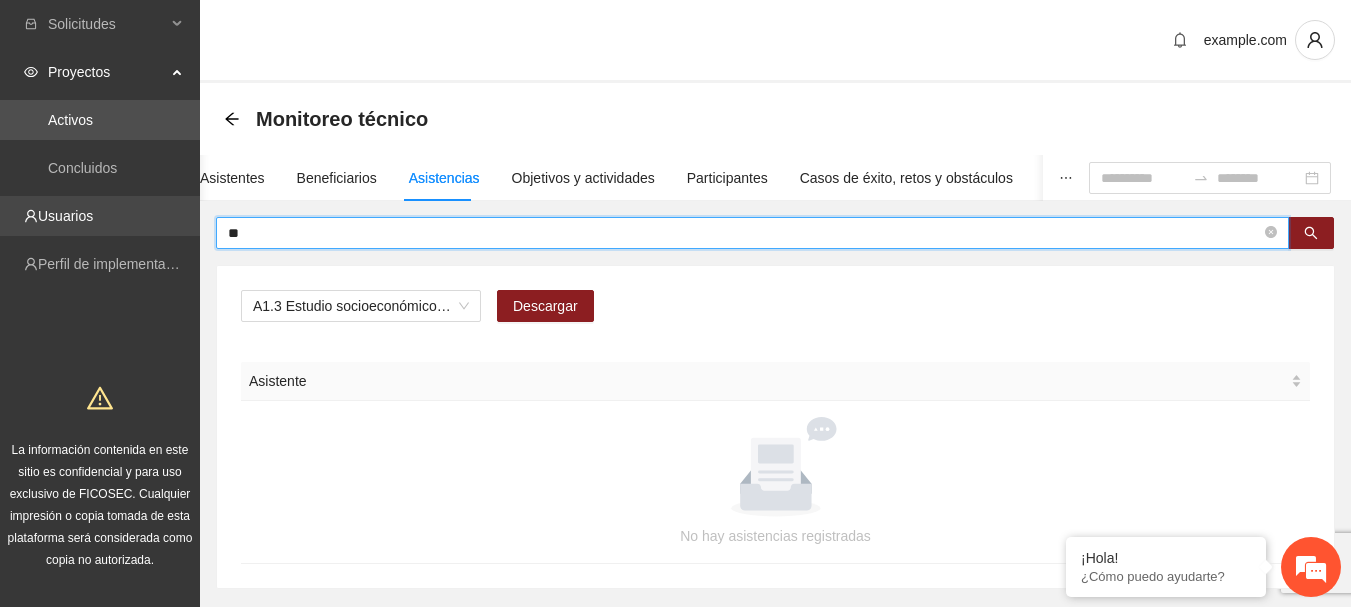 type on "*" 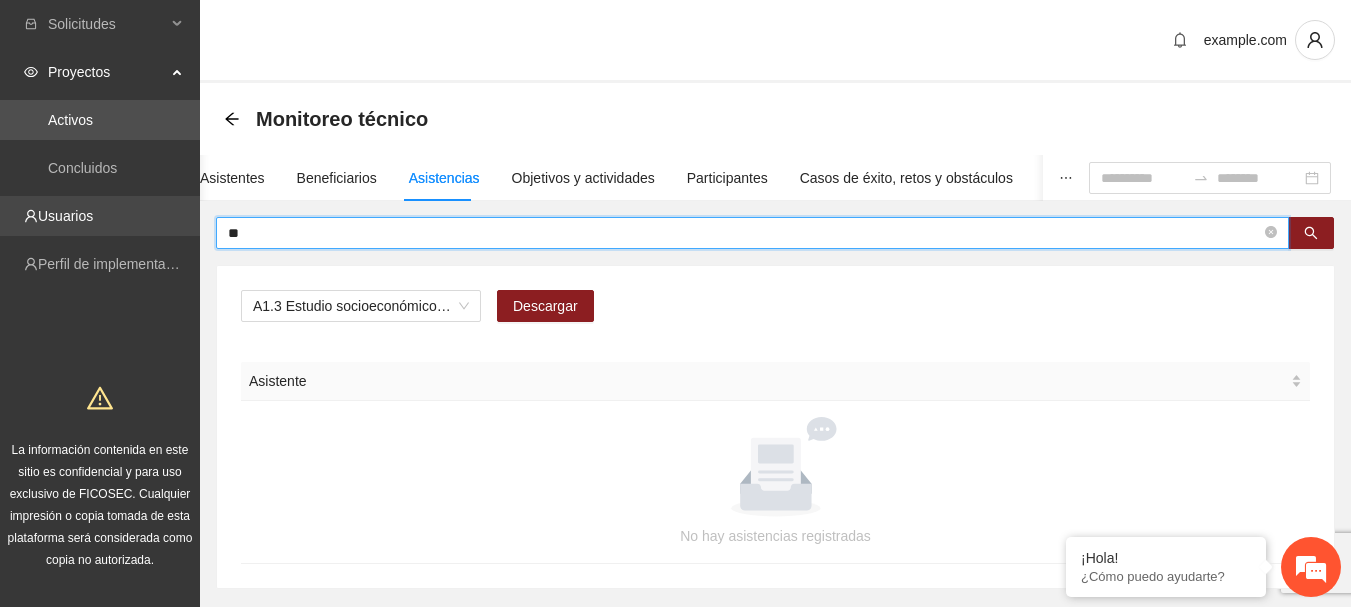 type on "*" 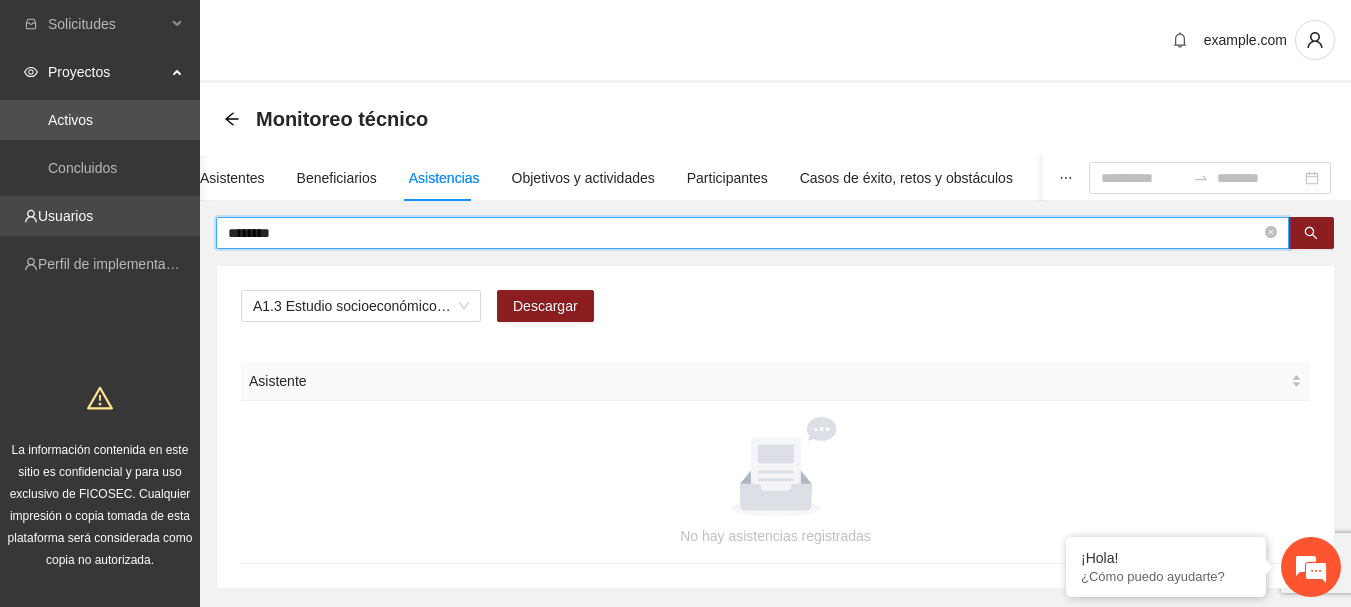 type on "********" 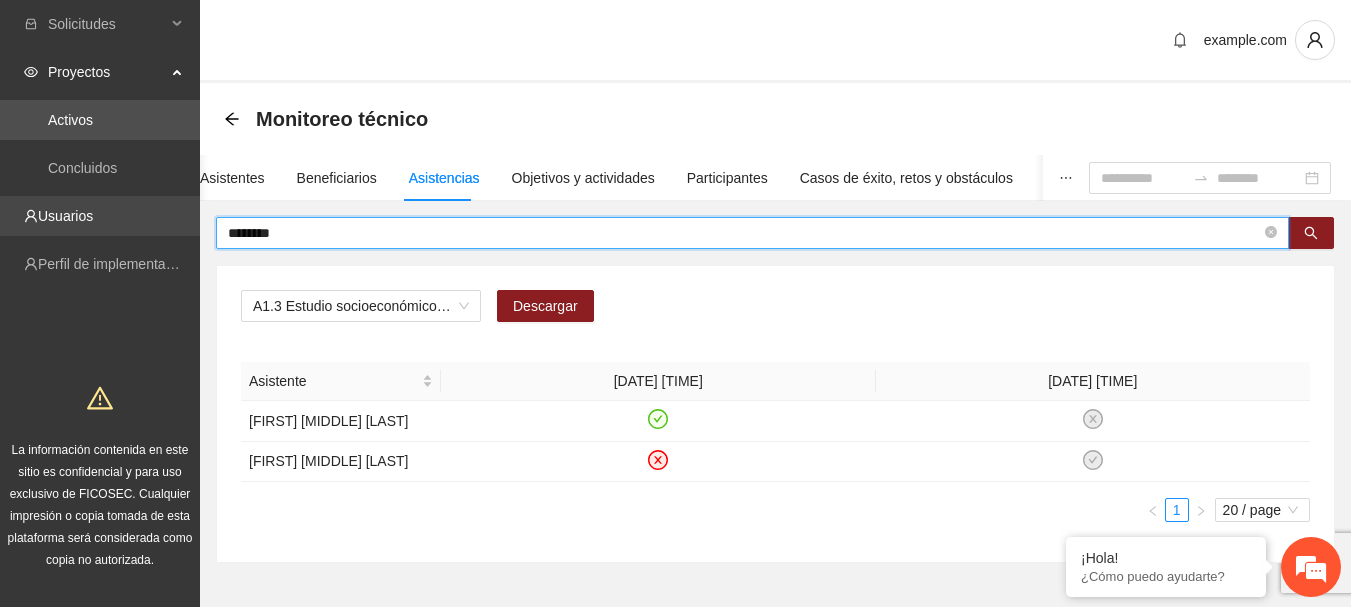 drag, startPoint x: 284, startPoint y: 234, endPoint x: 0, endPoint y: 199, distance: 286.14856 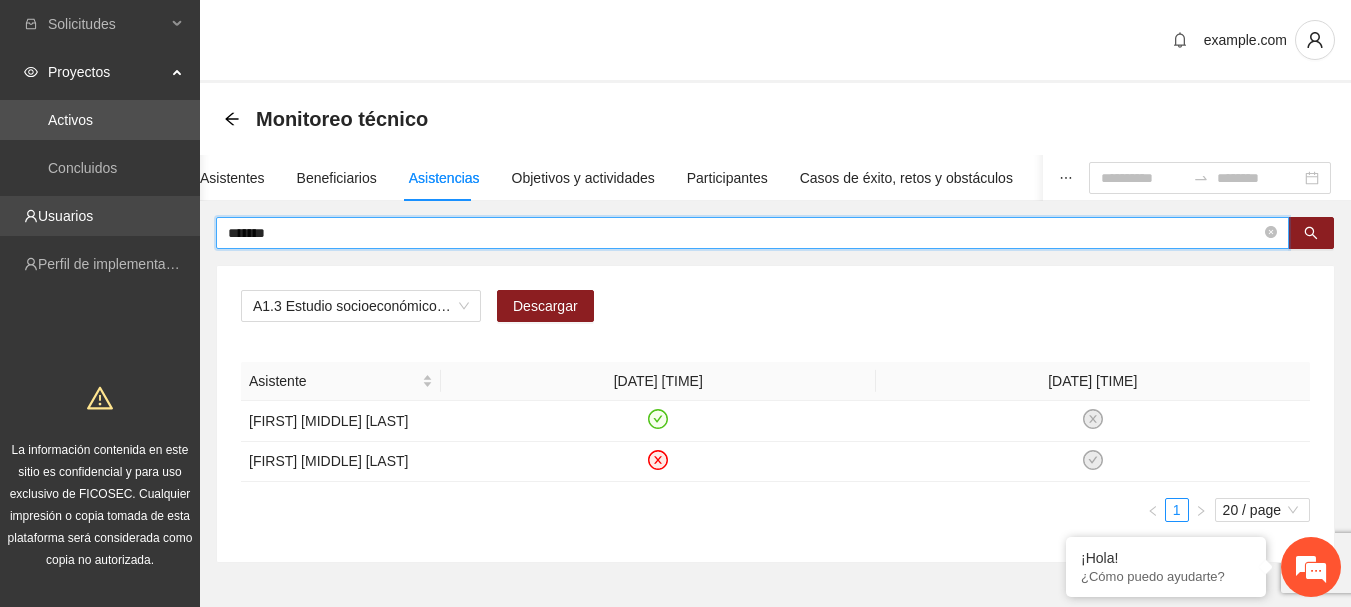 type on "*******" 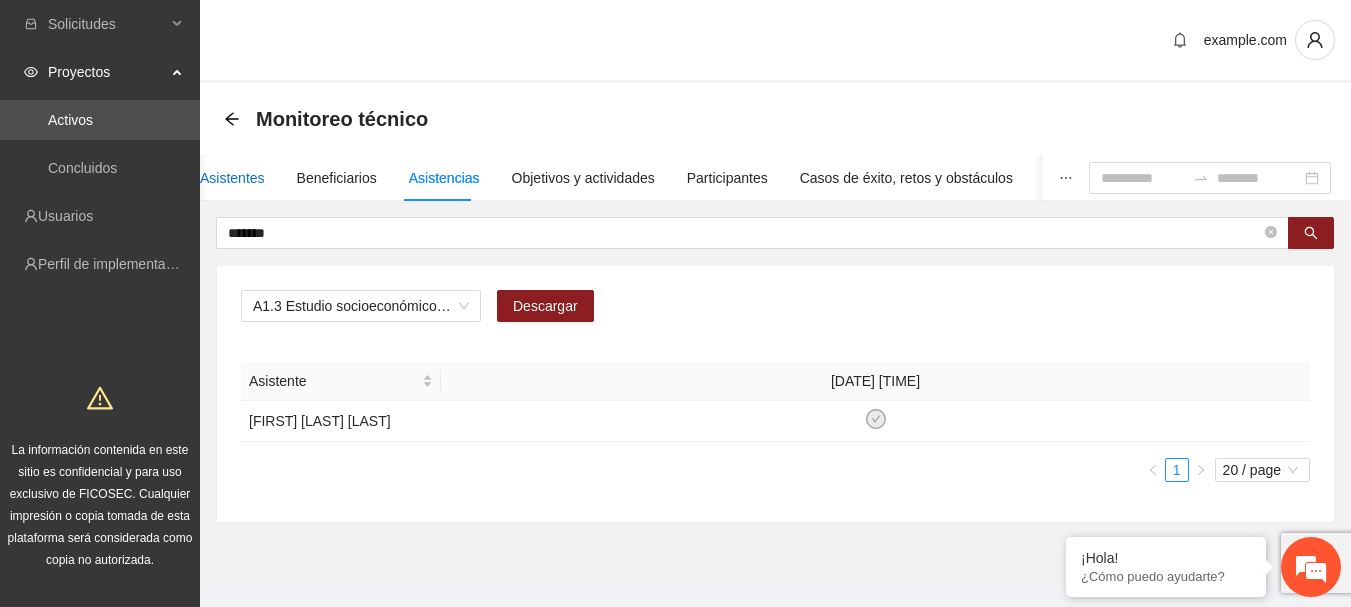 click on "Asistentes" at bounding box center (232, 178) 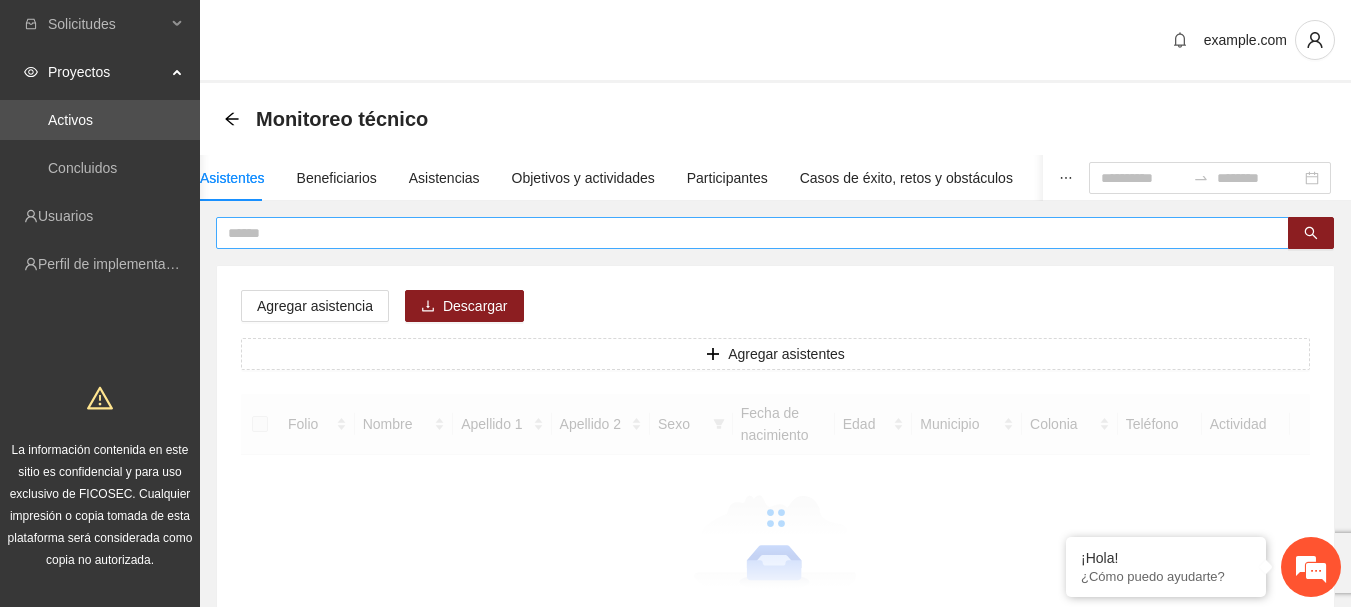 click at bounding box center [744, 233] 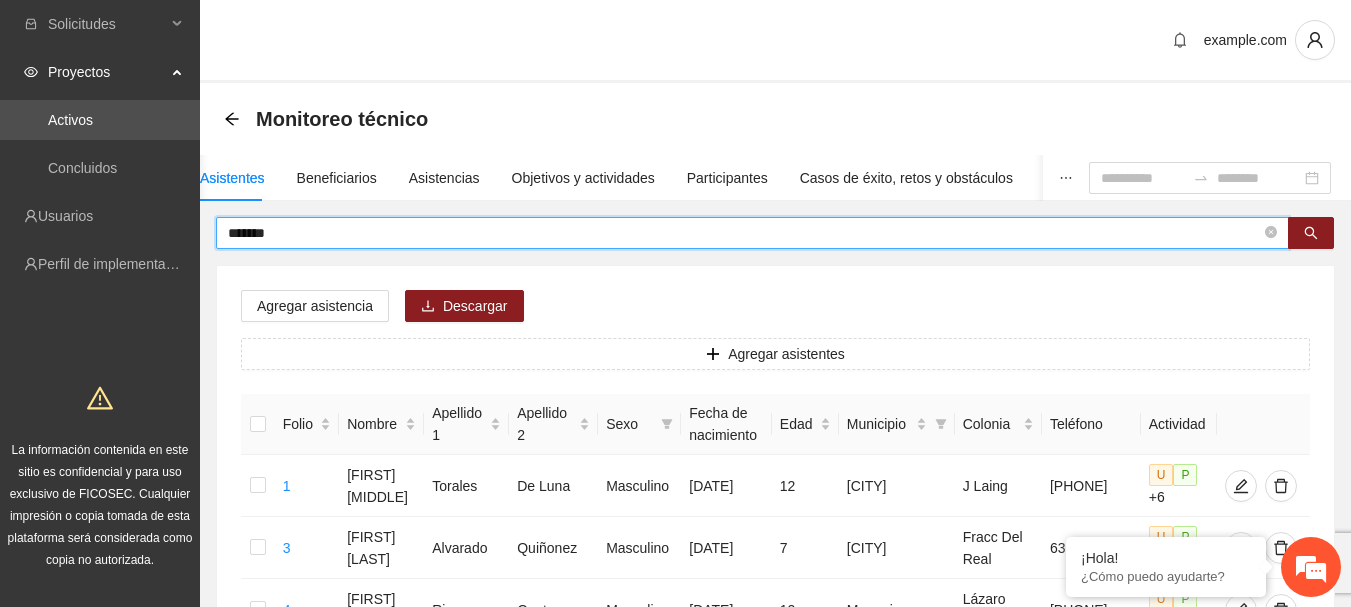 type on "*******" 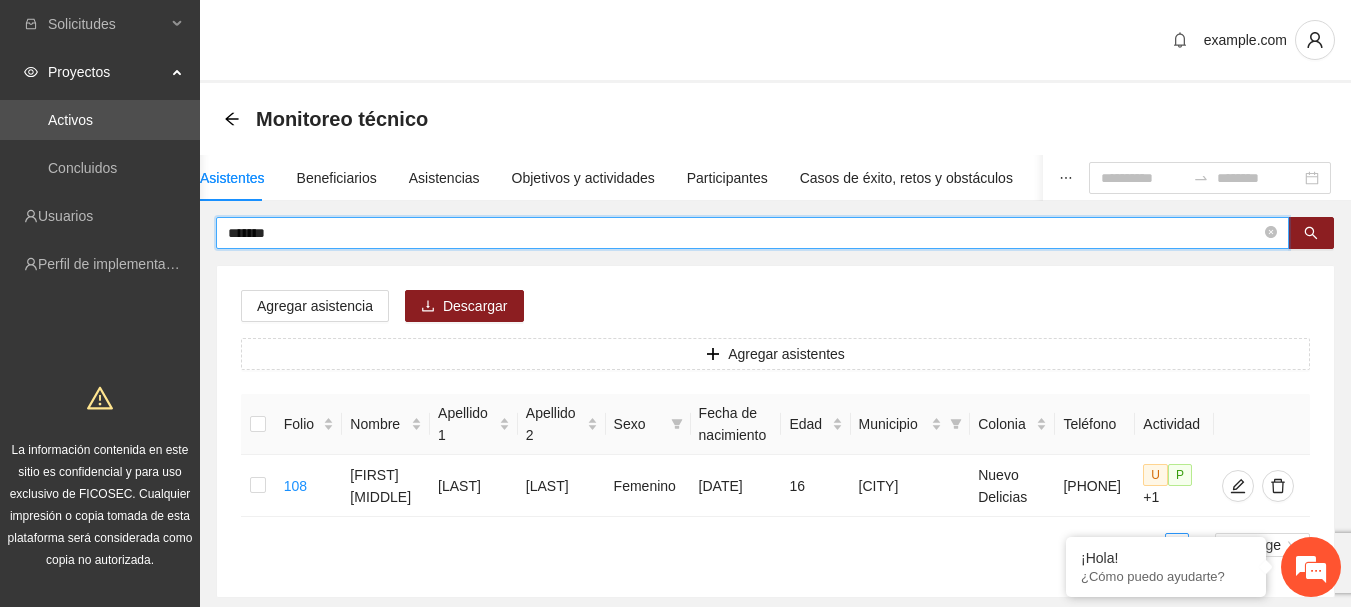 drag, startPoint x: 350, startPoint y: 227, endPoint x: 531, endPoint y: 271, distance: 186.2713 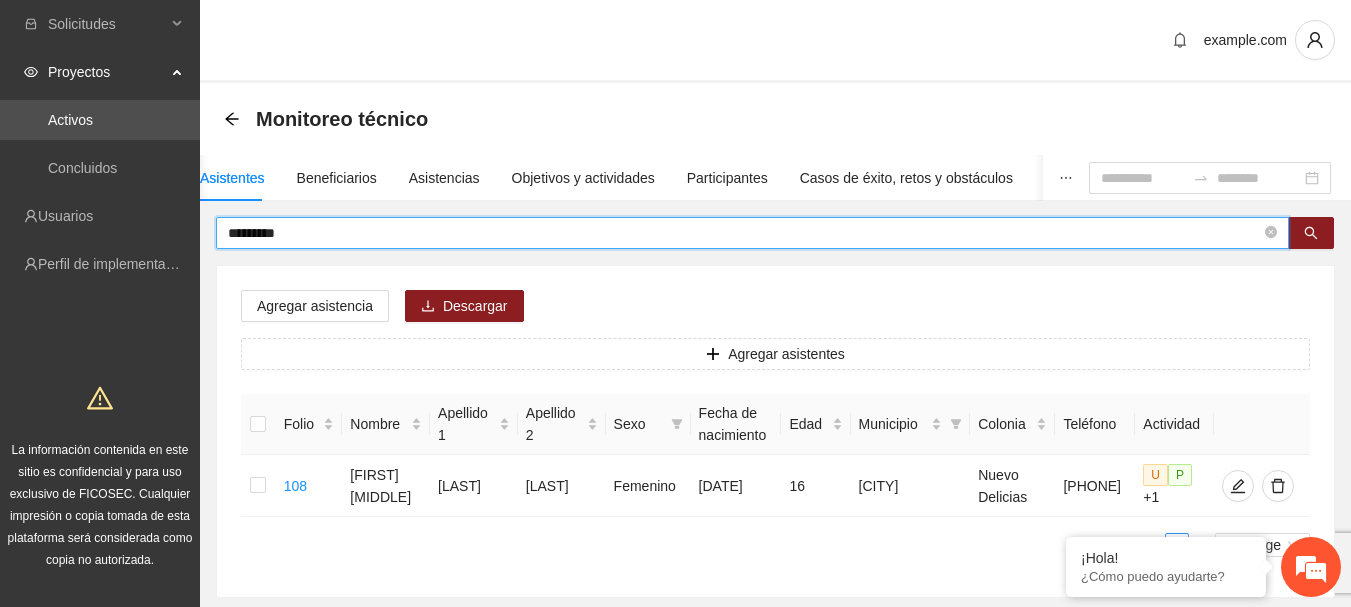 type on "*********" 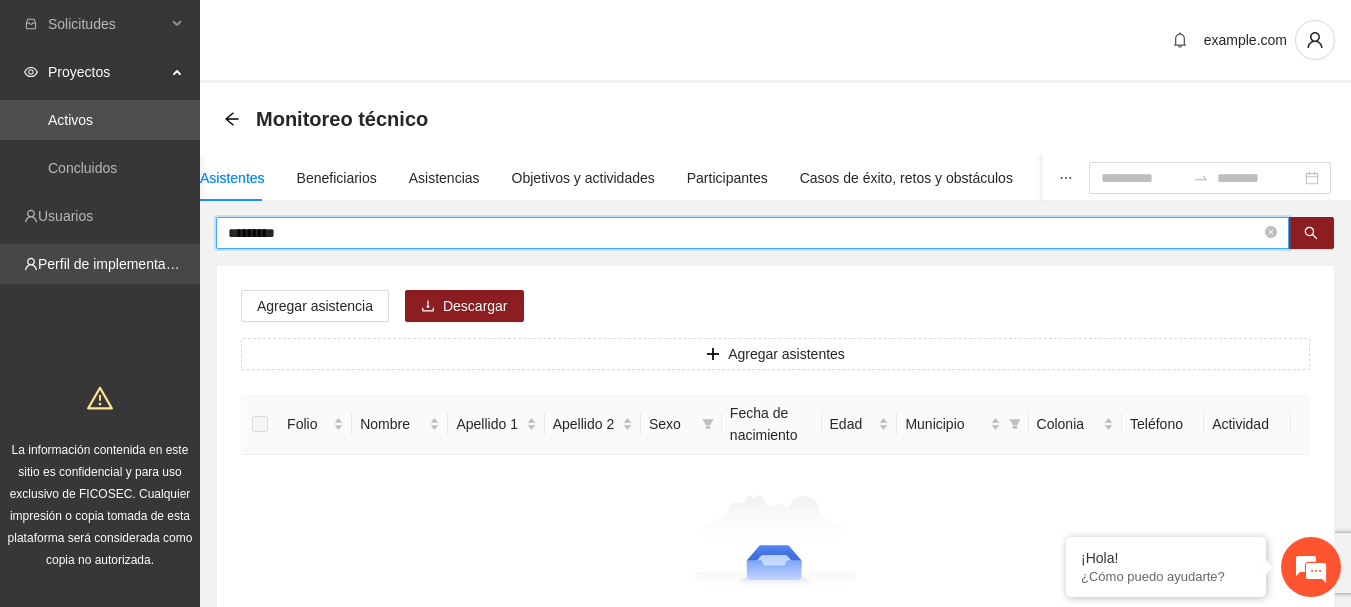 drag, startPoint x: 338, startPoint y: 222, endPoint x: 162, endPoint y: 246, distance: 177.62883 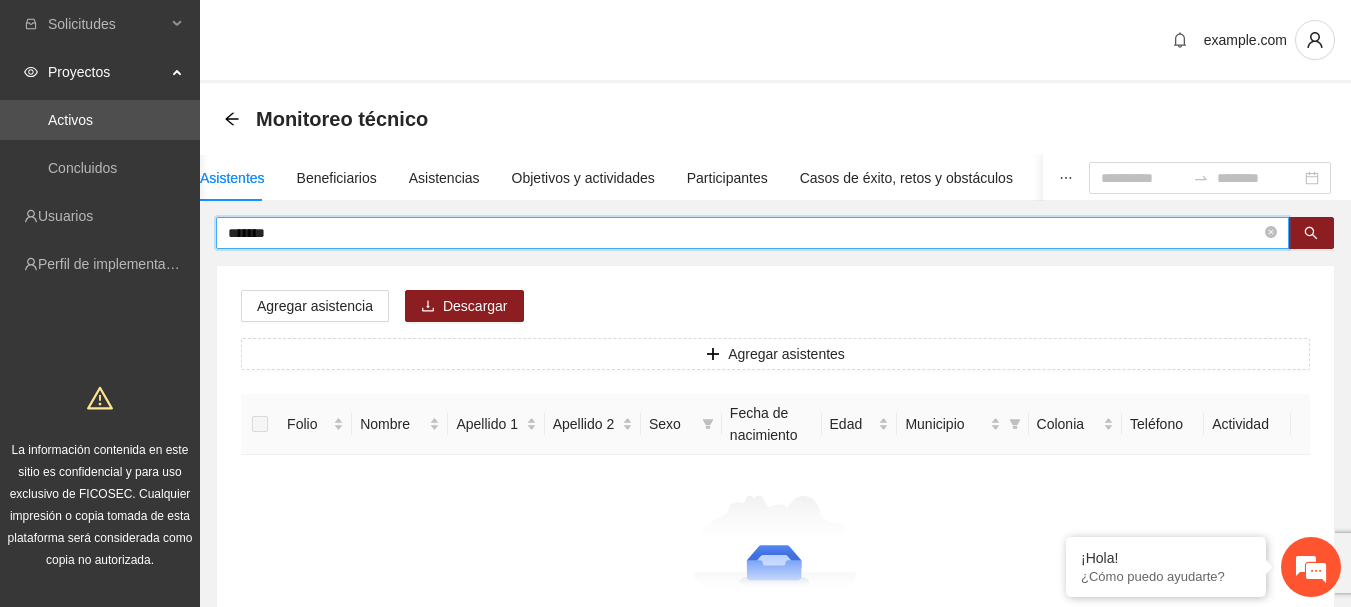 type on "*******" 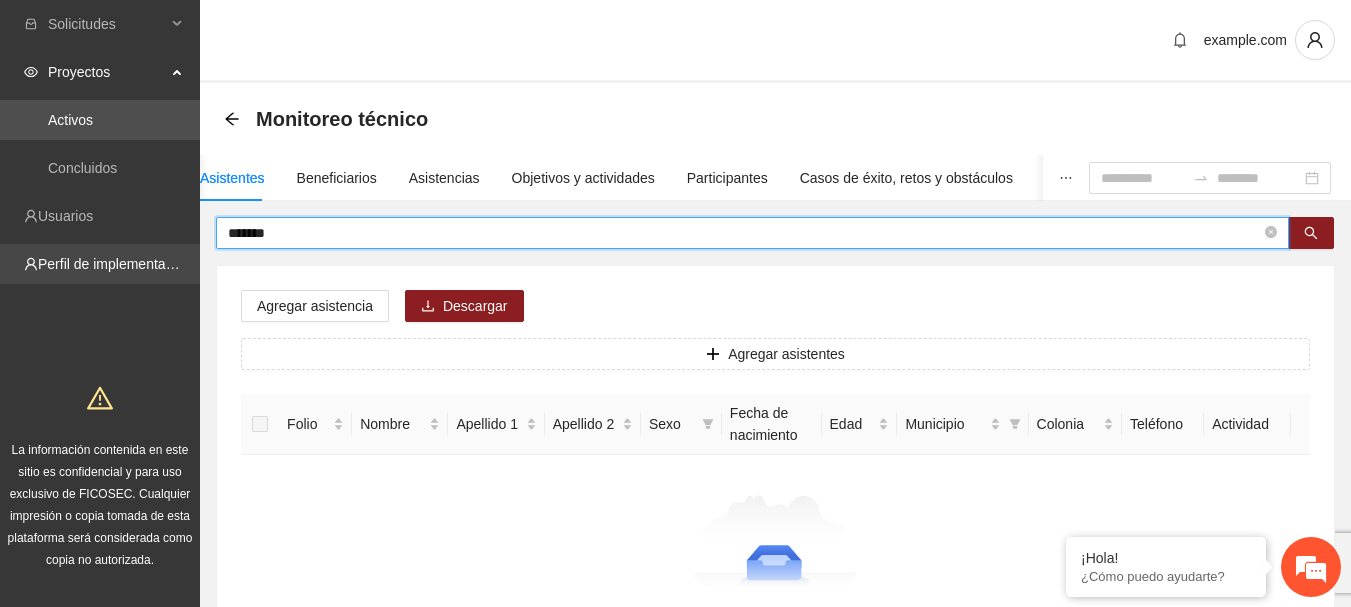 drag, startPoint x: 302, startPoint y: 239, endPoint x: 150, endPoint y: 256, distance: 152.94771 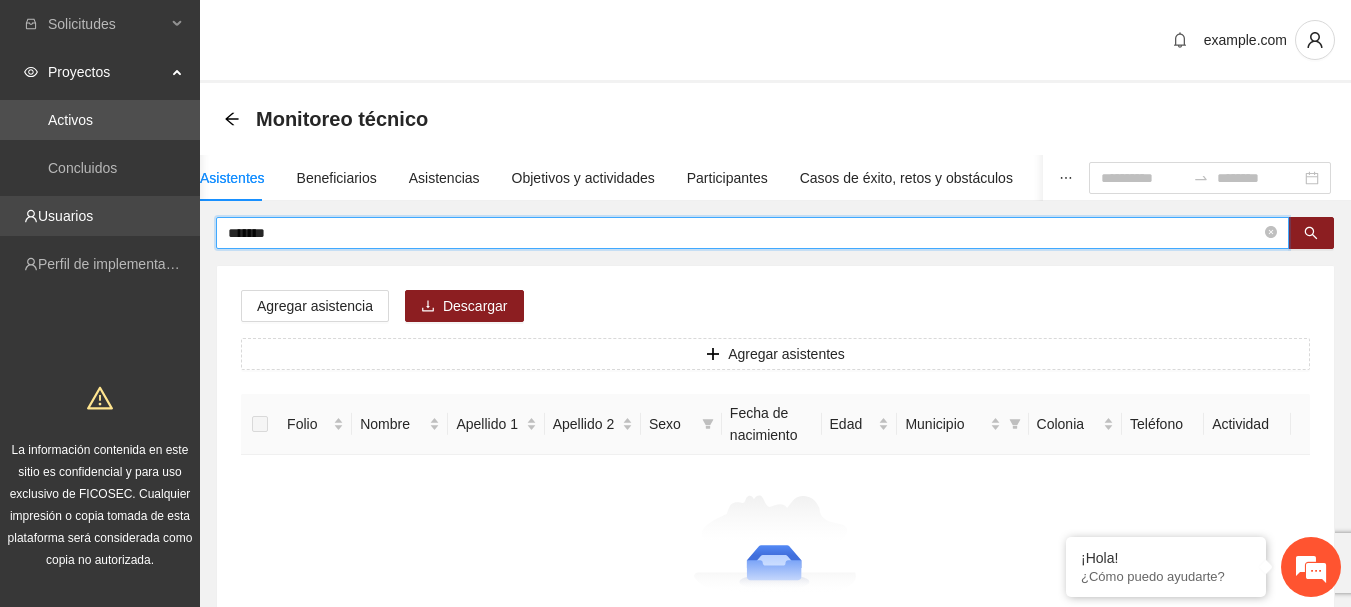 drag, startPoint x: 322, startPoint y: 229, endPoint x: 88, endPoint y: 221, distance: 234.13672 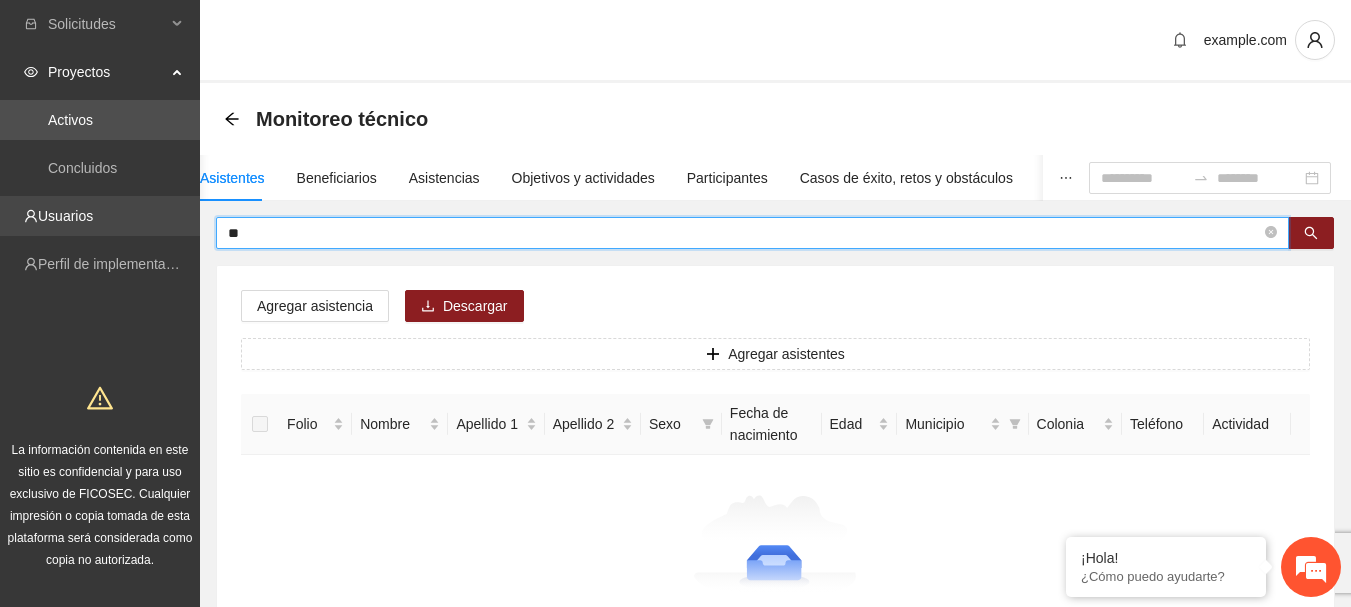 type on "*" 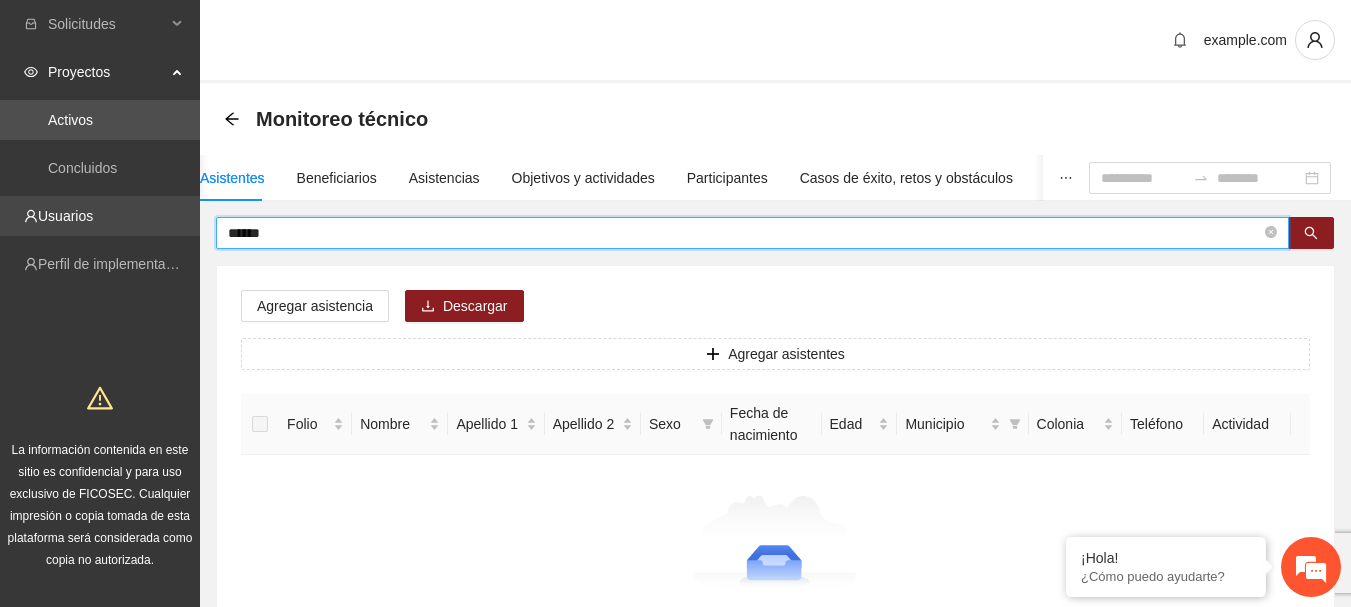 type on "******" 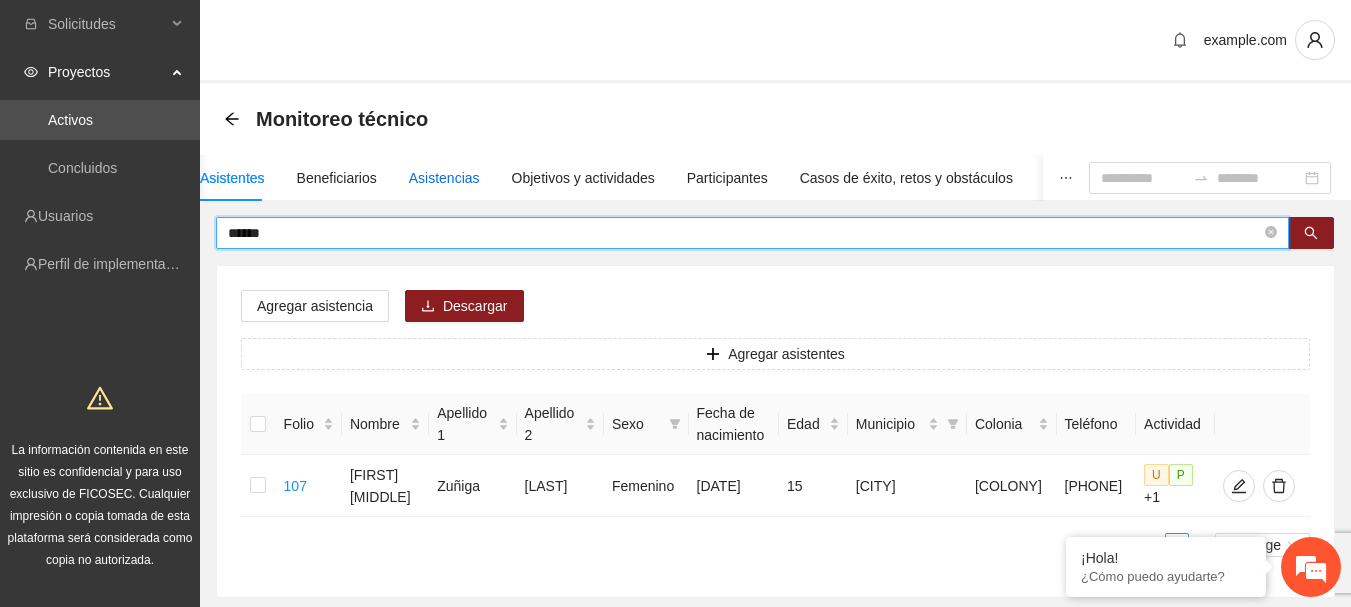 click on "Asistencias" at bounding box center [444, 178] 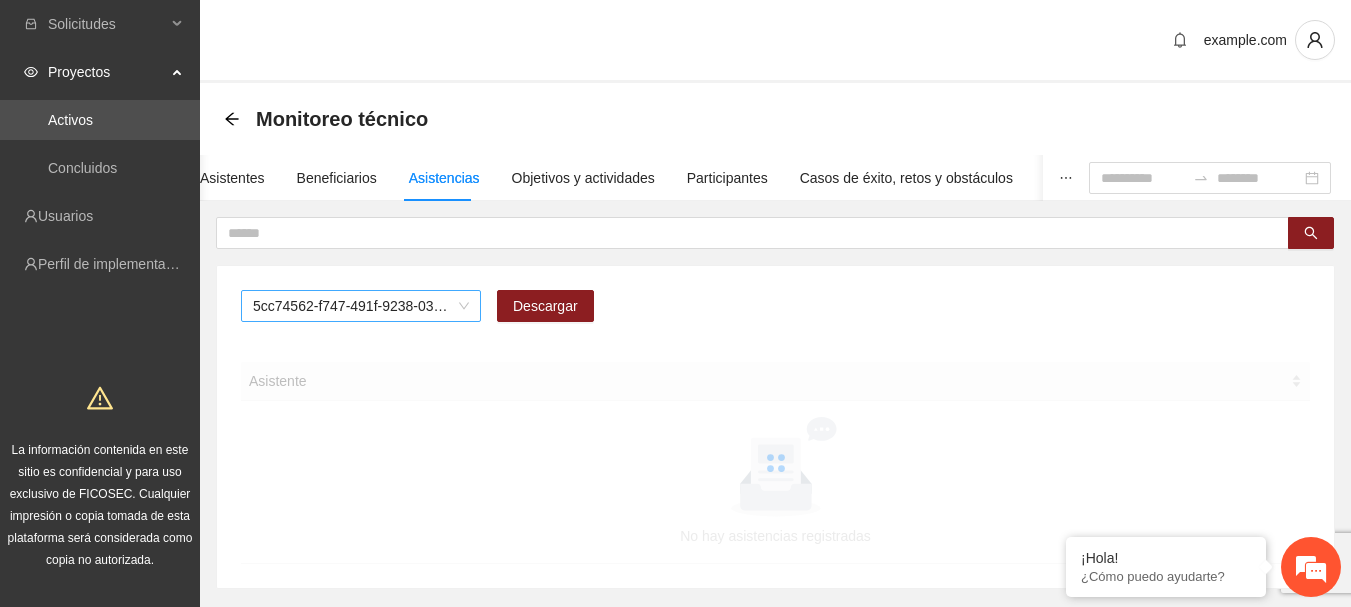 click on "5cc74562-f747-491f-9238-035ce2105999" at bounding box center [361, 306] 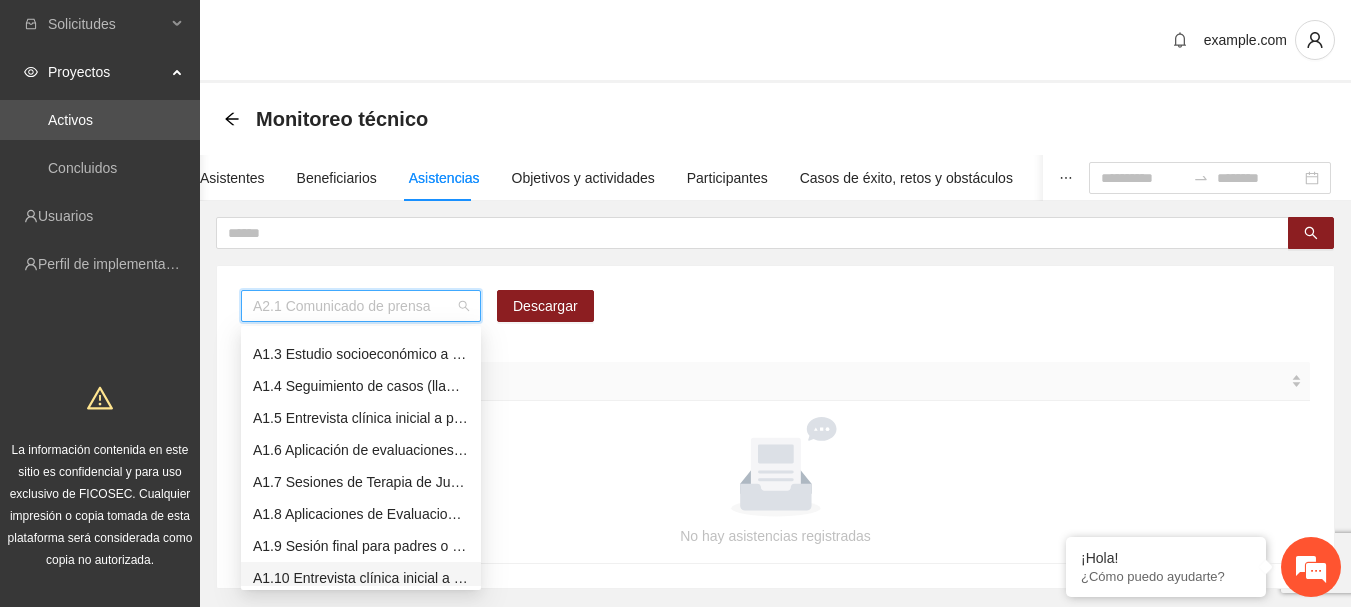 scroll, scrollTop: 0, scrollLeft: 0, axis: both 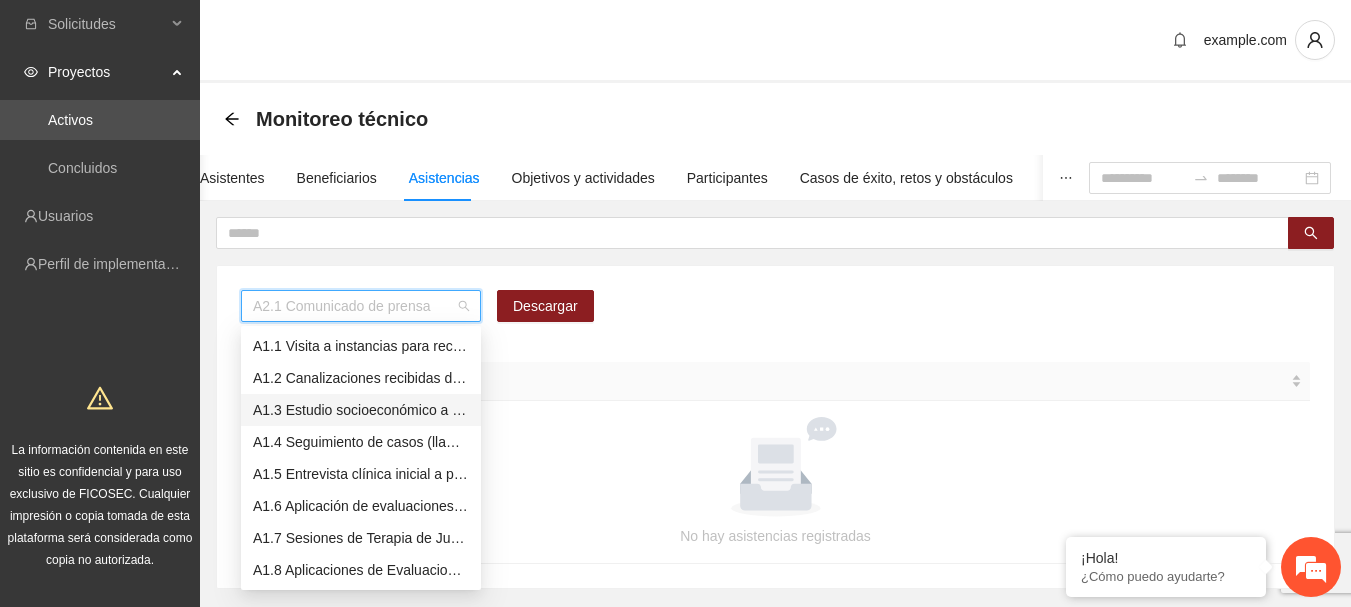 click on "A1.3 Estudio socioeconómico a padres o tutores" at bounding box center (361, 410) 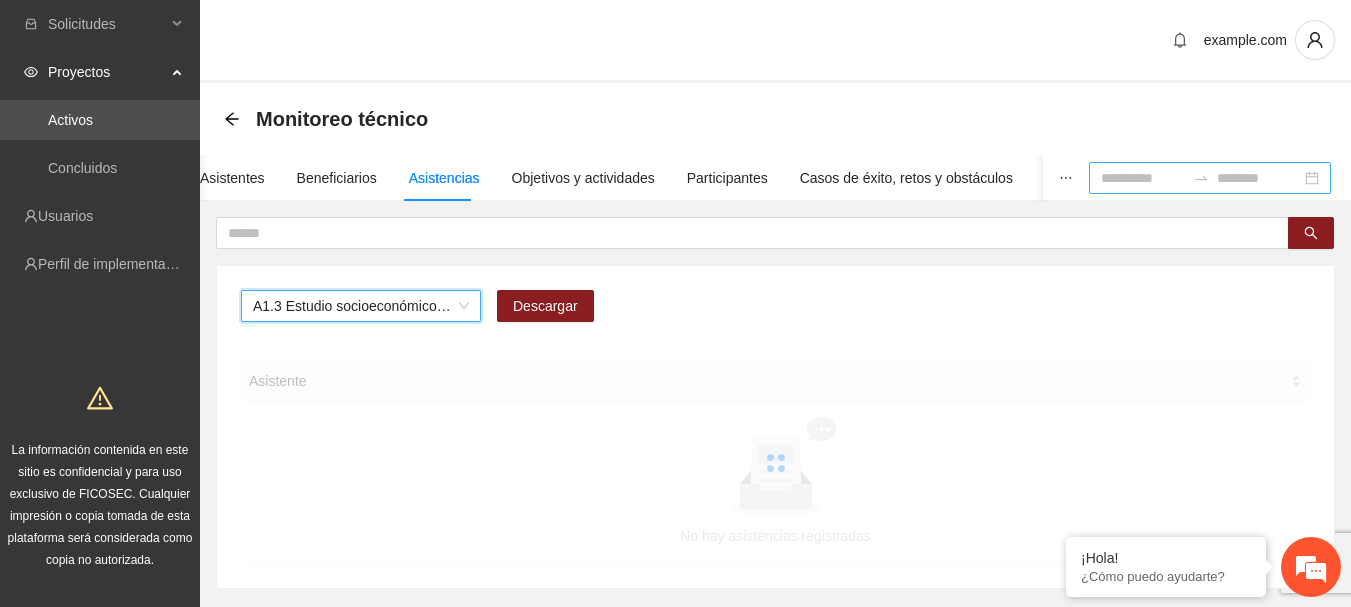 click at bounding box center [1143, 178] 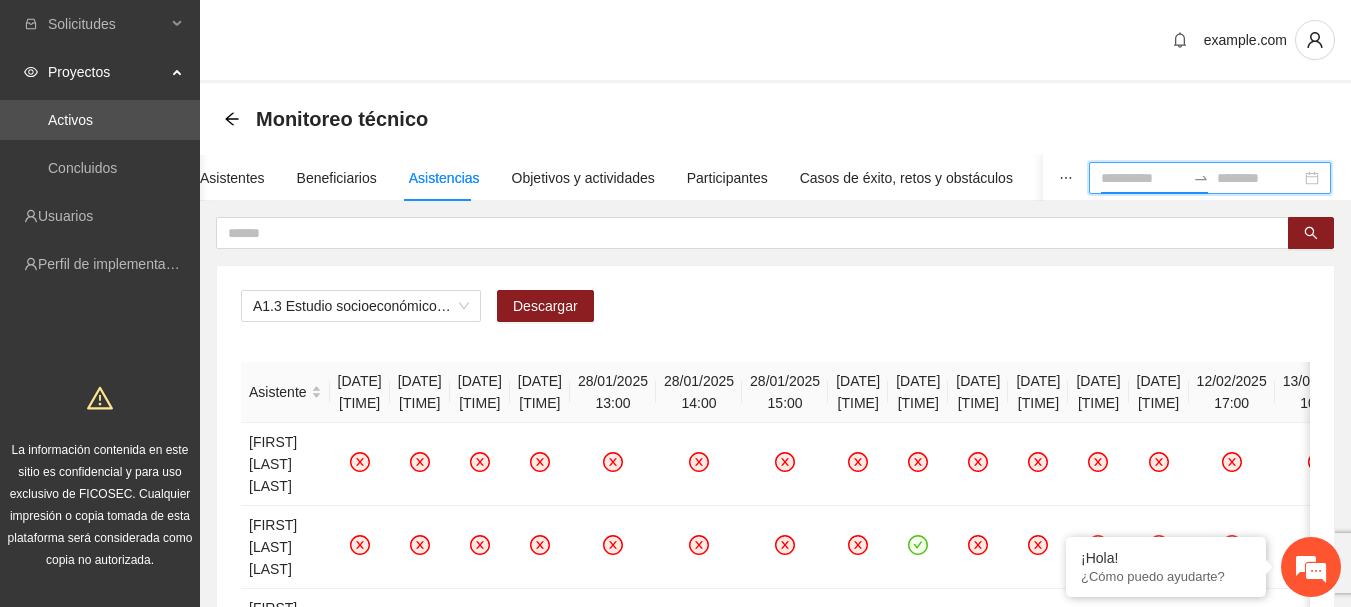click at bounding box center [1143, 178] 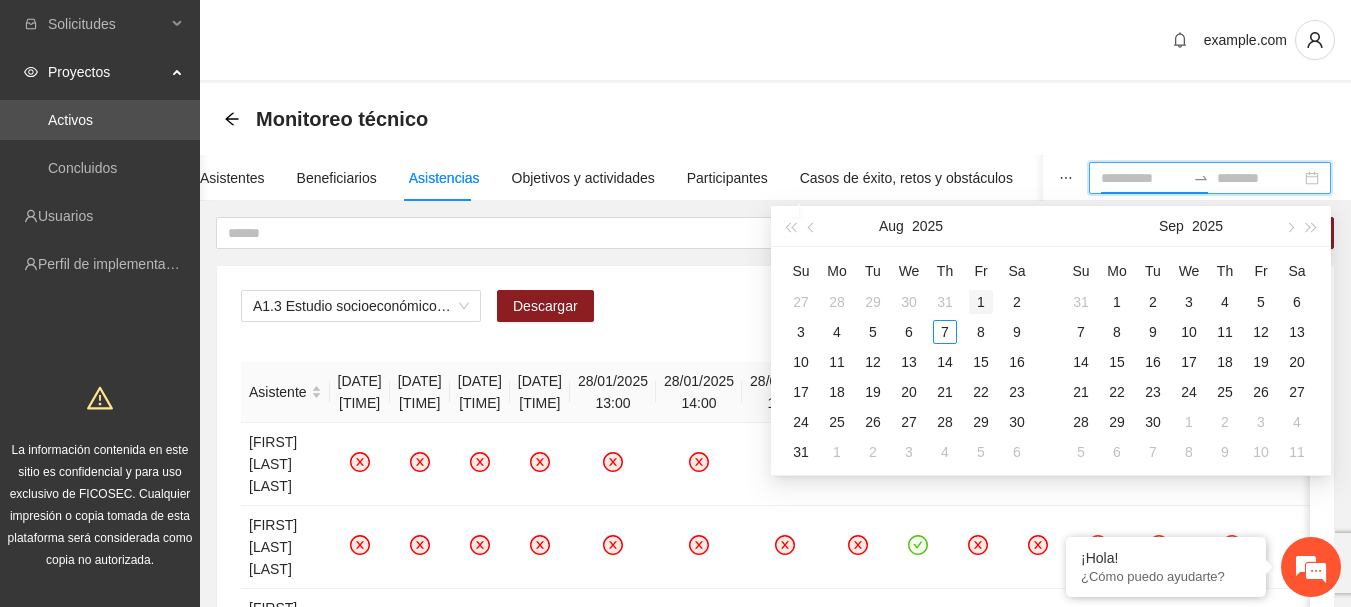 type on "**********" 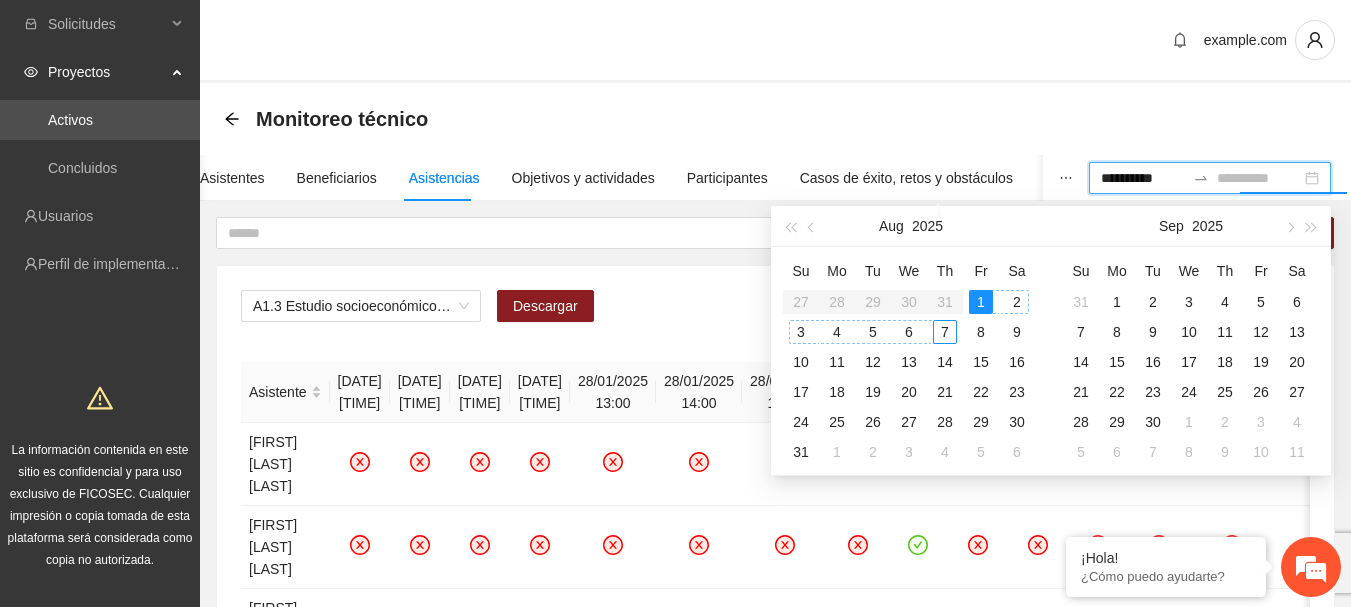 click on "7" at bounding box center (945, 332) 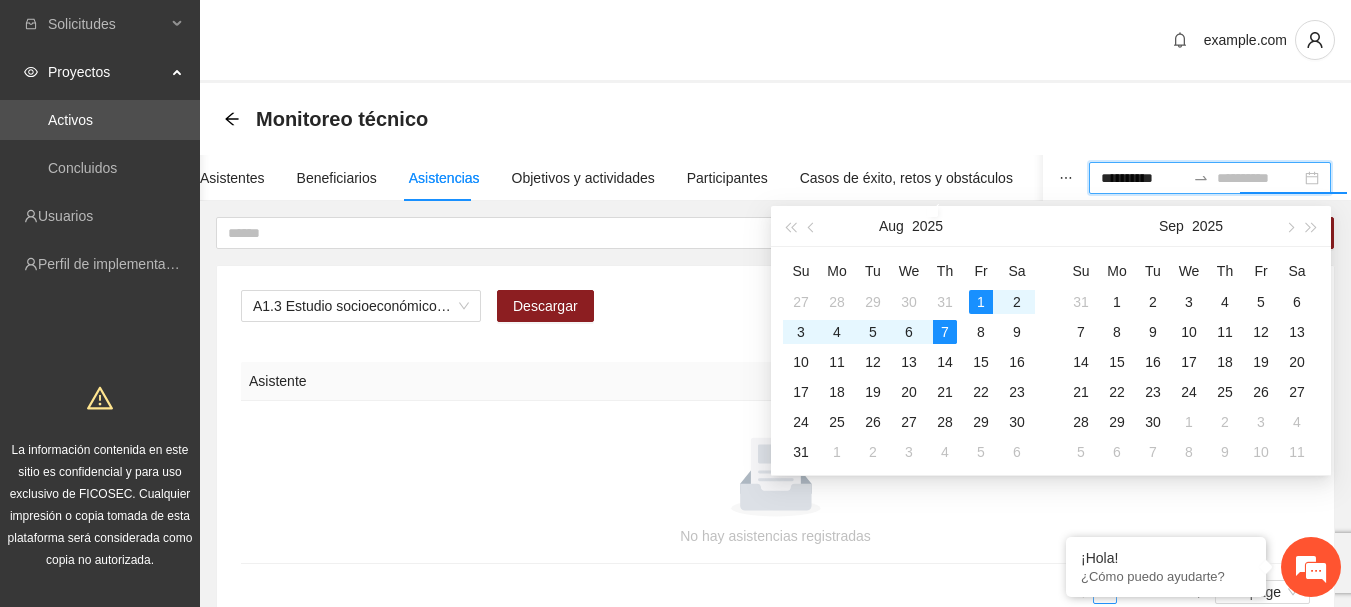 type on "**********" 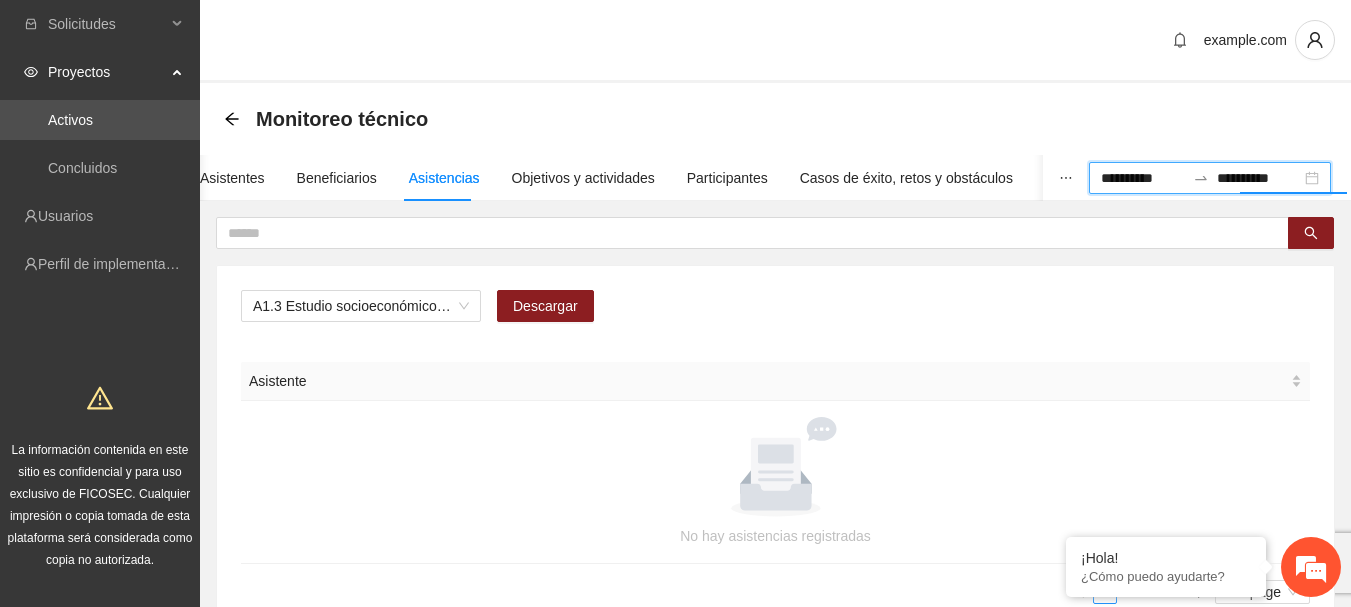click on "Monitoreo técnico" at bounding box center (775, 119) 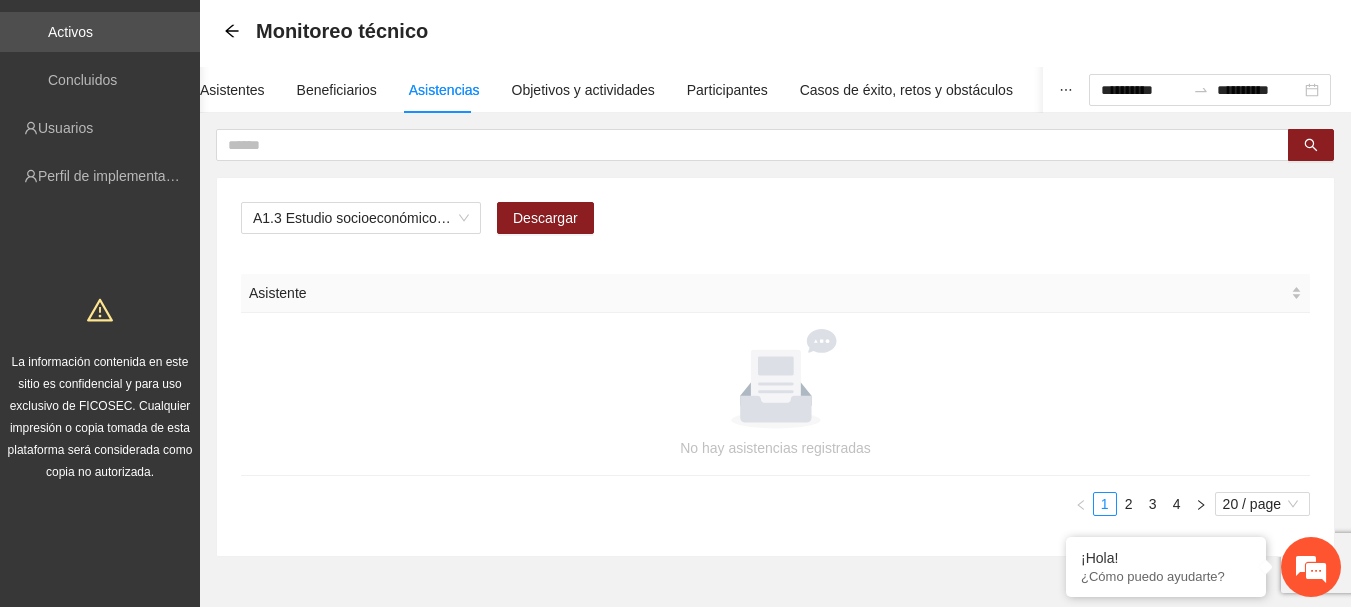 scroll, scrollTop: 158, scrollLeft: 0, axis: vertical 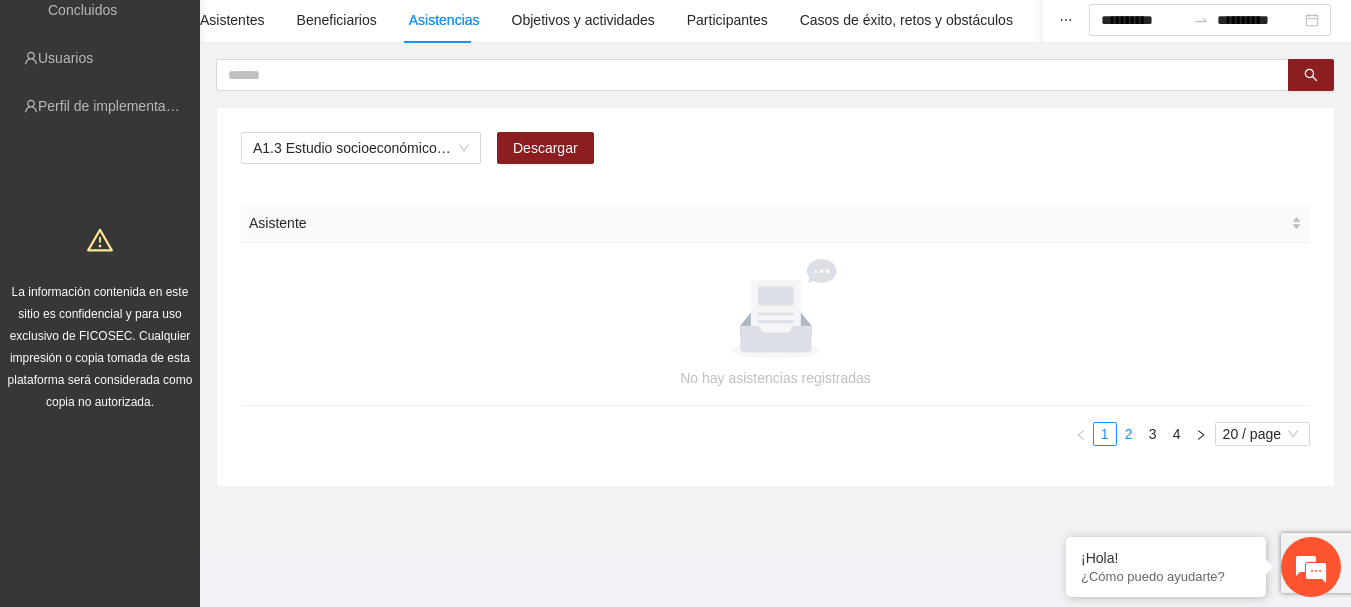click on "2" at bounding box center [1129, 434] 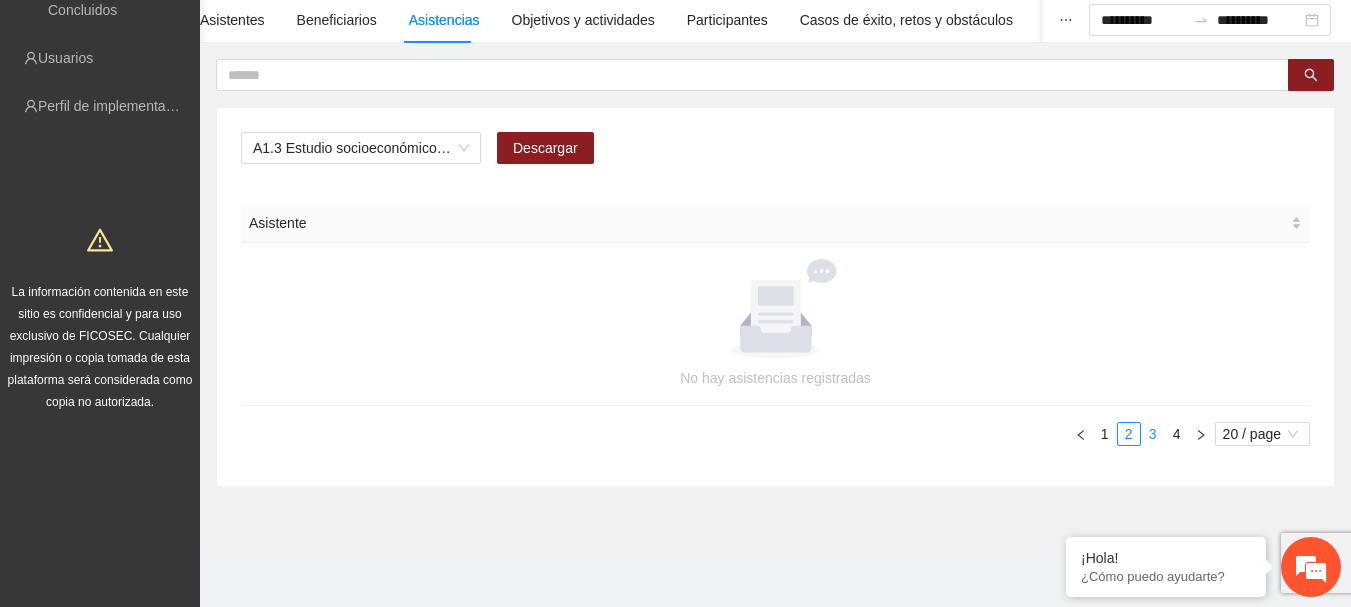 click on "3" at bounding box center [1153, 434] 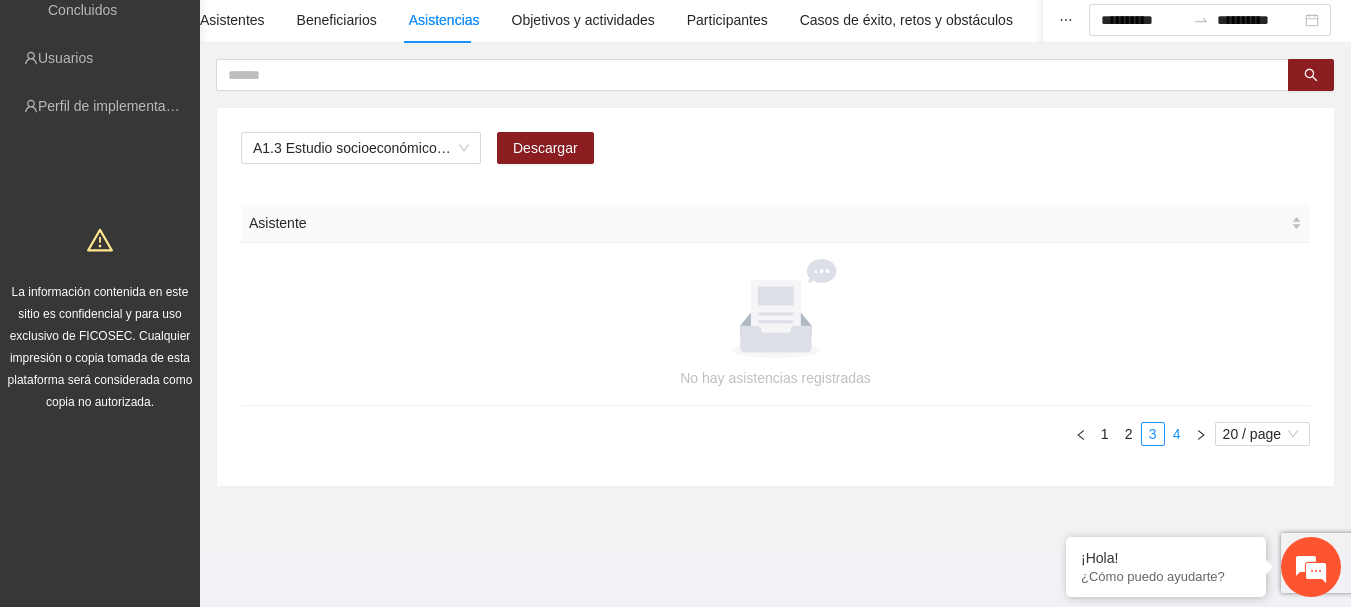 click on "4" at bounding box center (1177, 434) 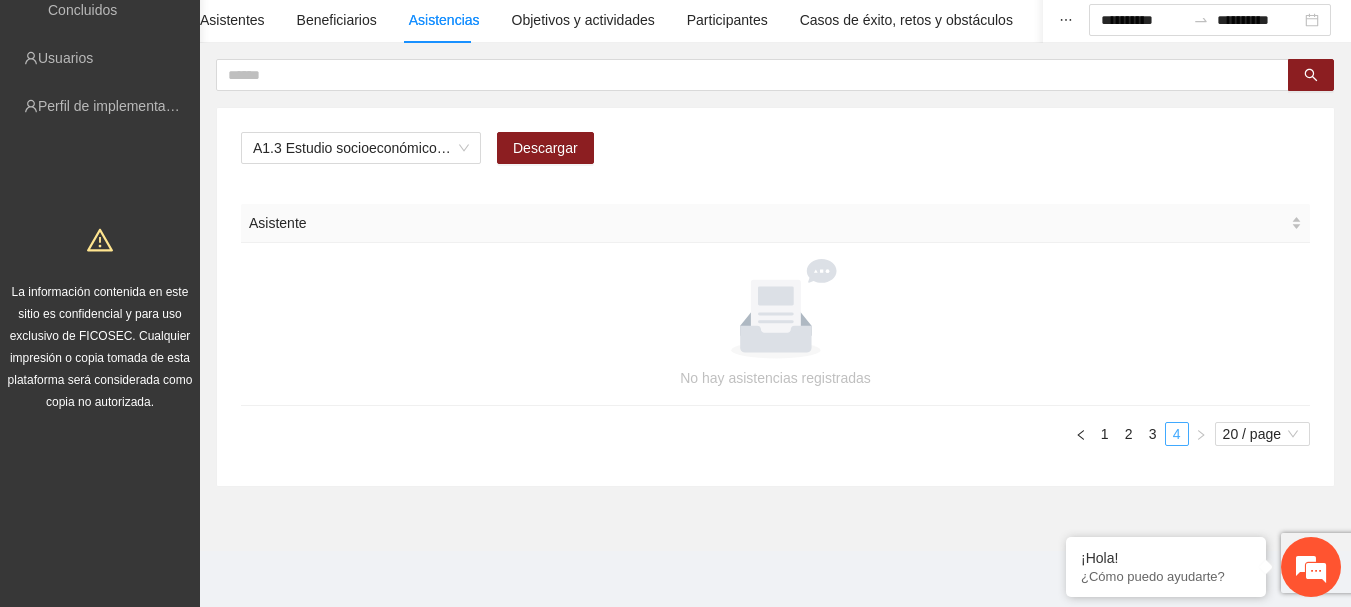click on "4" at bounding box center [1177, 434] 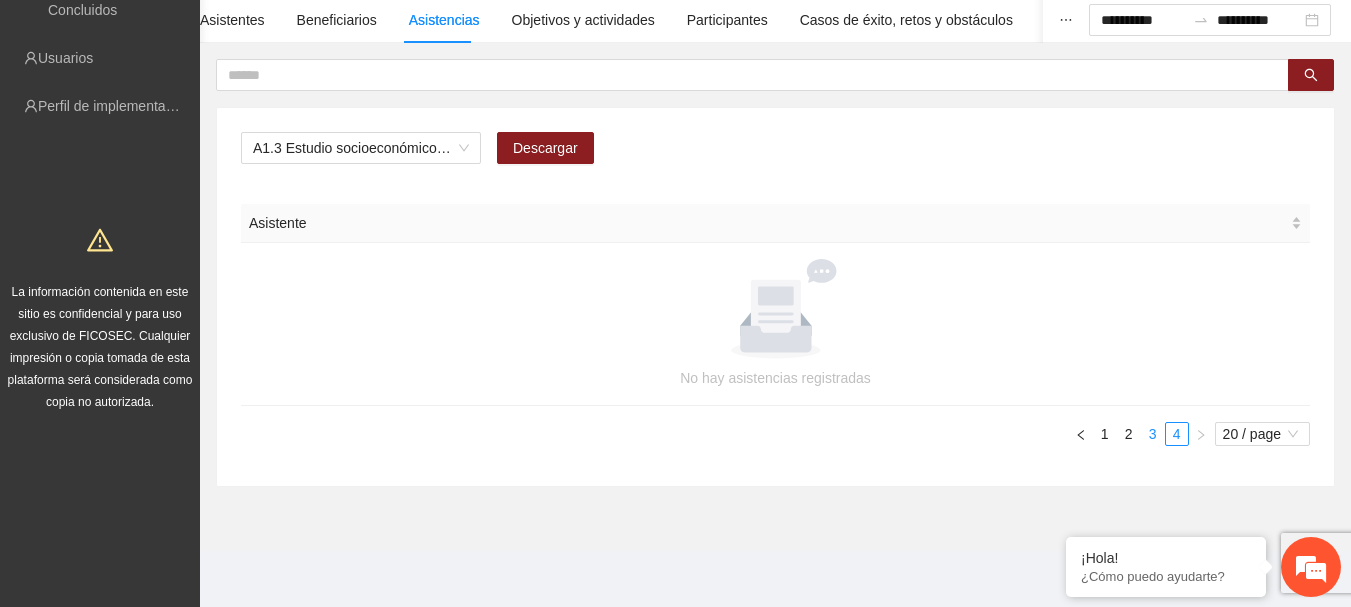 click on "3" at bounding box center (1153, 434) 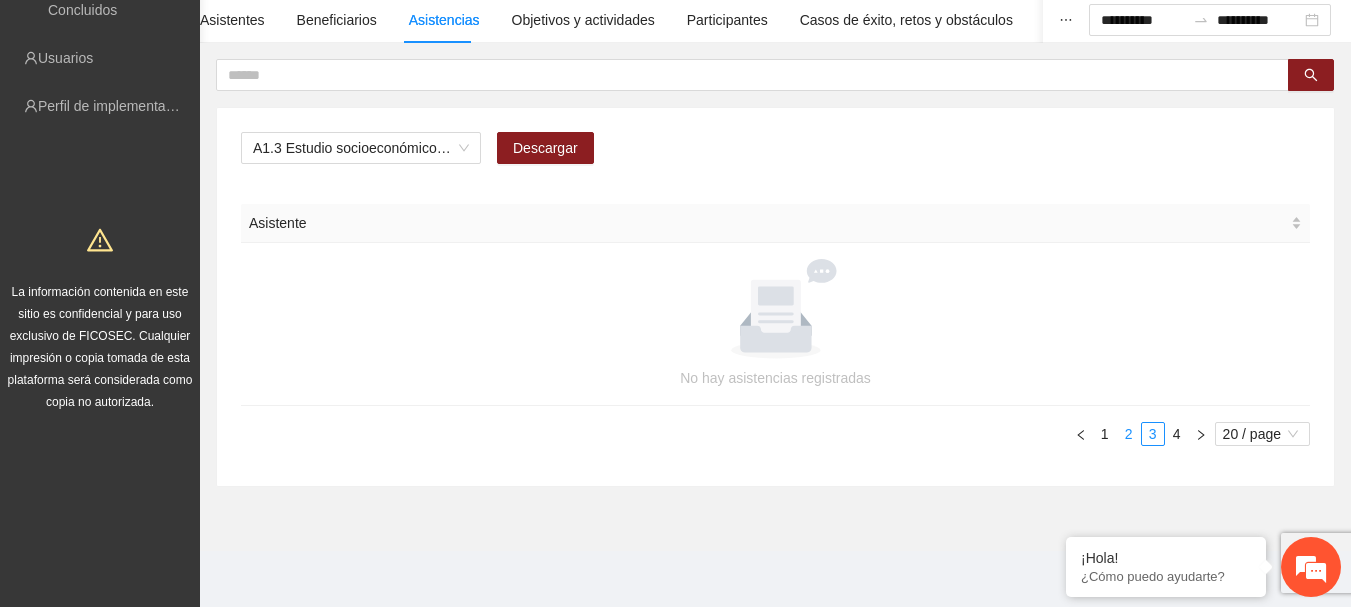 click on "2" at bounding box center [1129, 434] 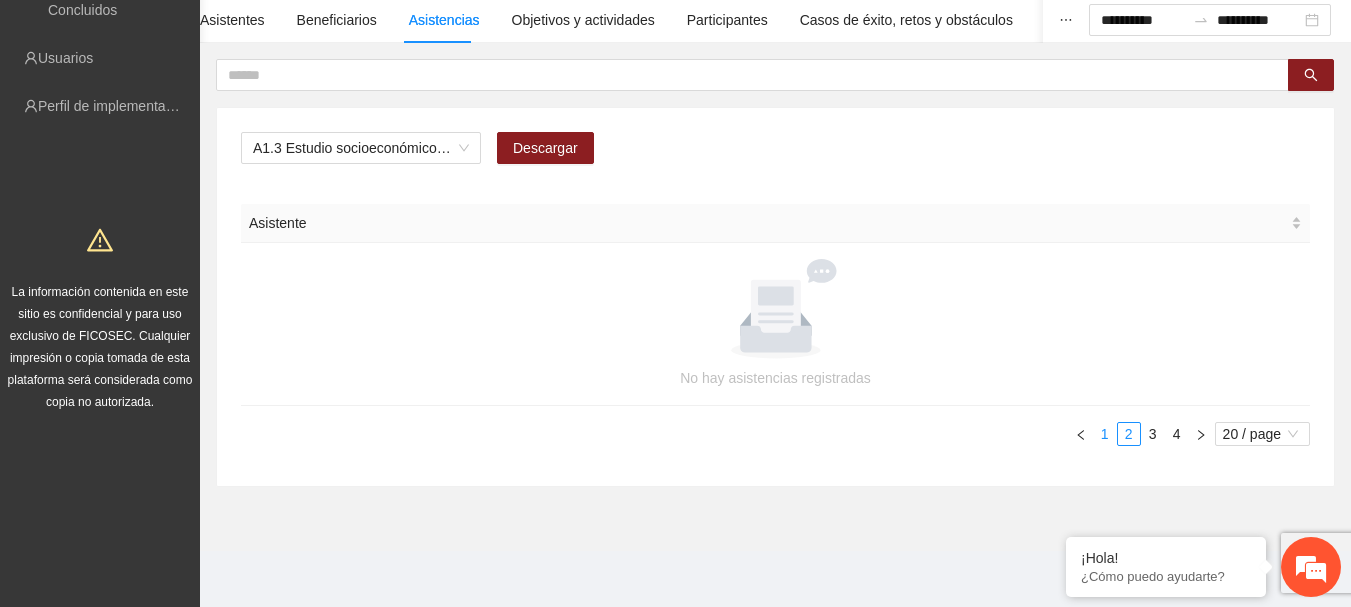 click on "1" at bounding box center [1105, 434] 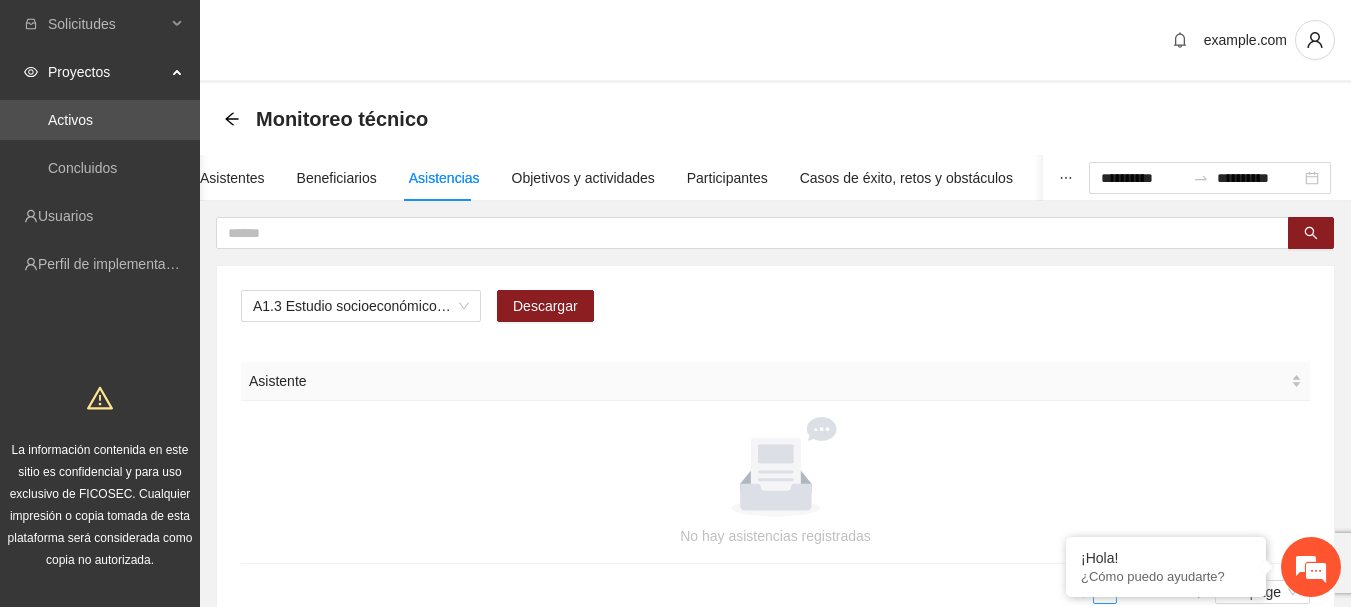 scroll, scrollTop: 158, scrollLeft: 0, axis: vertical 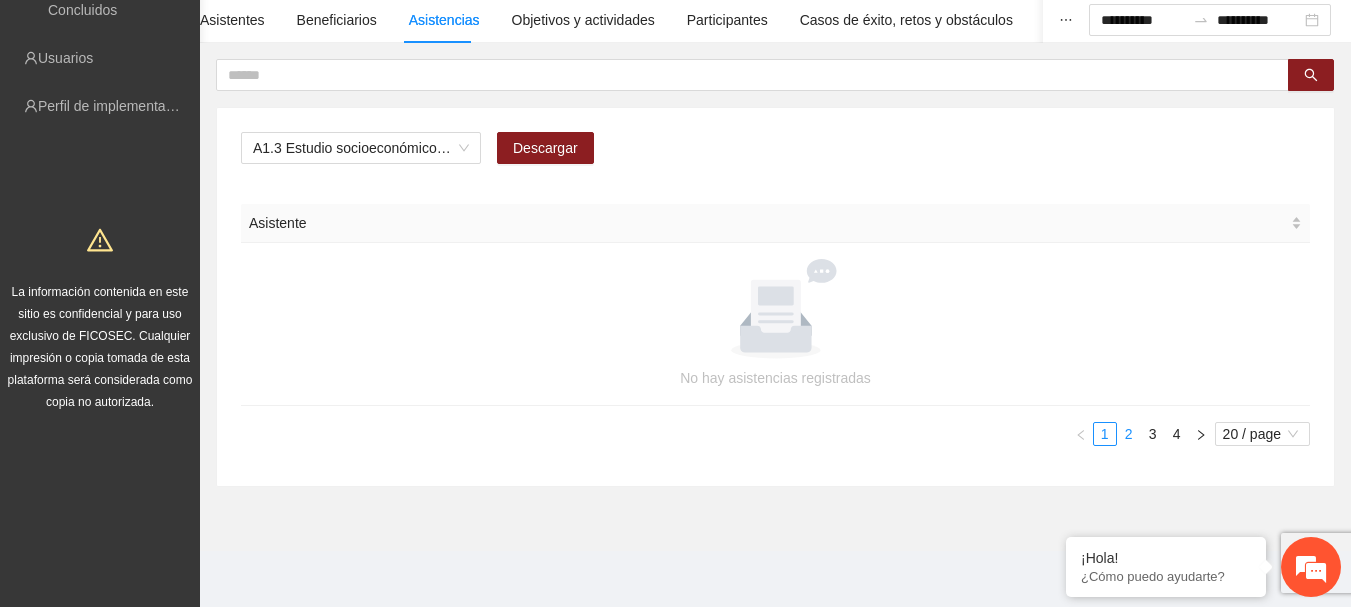 click on "2" at bounding box center [1129, 434] 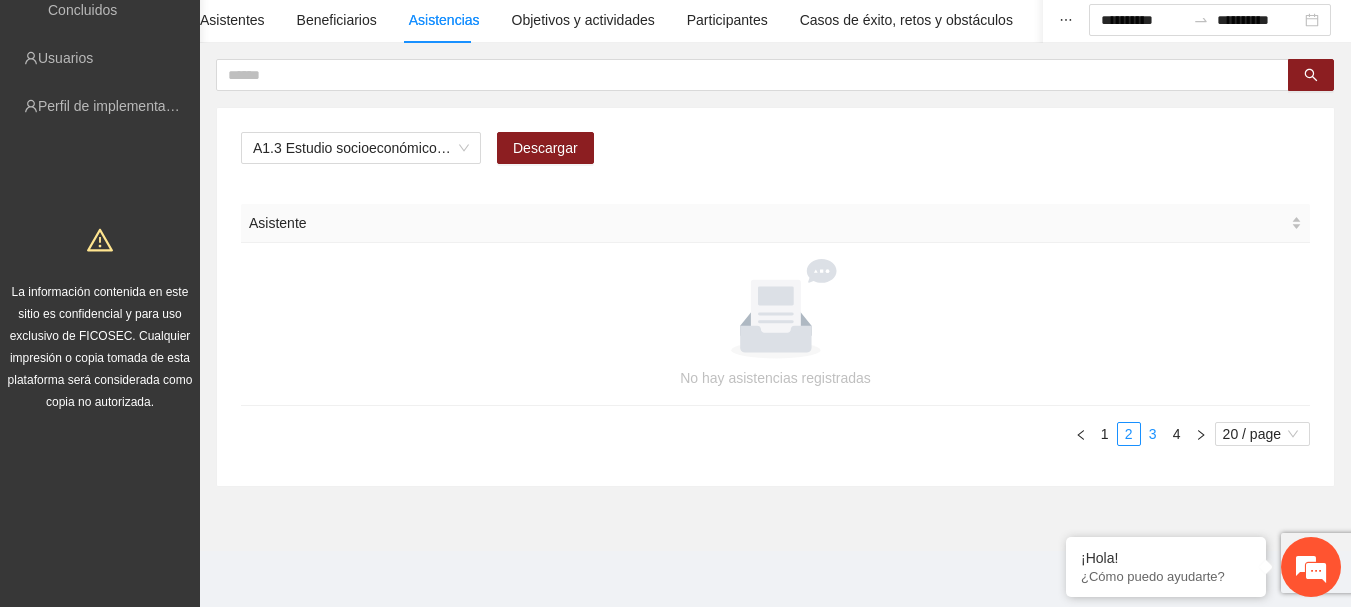 click on "3" at bounding box center [1153, 434] 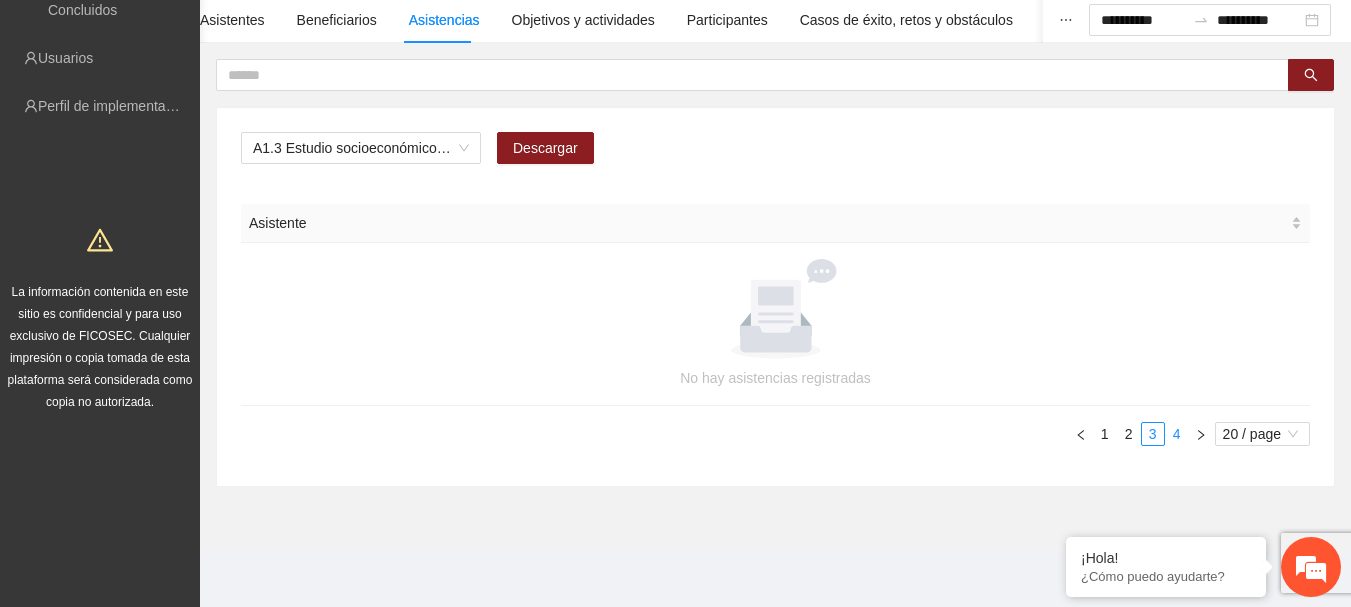 click on "4" at bounding box center (1177, 434) 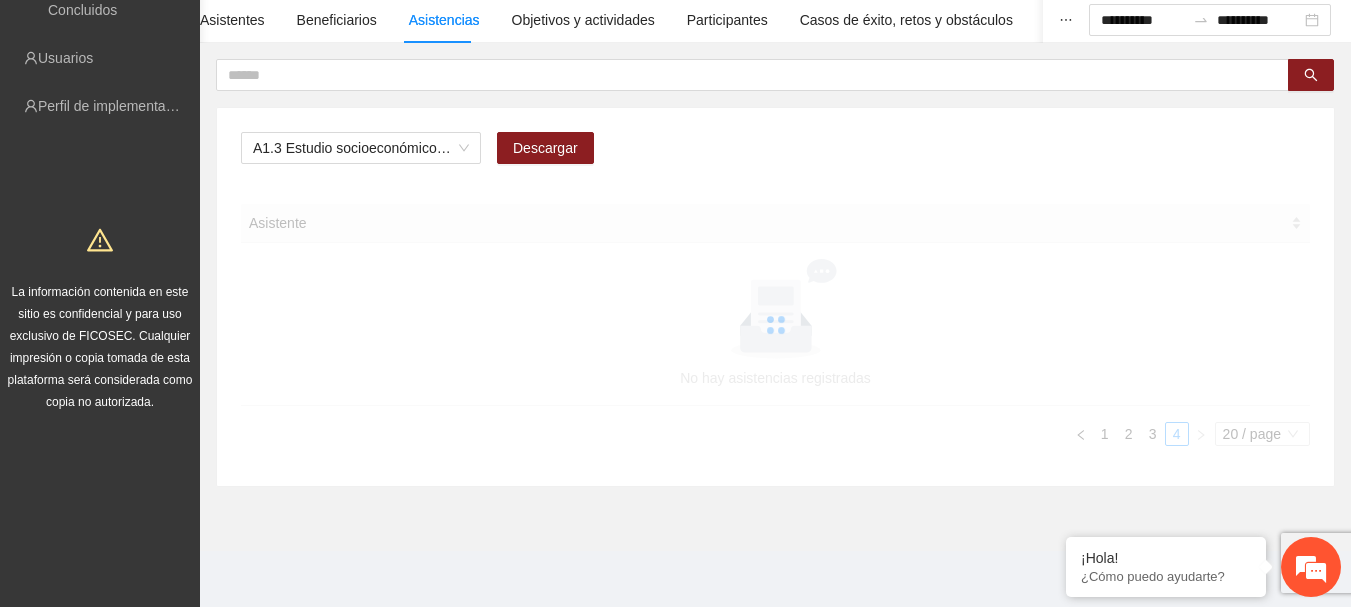 scroll, scrollTop: 97, scrollLeft: 0, axis: vertical 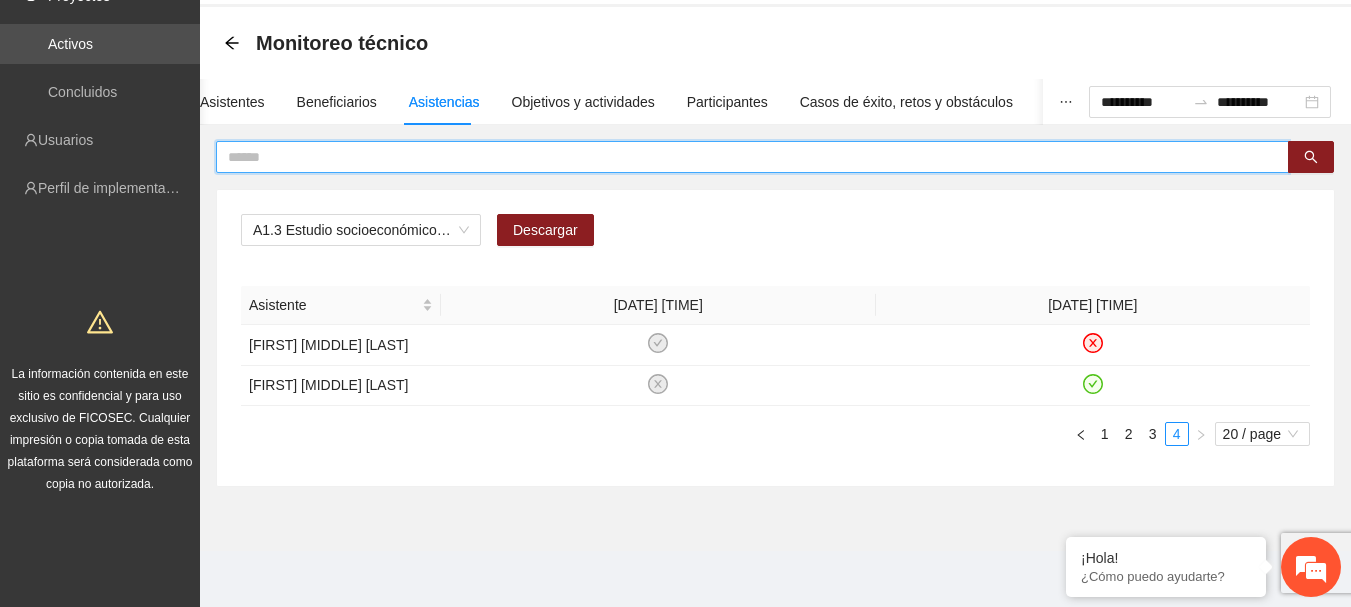 click at bounding box center (744, 157) 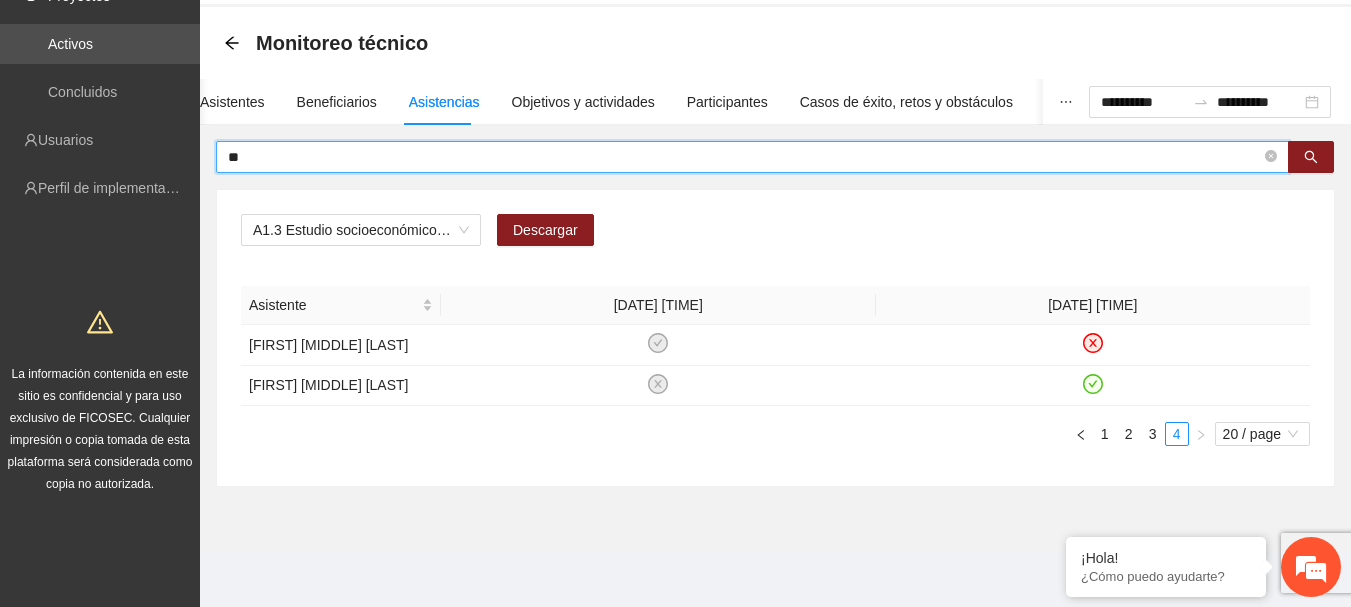 type on "*" 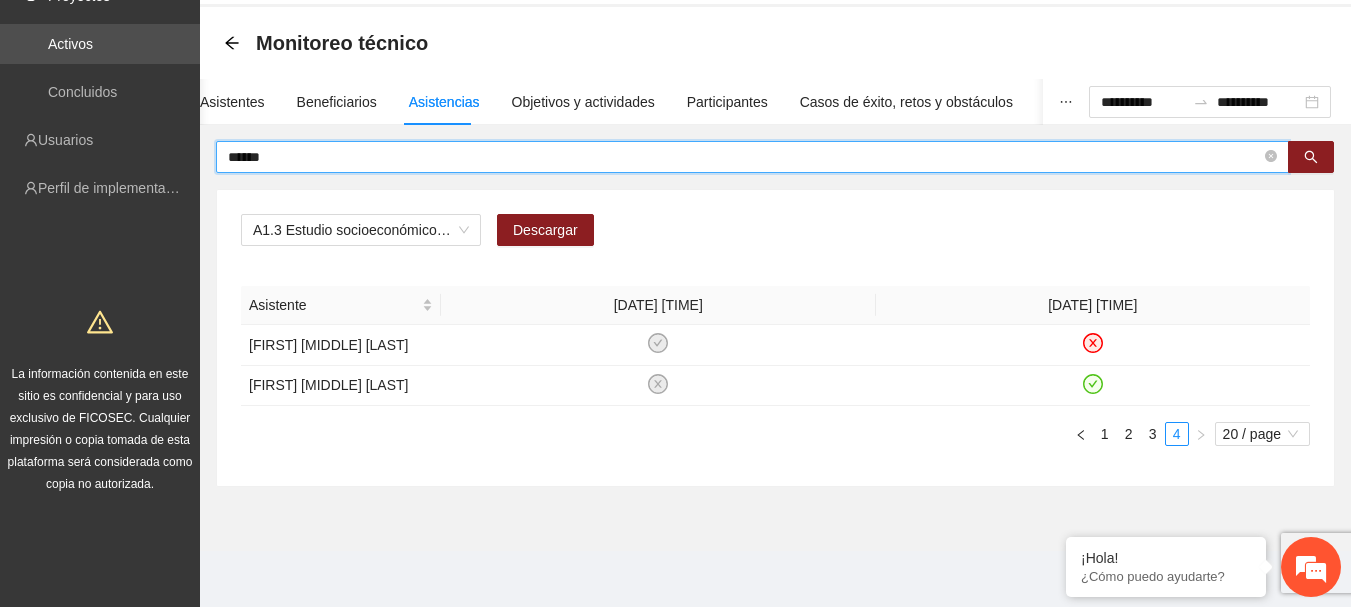 type on "******" 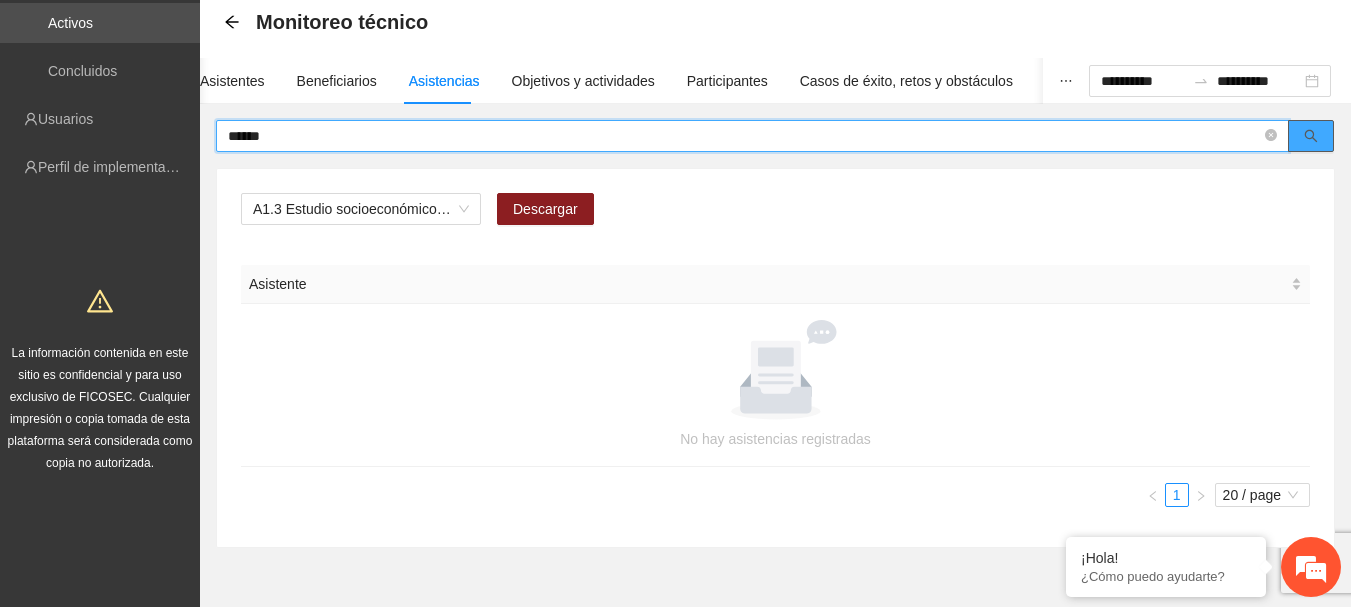 click at bounding box center [1311, 136] 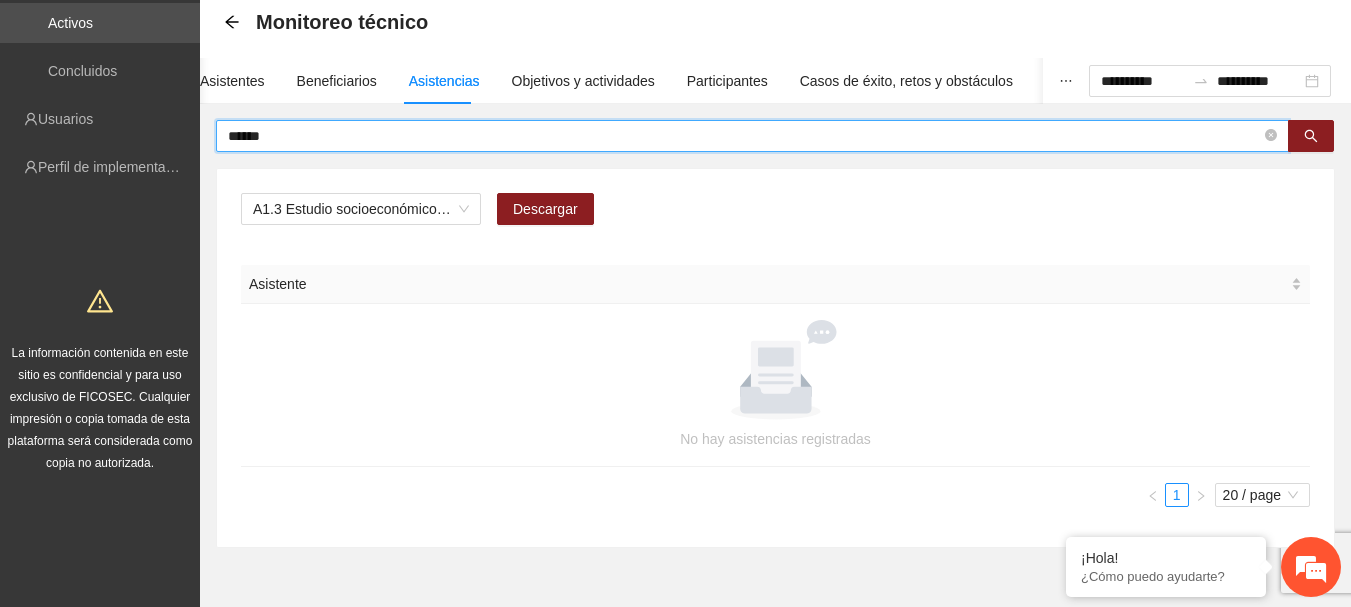 drag, startPoint x: 318, startPoint y: 138, endPoint x: 230, endPoint y: 135, distance: 88.051125 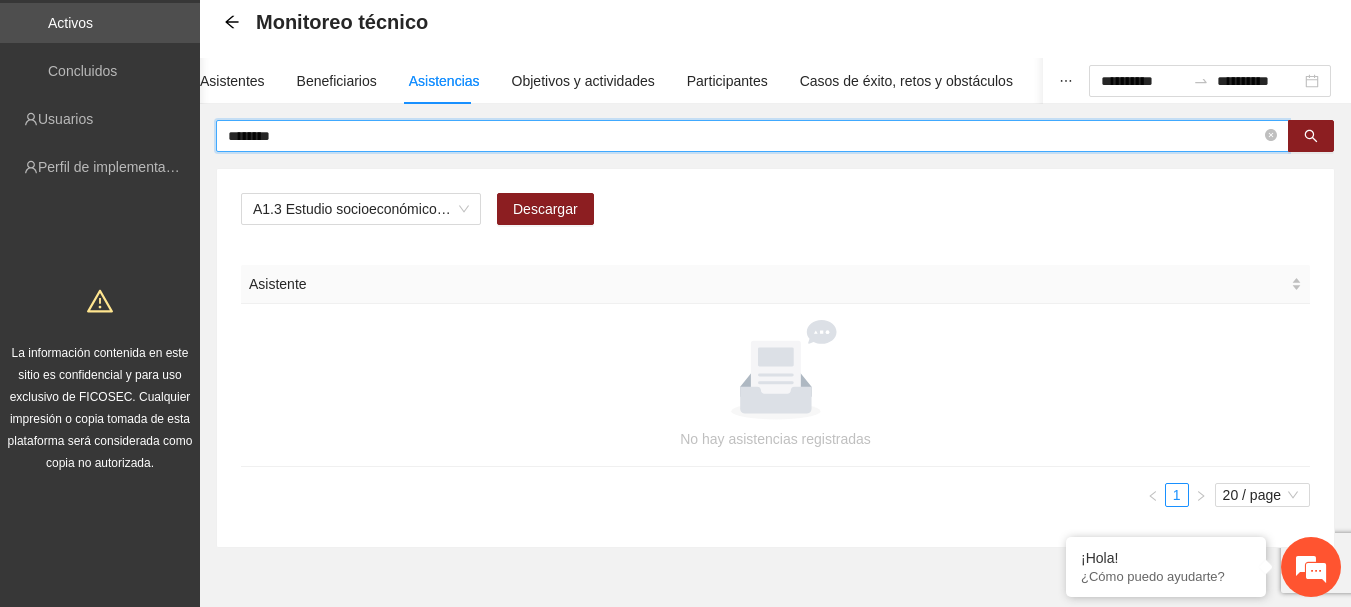 type on "********" 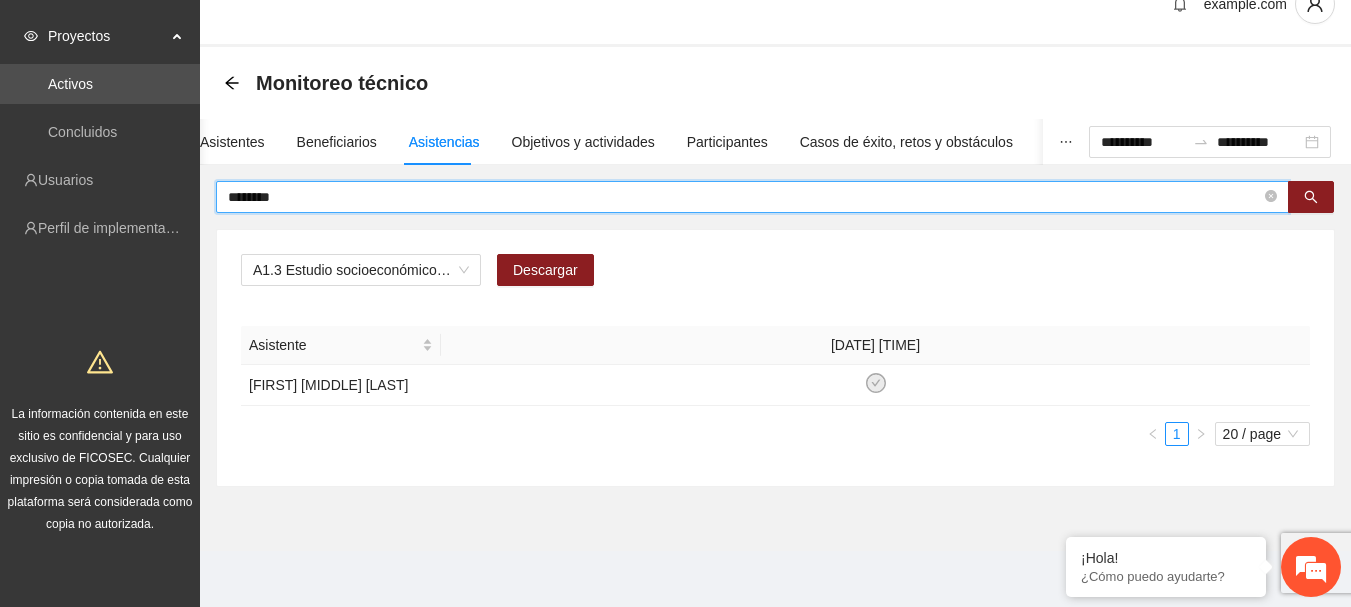 scroll, scrollTop: 56, scrollLeft: 0, axis: vertical 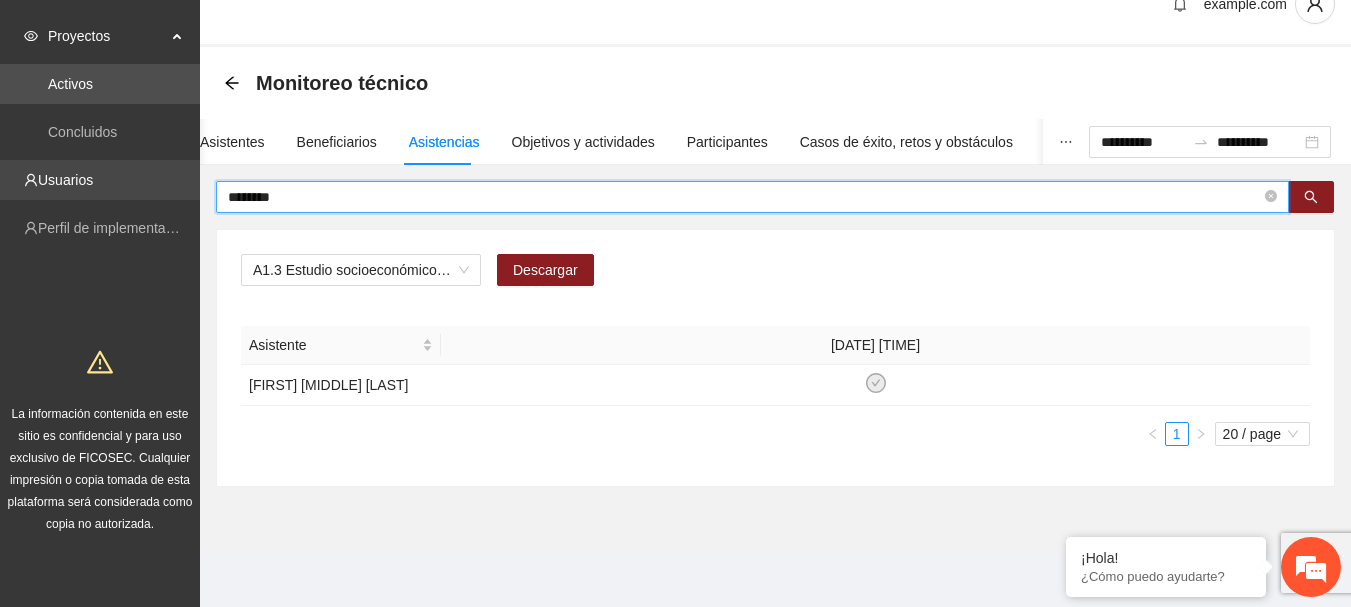 drag, startPoint x: 294, startPoint y: 175, endPoint x: 185, endPoint y: 171, distance: 109.07337 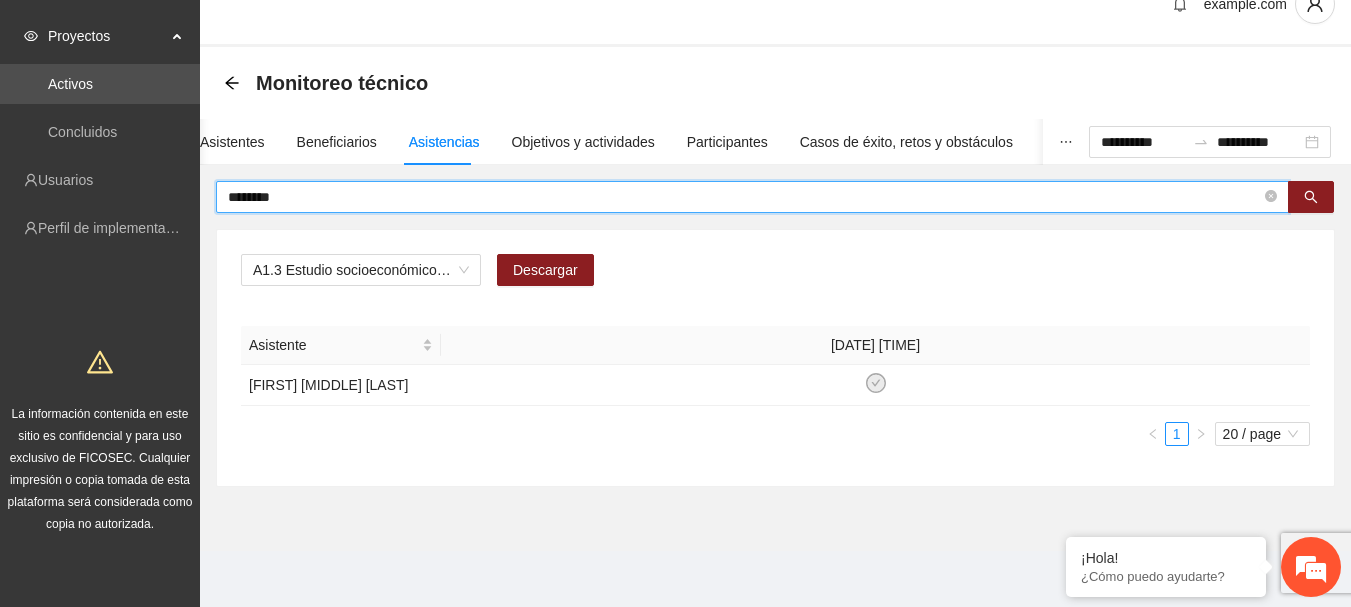 type 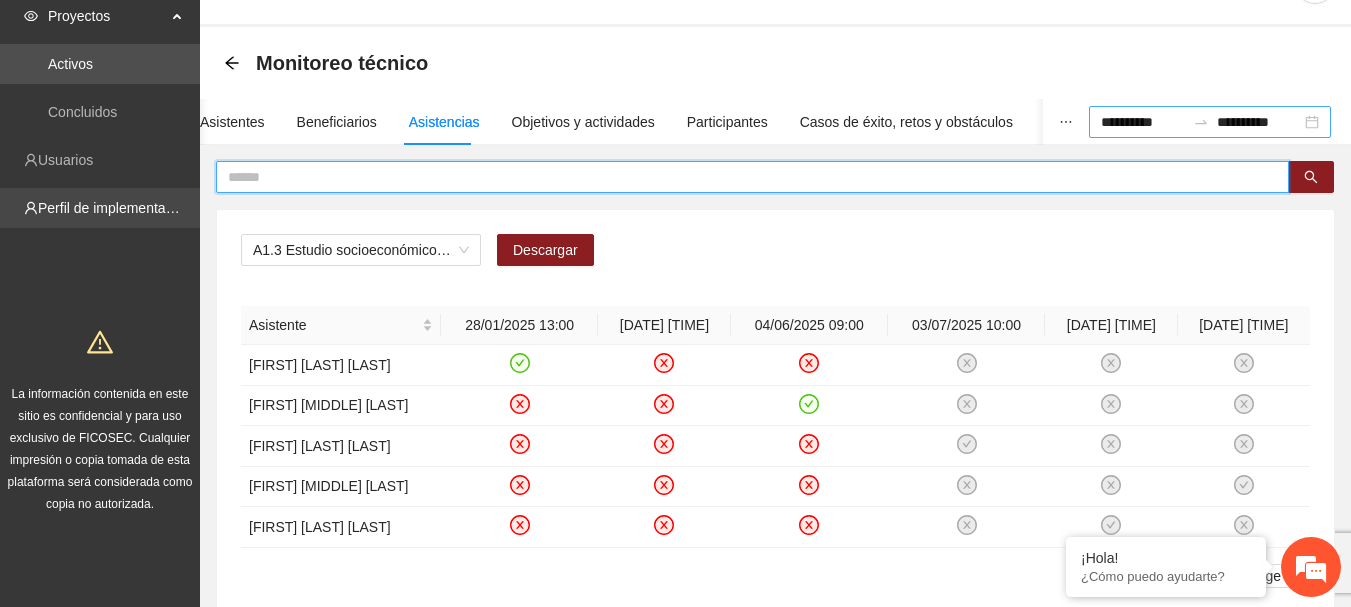 type 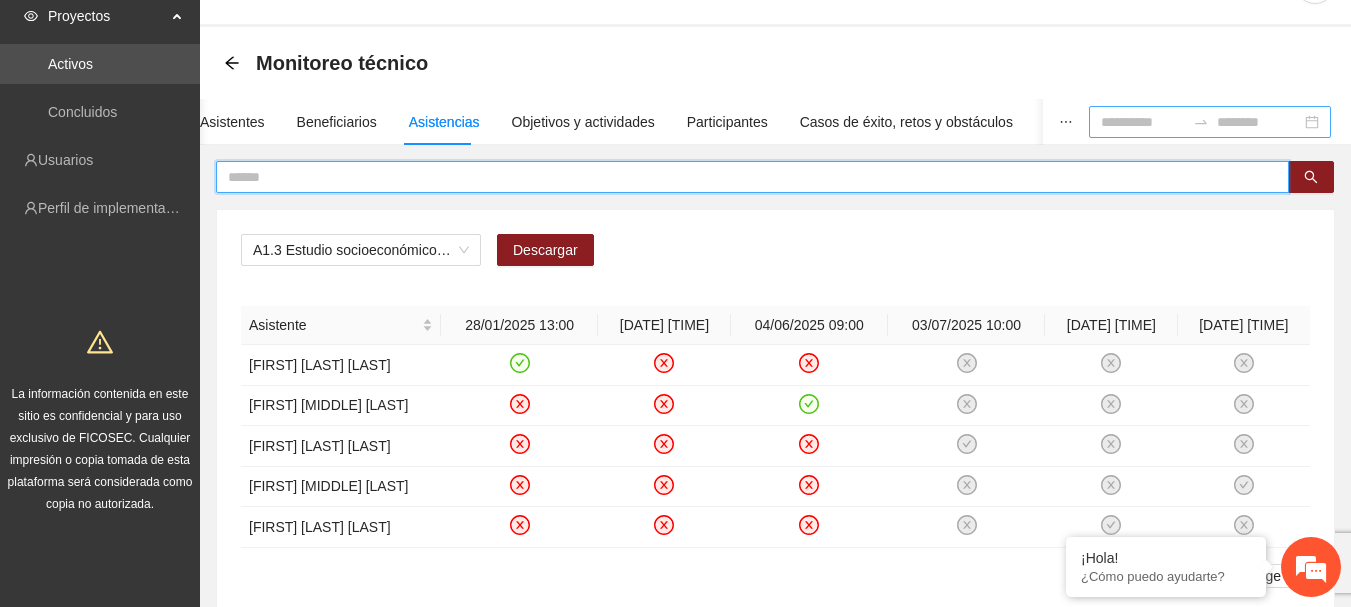scroll, scrollTop: 97, scrollLeft: 0, axis: vertical 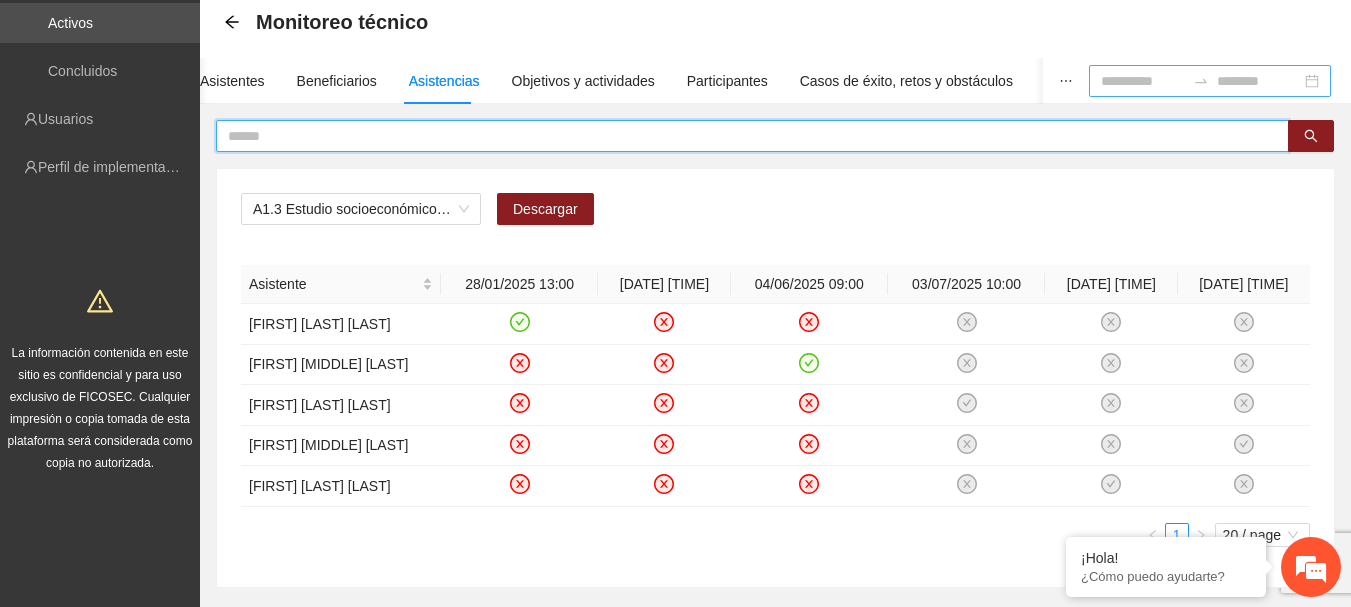 click at bounding box center [744, 136] 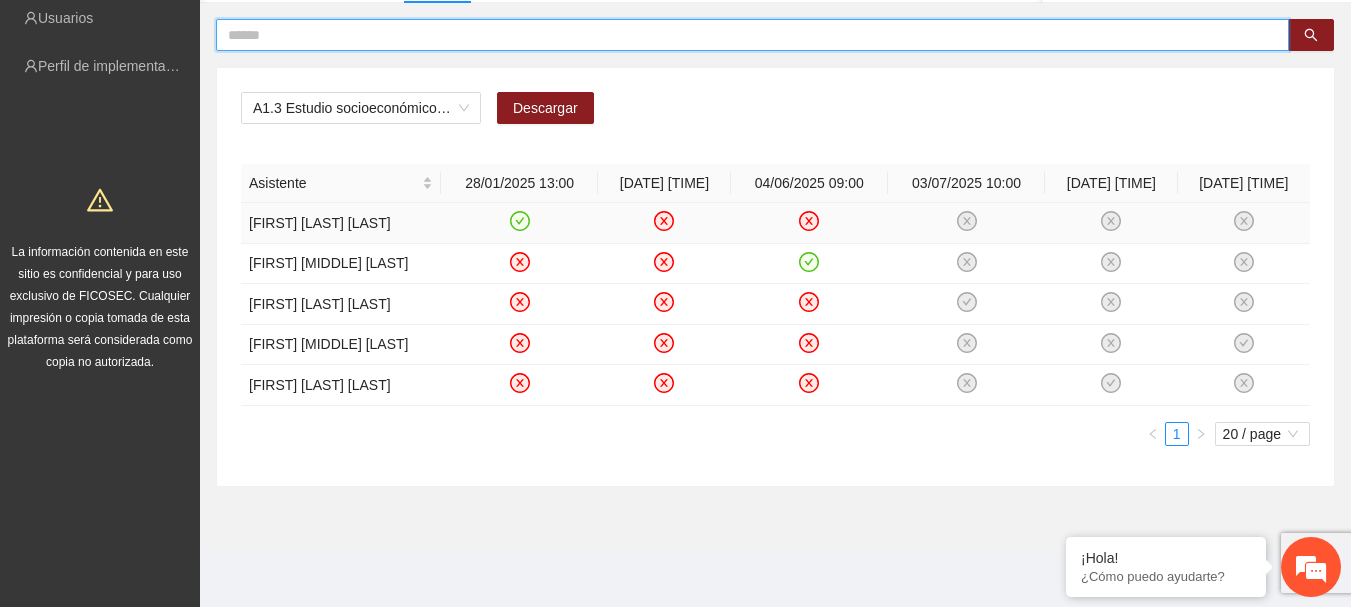 scroll, scrollTop: 259, scrollLeft: 0, axis: vertical 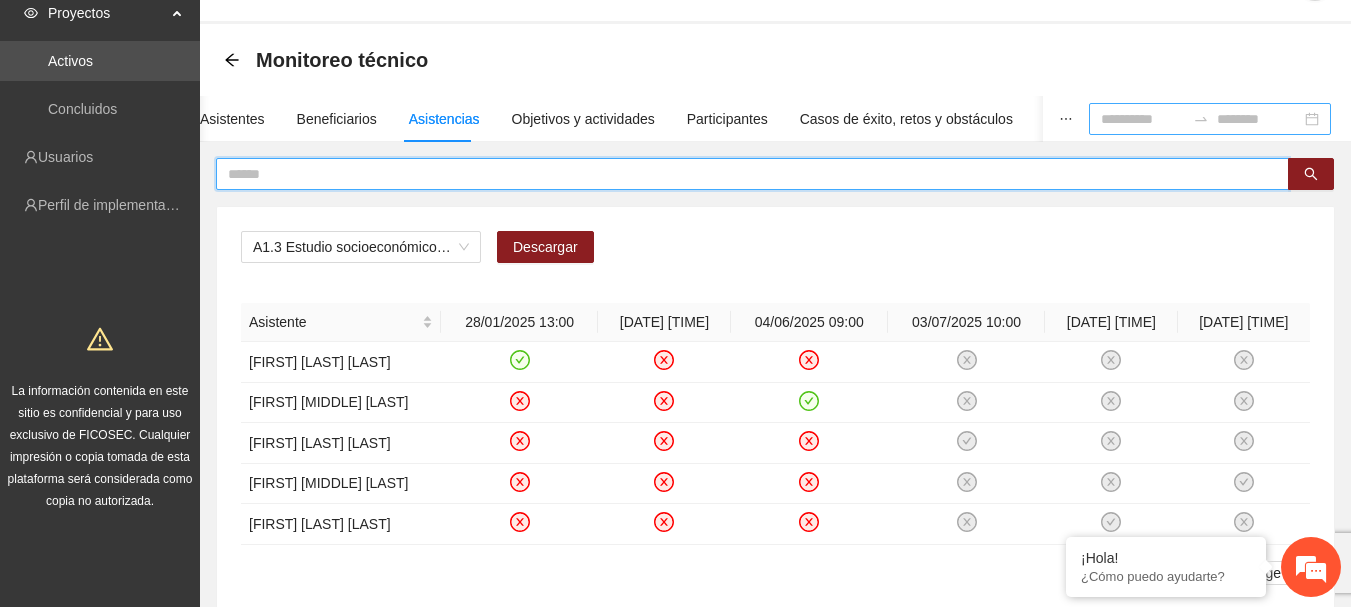 click at bounding box center (744, 174) 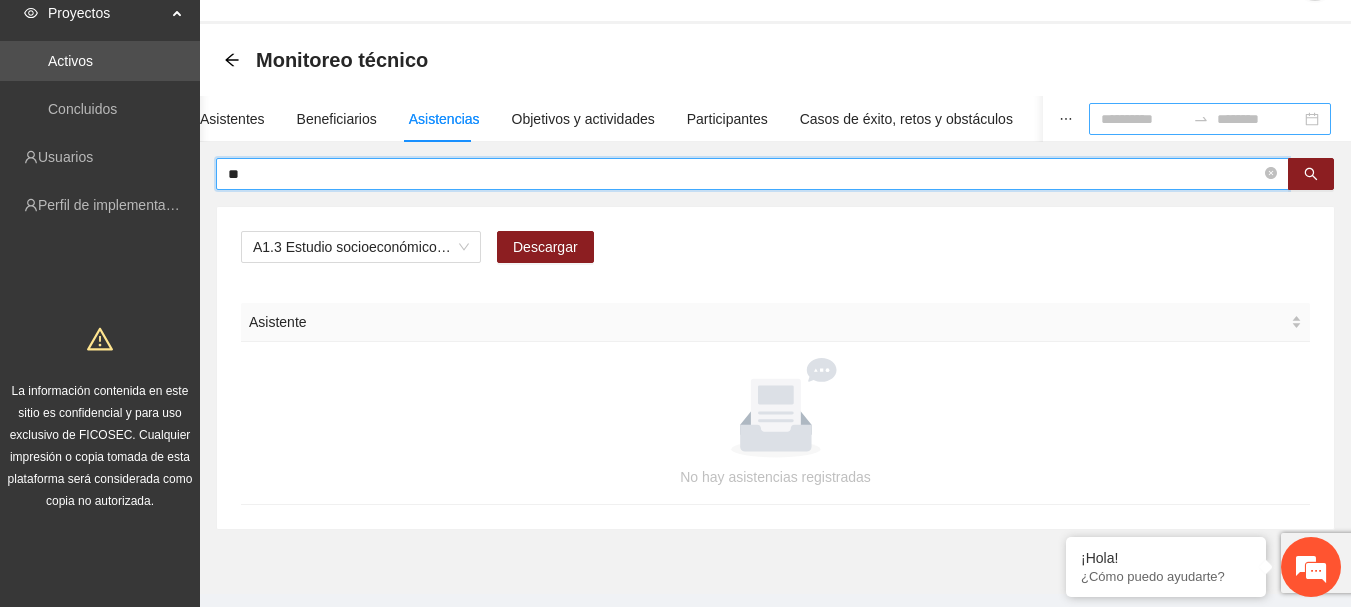 type on "*" 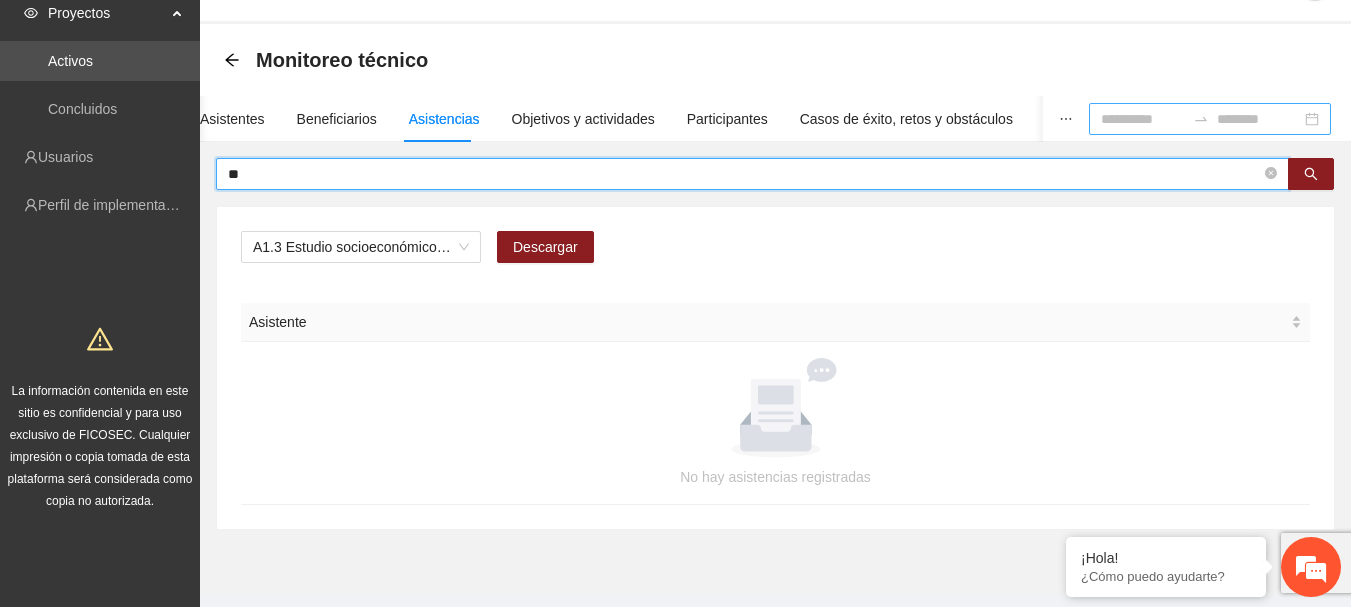 type on "*" 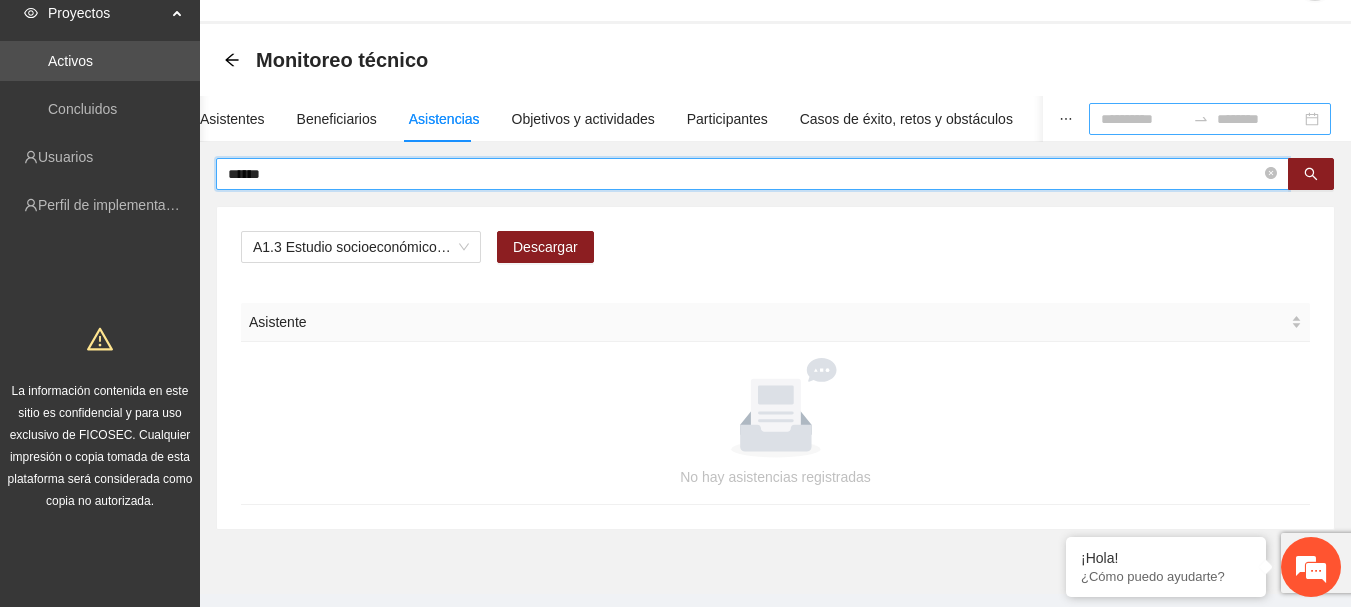 type on "******" 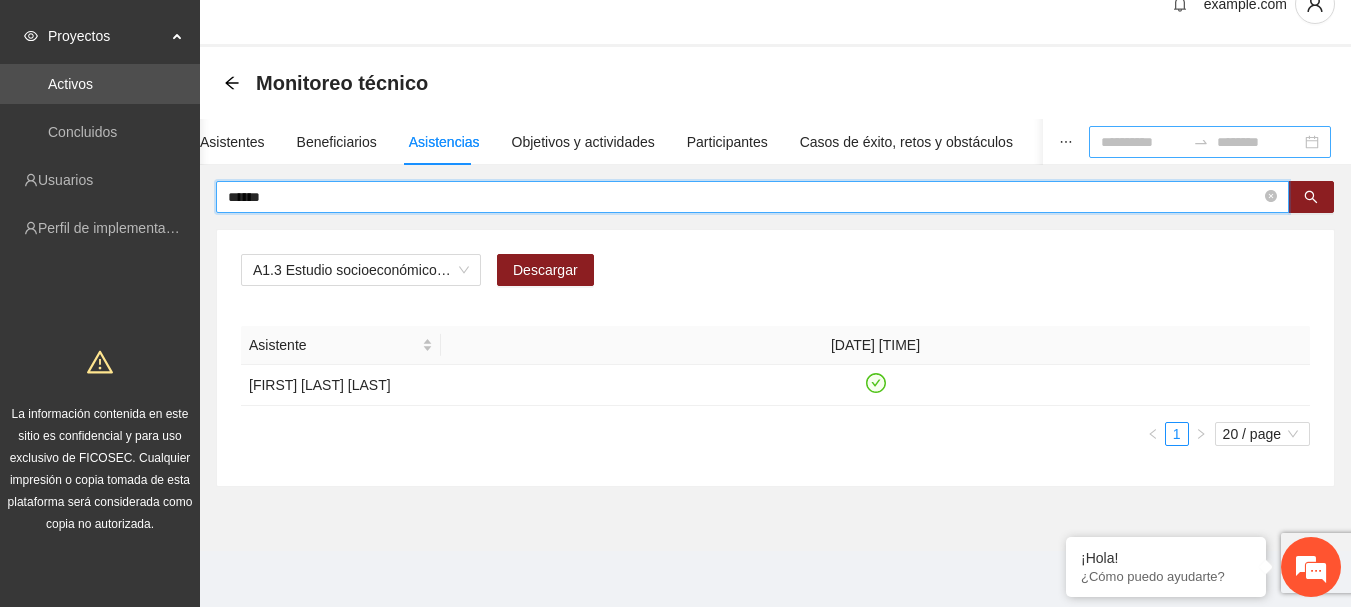 scroll, scrollTop: 0, scrollLeft: 0, axis: both 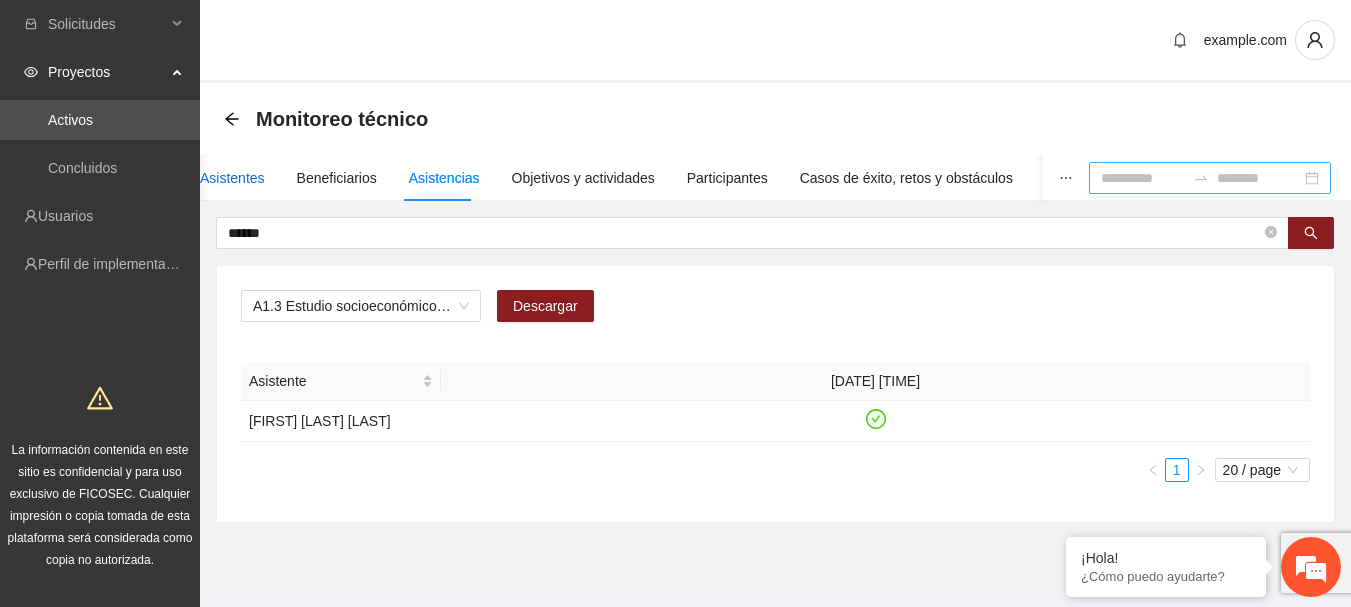 click on "Asistentes" at bounding box center [232, 178] 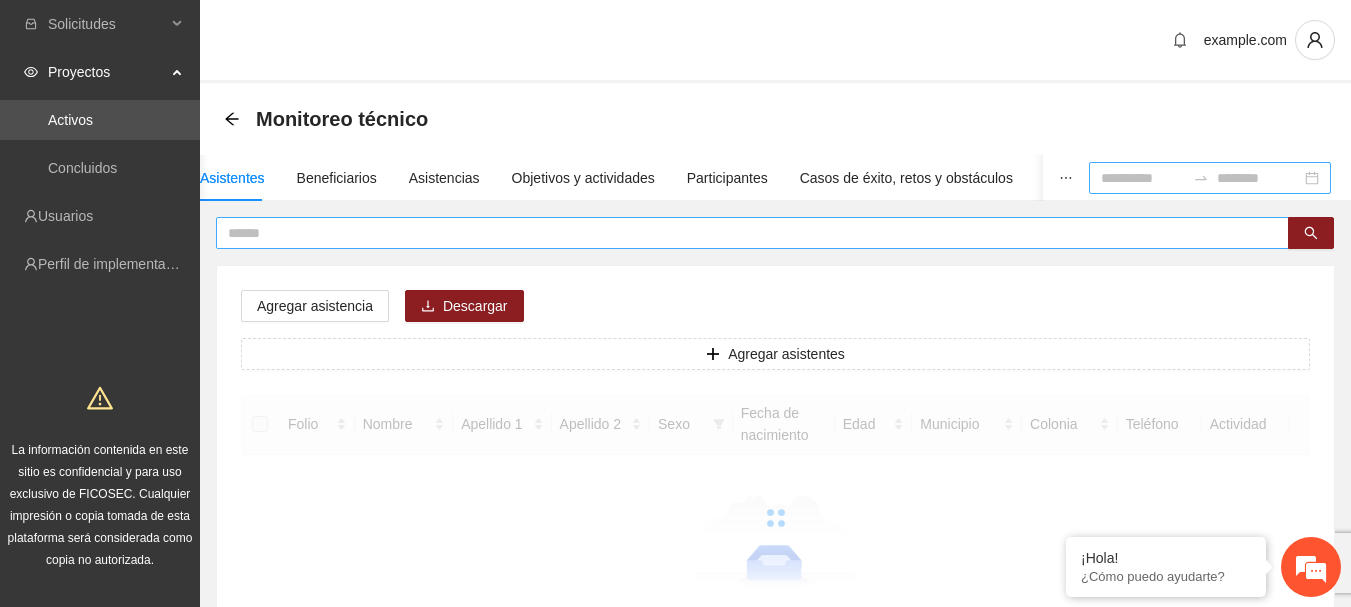 click at bounding box center [744, 233] 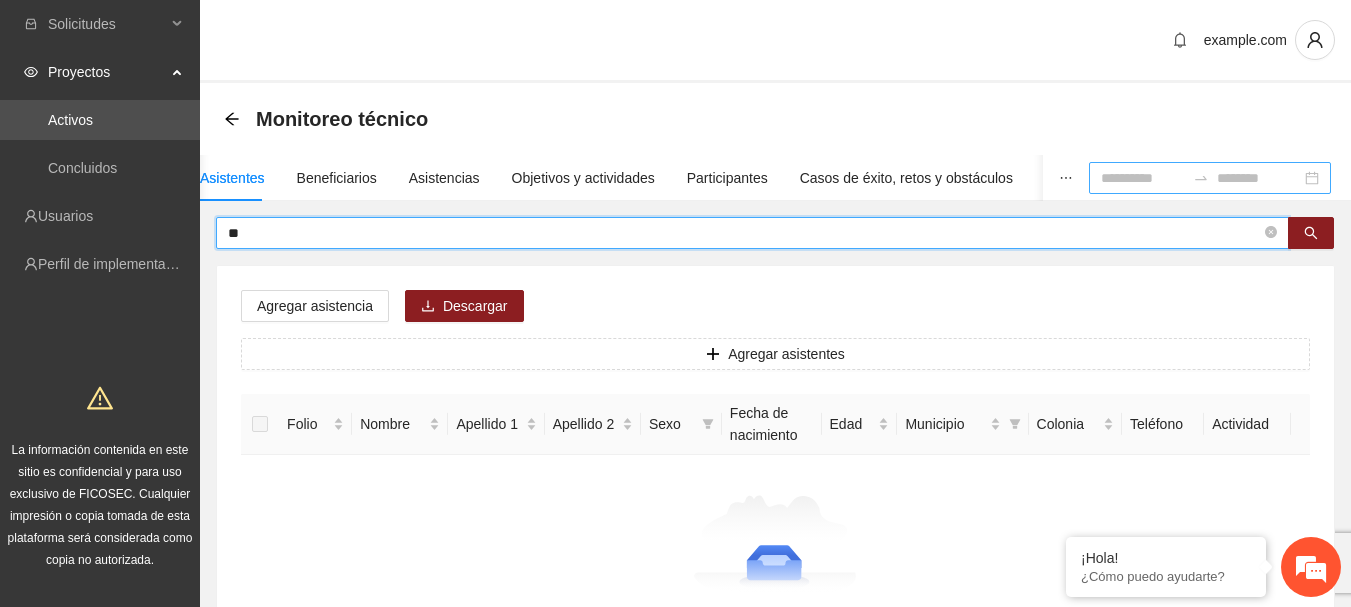 type on "*" 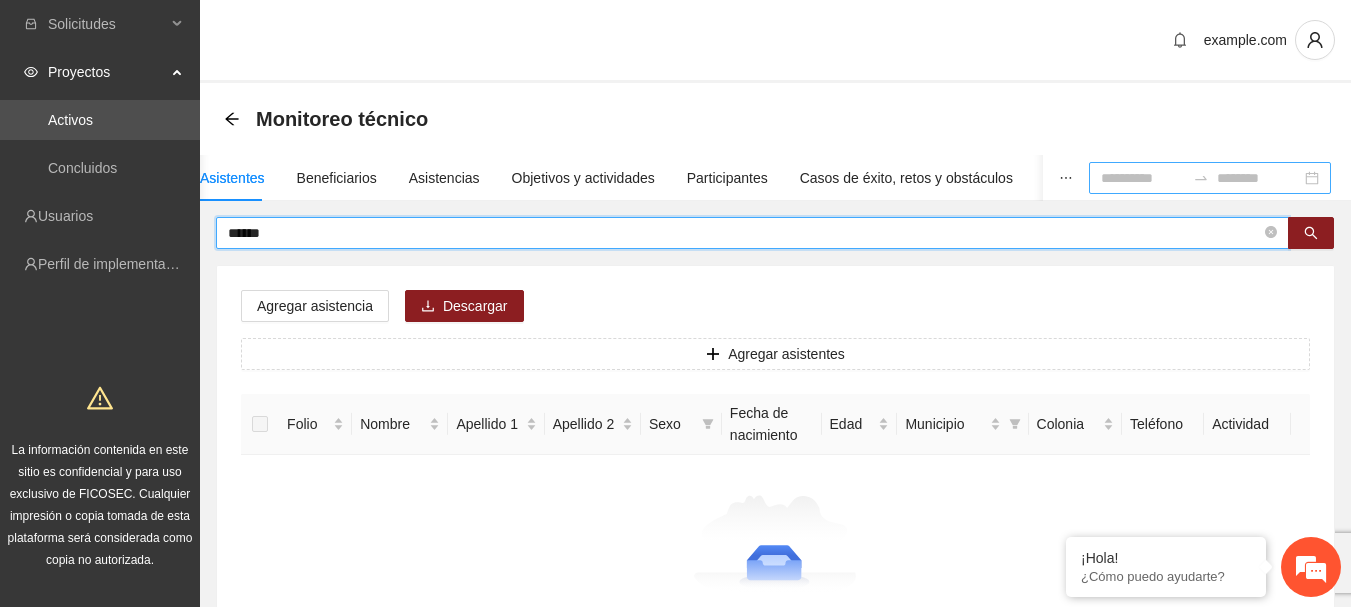 type on "******" 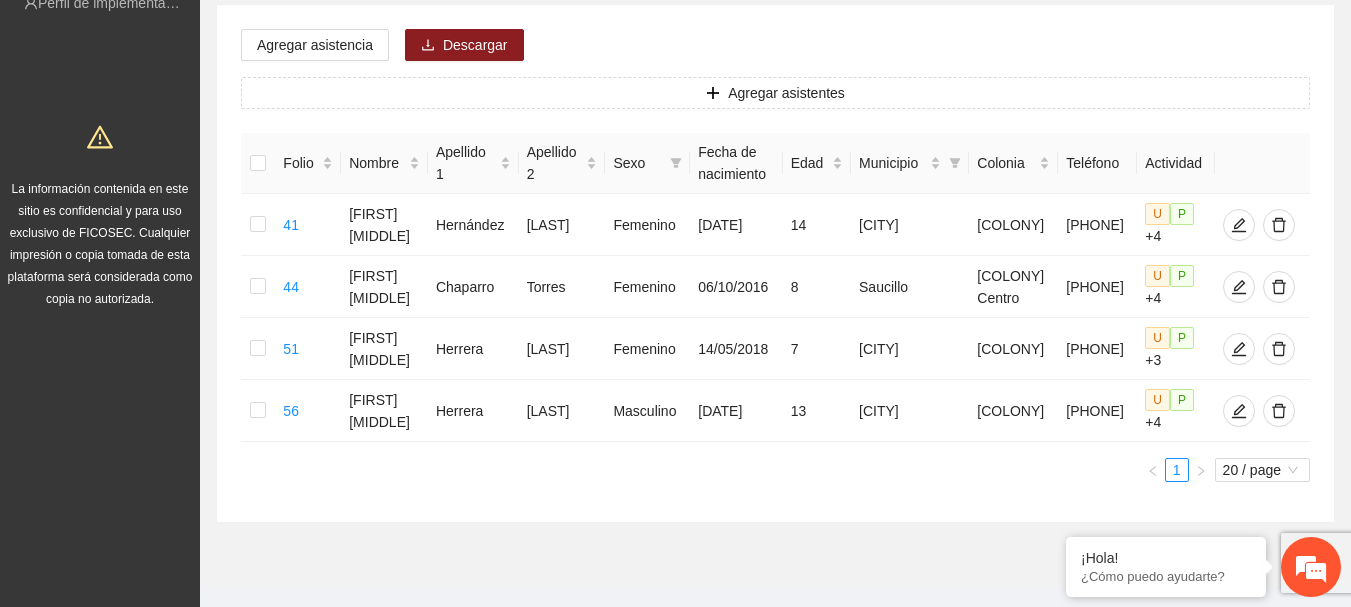 scroll, scrollTop: 293, scrollLeft: 0, axis: vertical 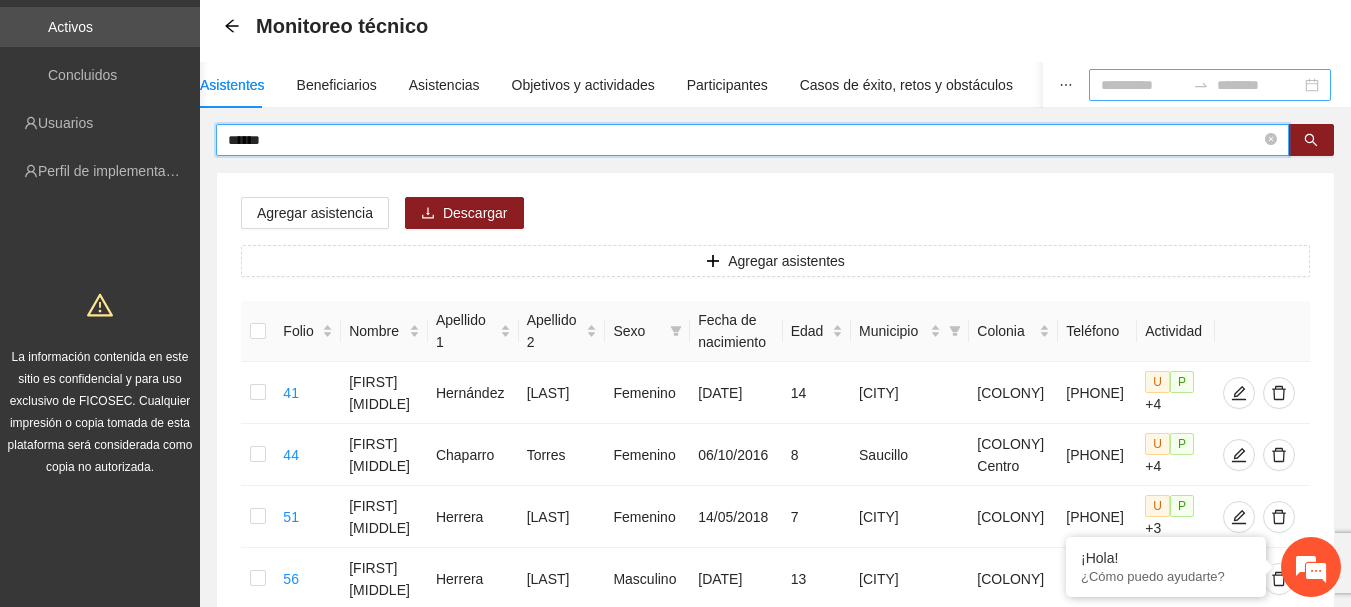 drag, startPoint x: 316, startPoint y: 145, endPoint x: 177, endPoint y: 145, distance: 139 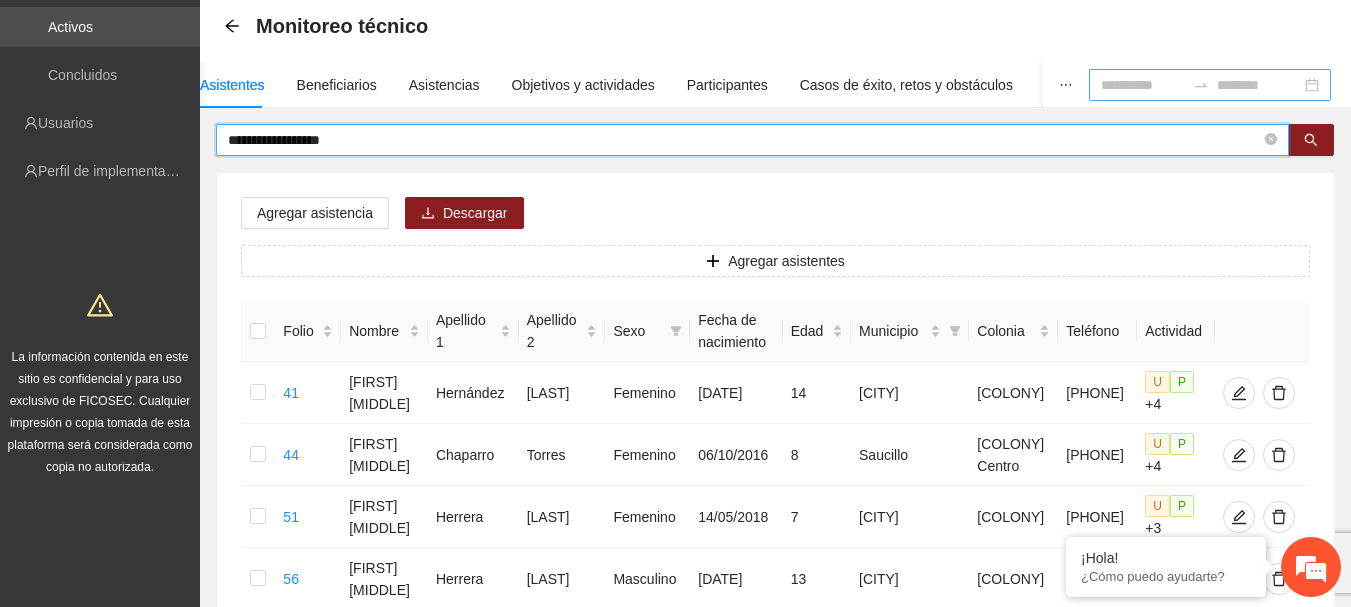 type on "**********" 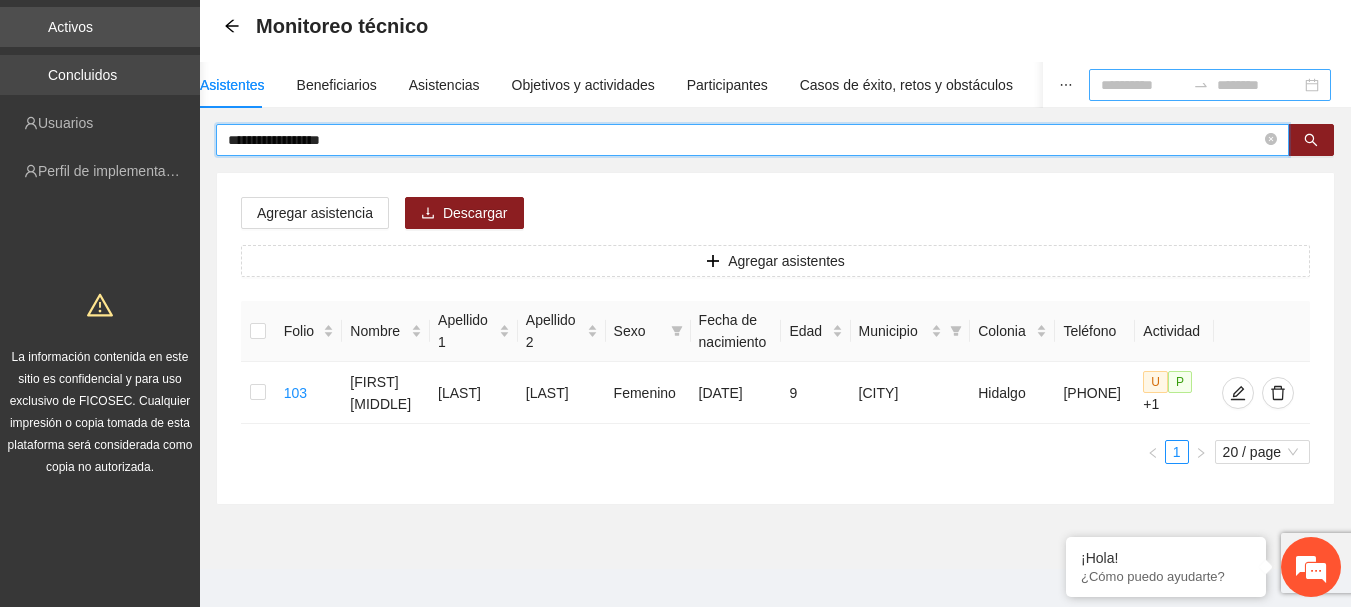 drag, startPoint x: 384, startPoint y: 146, endPoint x: 0, endPoint y: 85, distance: 388.81488 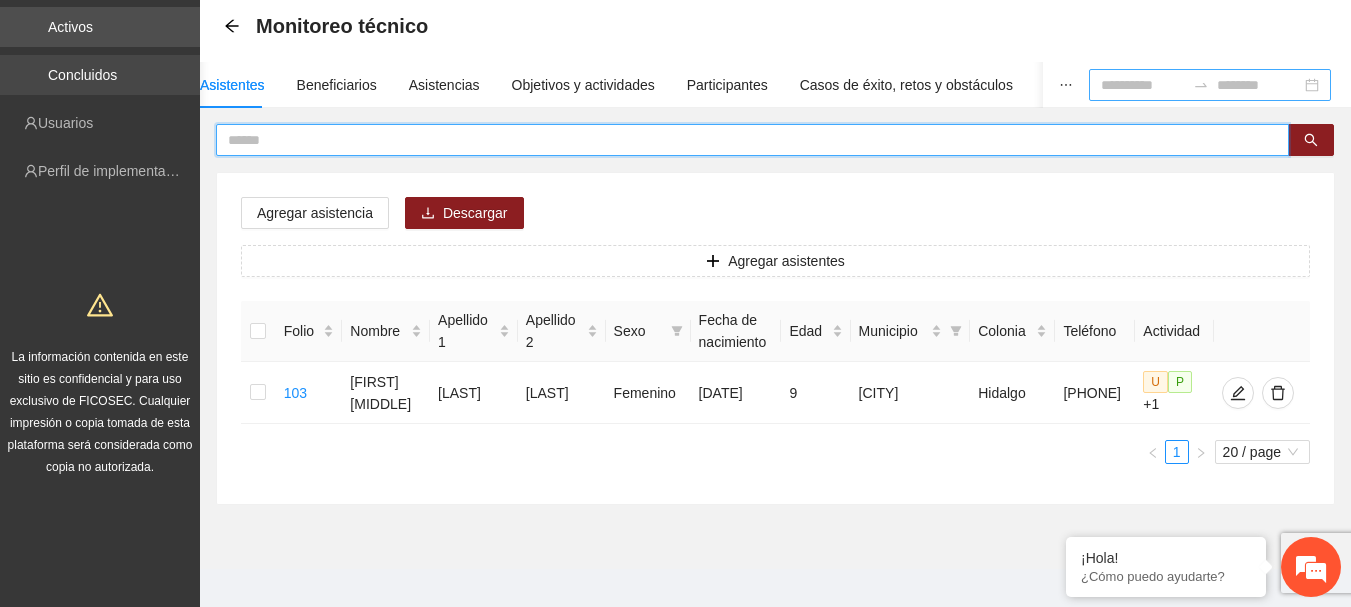 type on "*" 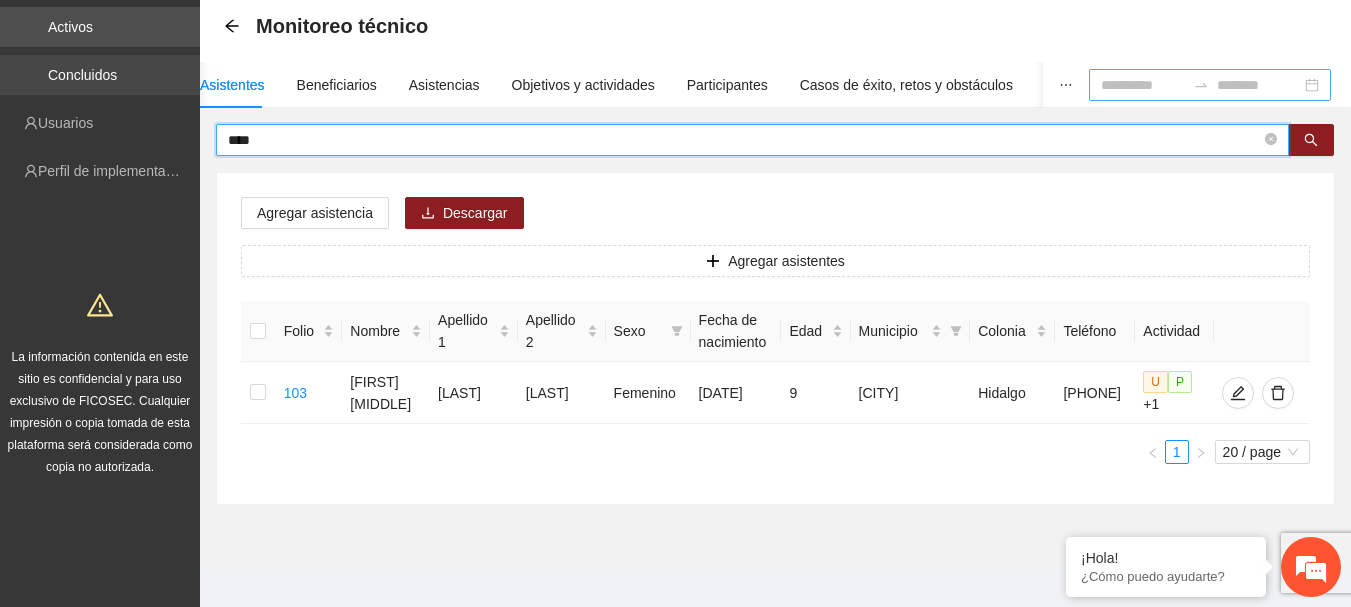 type on "****" 